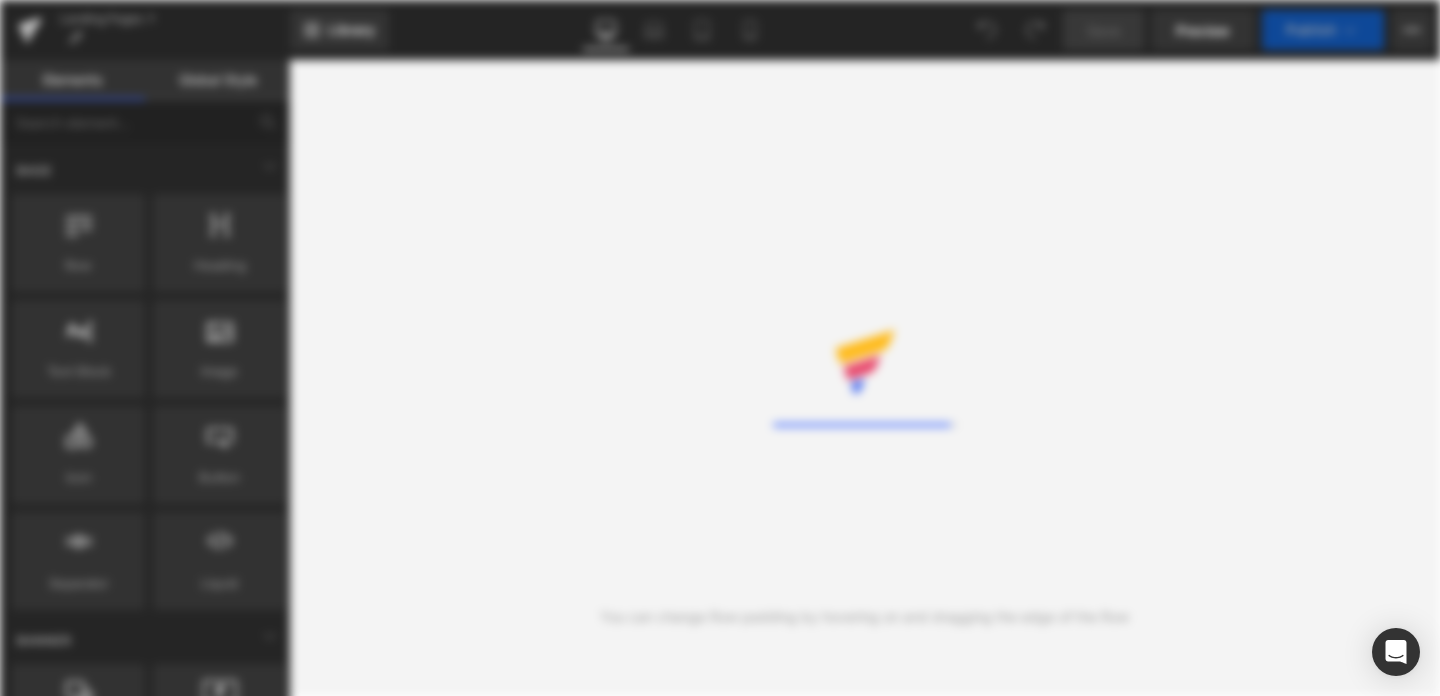 scroll, scrollTop: 0, scrollLeft: 0, axis: both 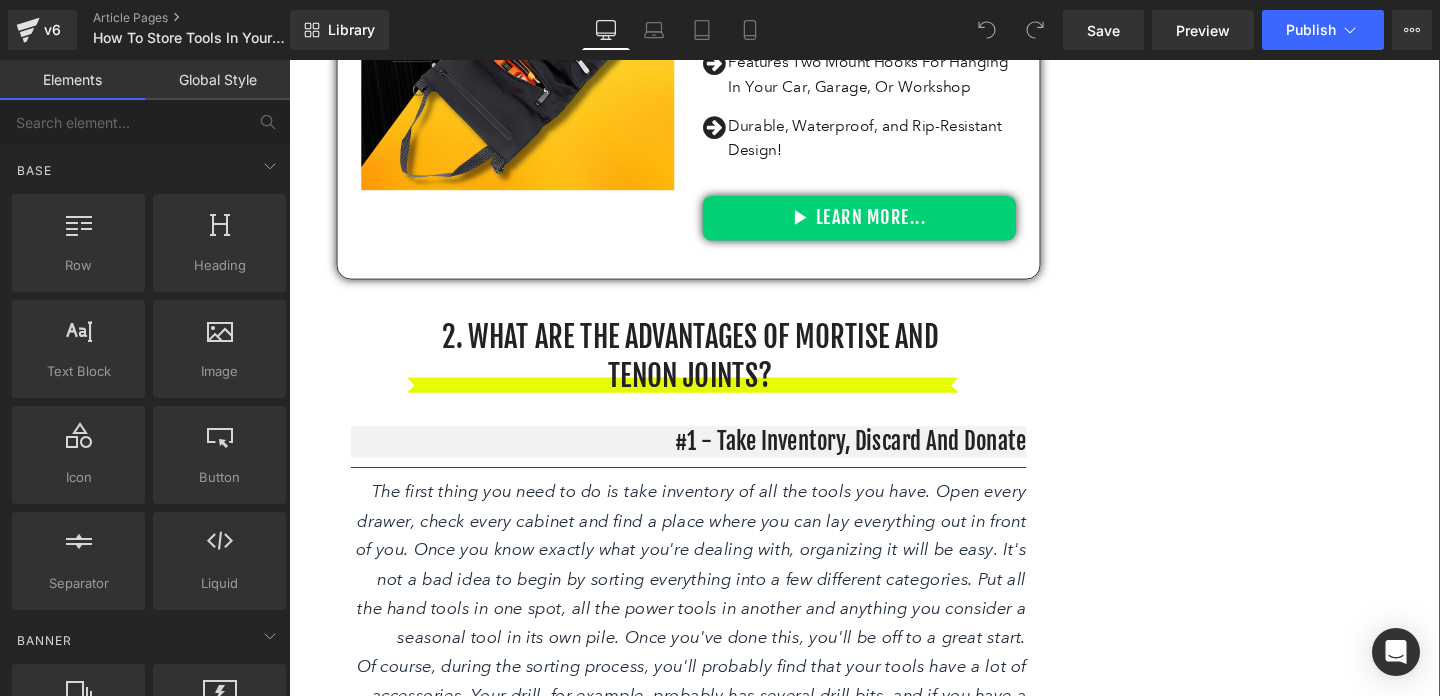 click on "2. WHAT ARE THE ADVANTAGES OF MORTISE AND TENON JOINTS?" at bounding box center (711, 372) 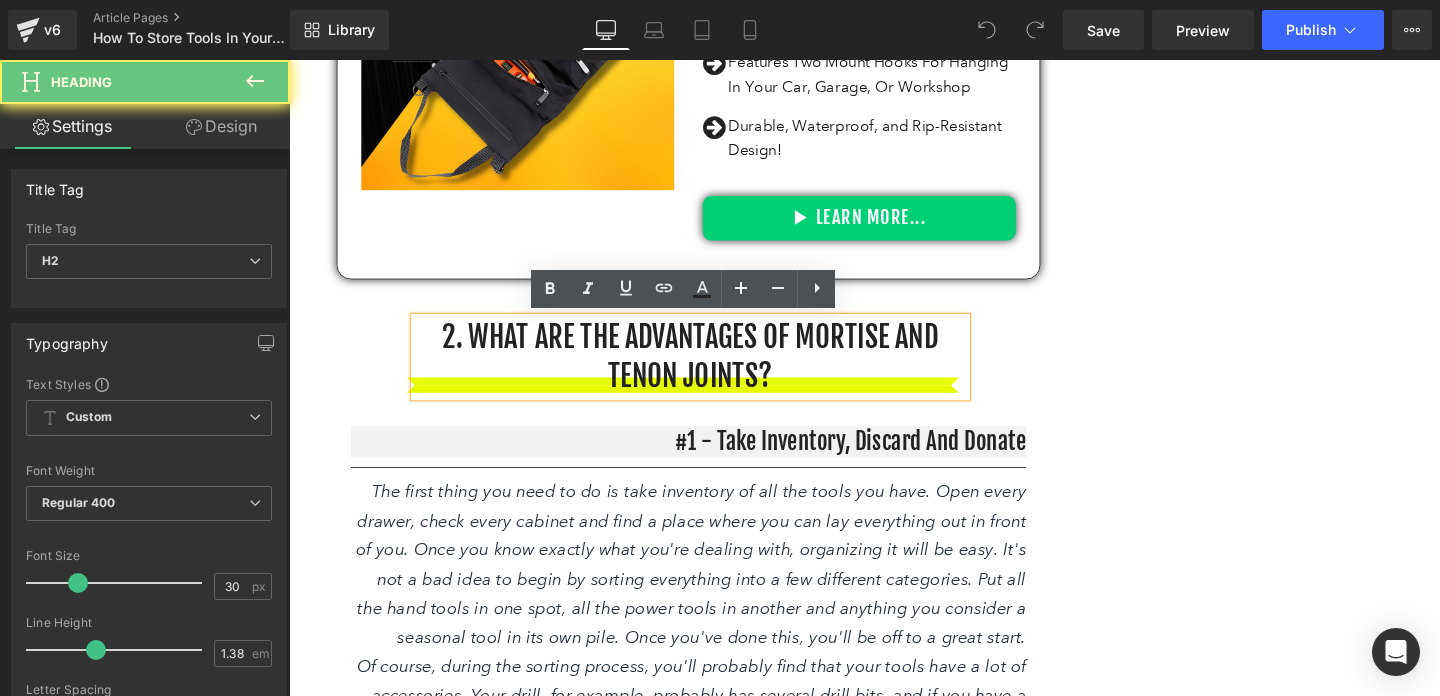 click on "2. WHAT ARE THE ADVANTAGES OF MORTISE AND TENON JOINTS?" at bounding box center (711, 372) 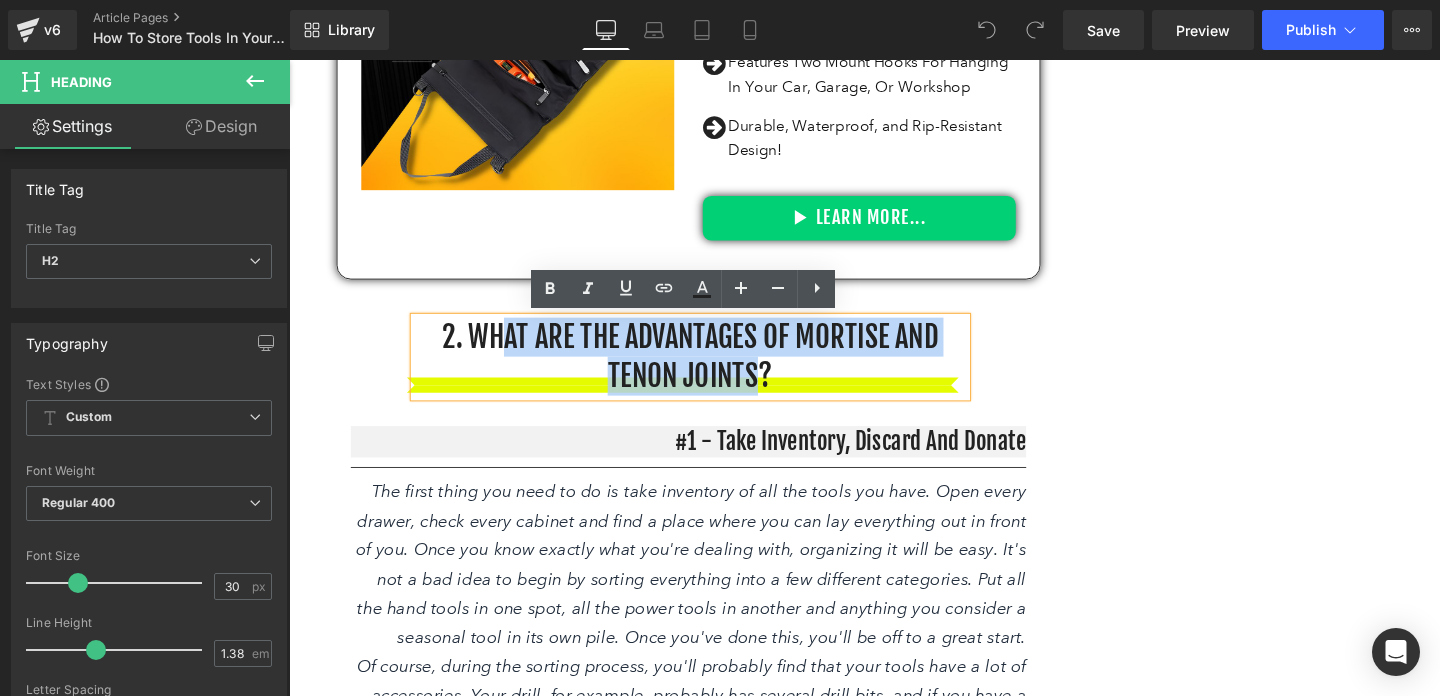 drag, startPoint x: 522, startPoint y: 351, endPoint x: 779, endPoint y: 382, distance: 258.86288 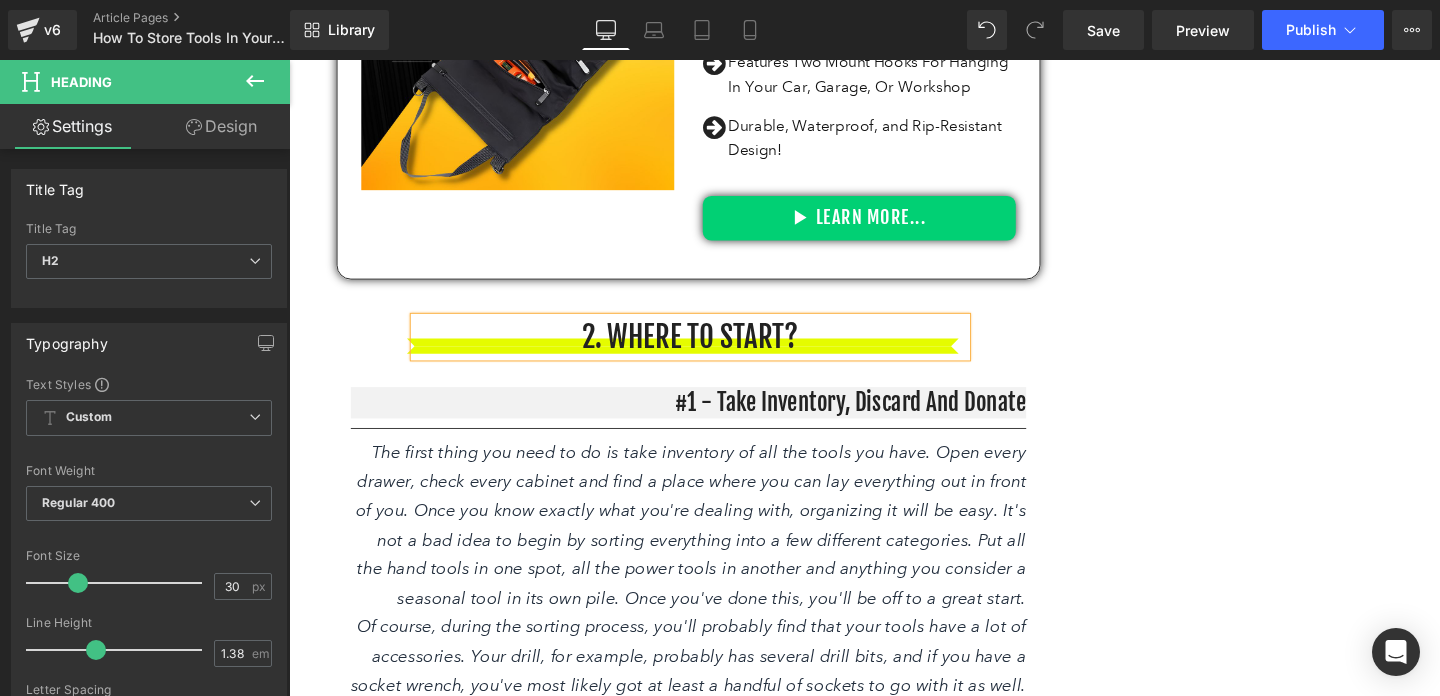 click on "1. WHY IS TOOL ORGANIZATION IMPORTANT?  Heading         #1 - Save You Time Heading         Separator         When your tools are disorganized you eventually waste plenty of time. You unintentionally wander around your workplace trying to find the right tool to use. By tidying your workspace and making it well organized you save time since you can easily find the right tool to use for a specific task or job. At the same time, you can easily put it back to where it needs to be placed for future use. By doing this you are saving tons of minutes per day. Text Block         Row         #2 - Save You Money Heading         Separator         Text Block         Row         #3 - Take Away Stress Heading         Separator         Text Block         Row         SALE 50% Text Block
Sale Off" at bounding box center [894, 1287] 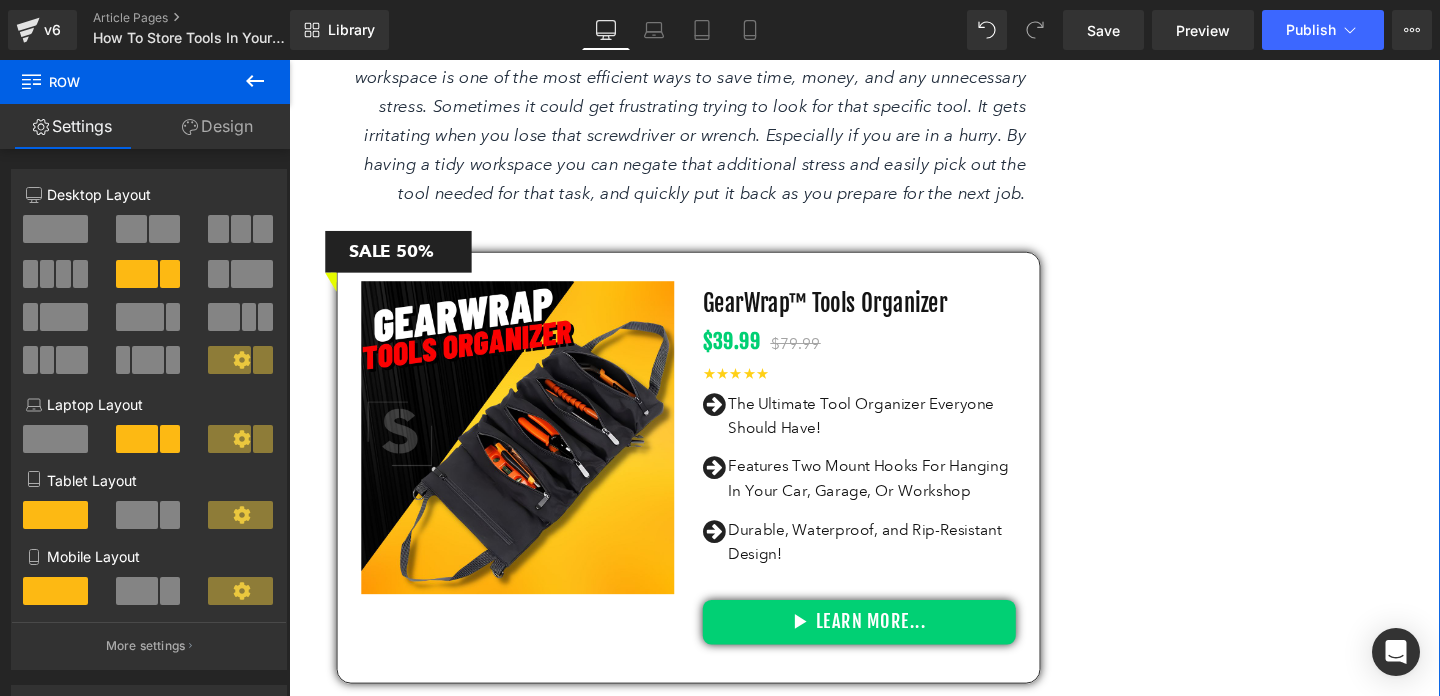 scroll, scrollTop: 1756, scrollLeft: 0, axis: vertical 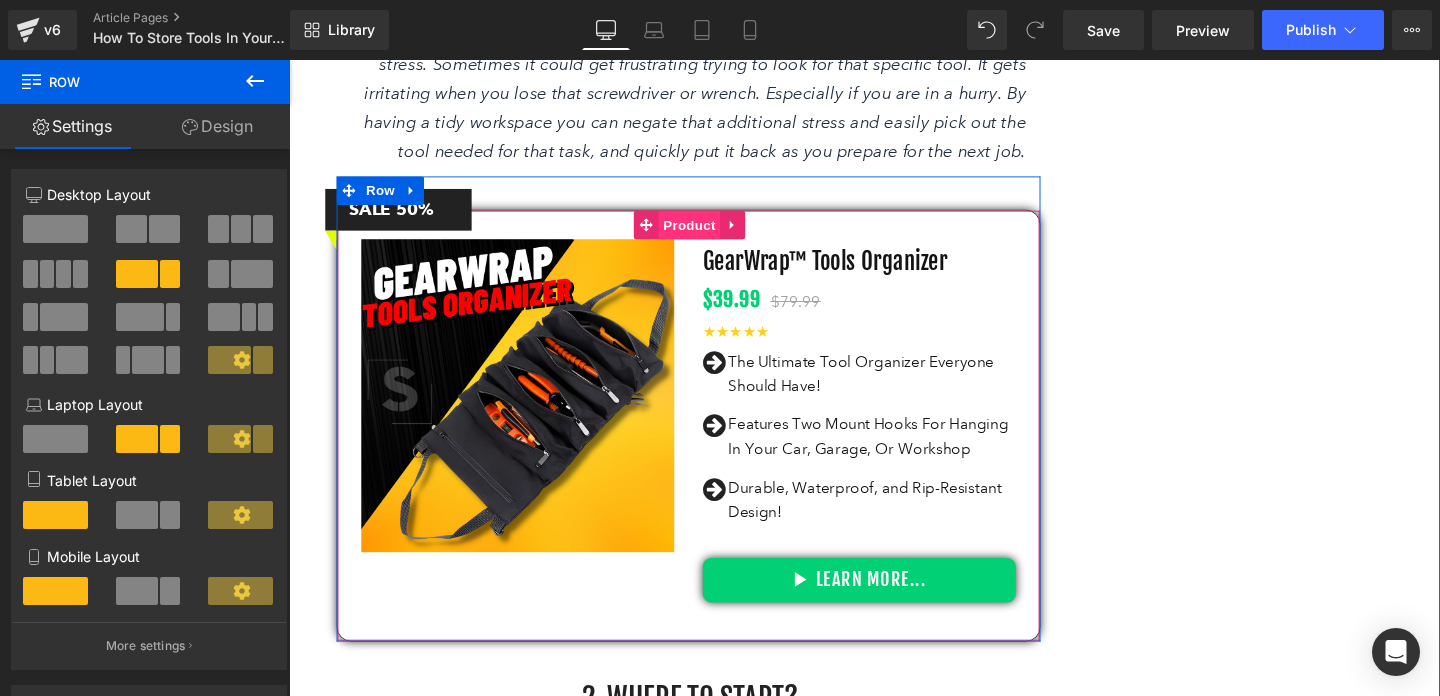 click on "Product" at bounding box center (710, 233) 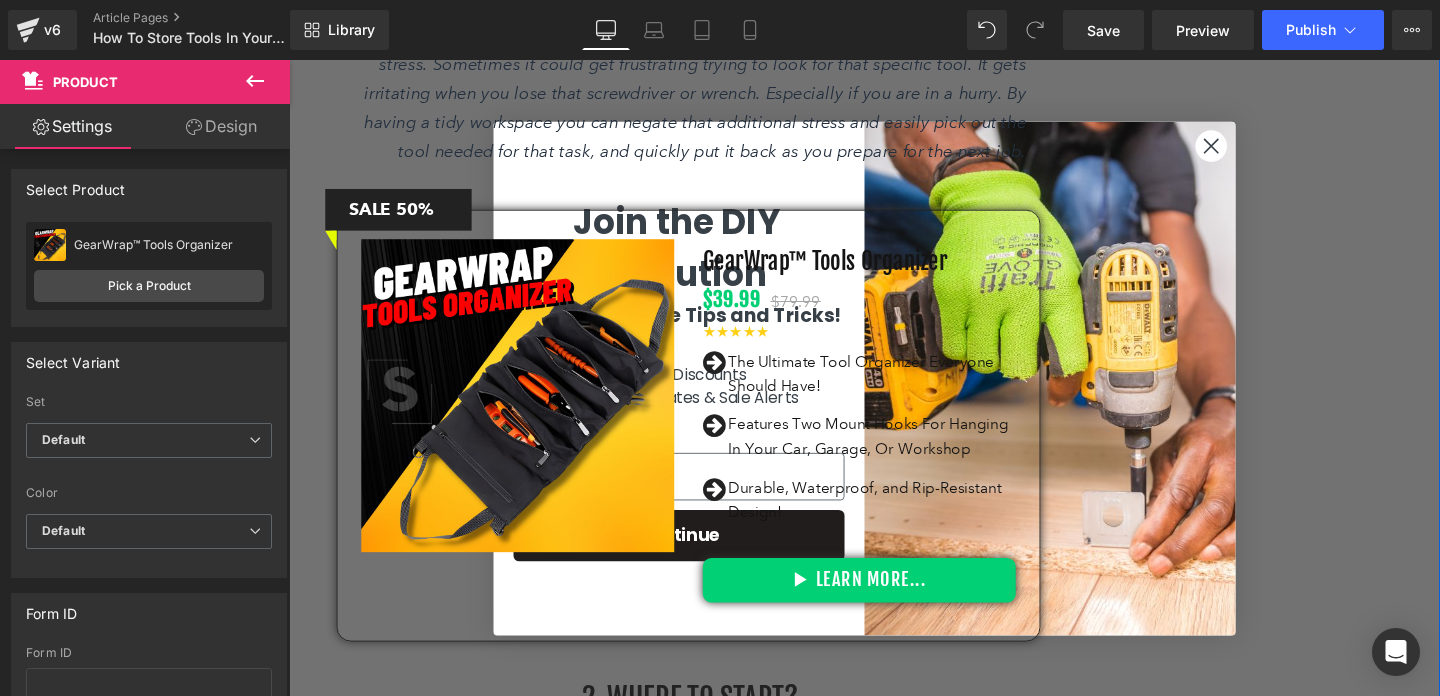 click on "1. WHY IS TOOL ORGANIZATION IMPORTANT?  Heading         #1 - Save You Time Heading         Separator         When your tools are disorganized you eventually waste plenty of time. You unintentionally wander around your workplace trying to find the right tool to use. By tidying your workspace and making it well organized you save time since you can easily find the right tool to use for a specific task or job. At the same time, you can easily put it back to where it needs to be placed for future use. By doing this you are saving tons of minutes per day. Text Block         Row         #2 - Save You Money Heading         Separator         Text Block         Row         #3 - Take Away Stress Heading         Separator         Text Block         Row         SALE 50% Text Block
Sale Off" at bounding box center [894, 1667] 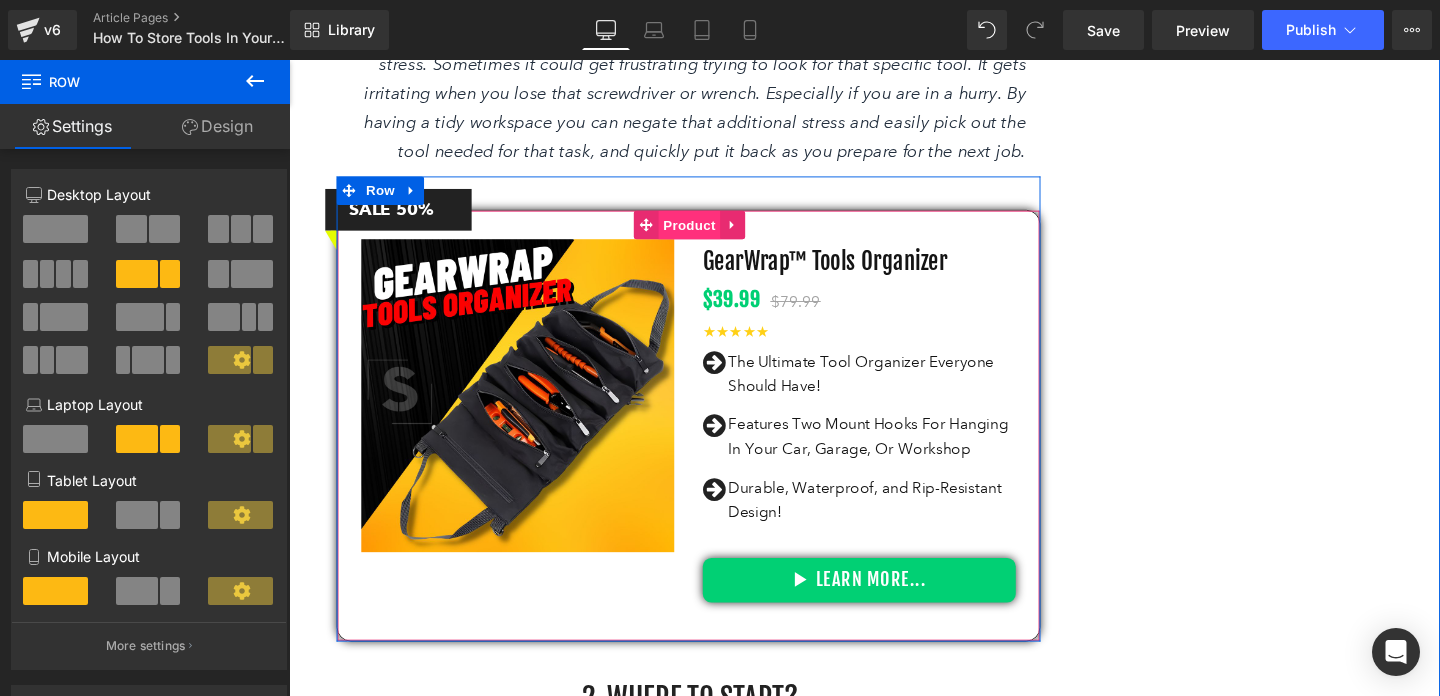 click on "Product" at bounding box center (710, 233) 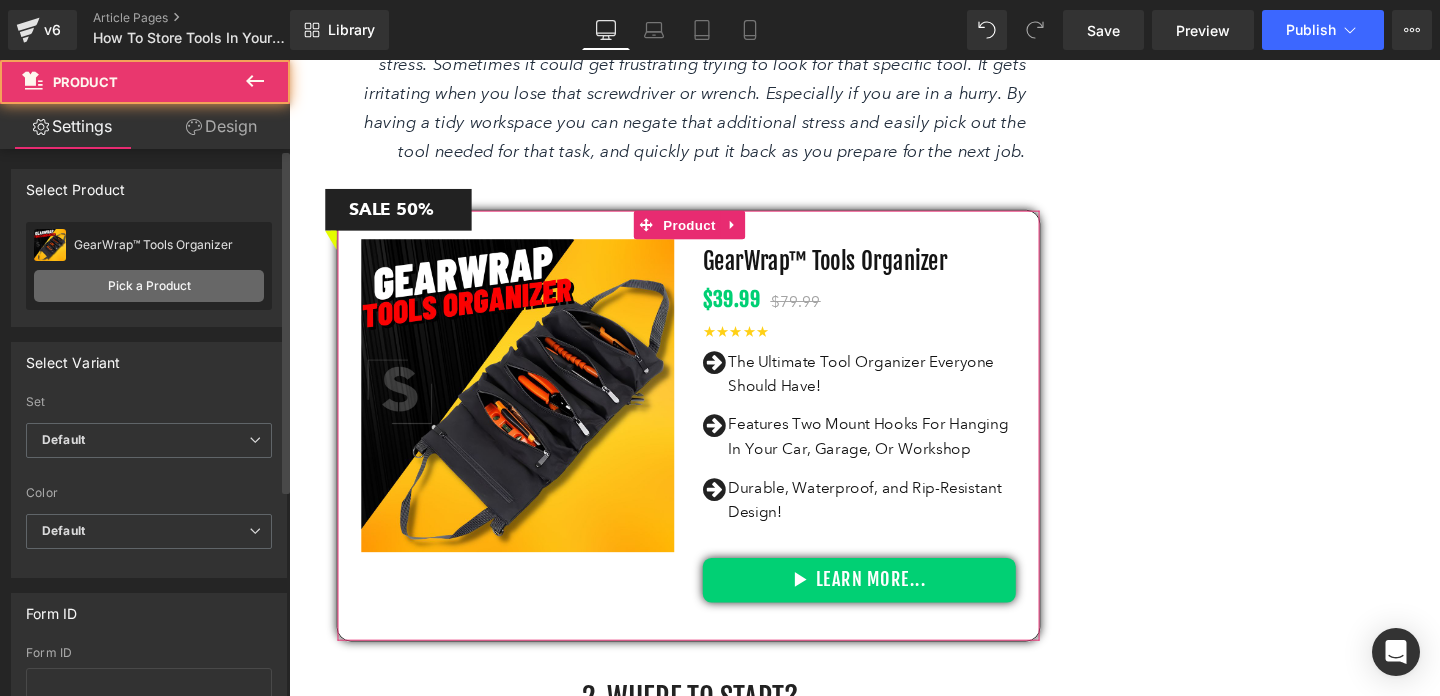 click on "Pick a Product" at bounding box center [149, 286] 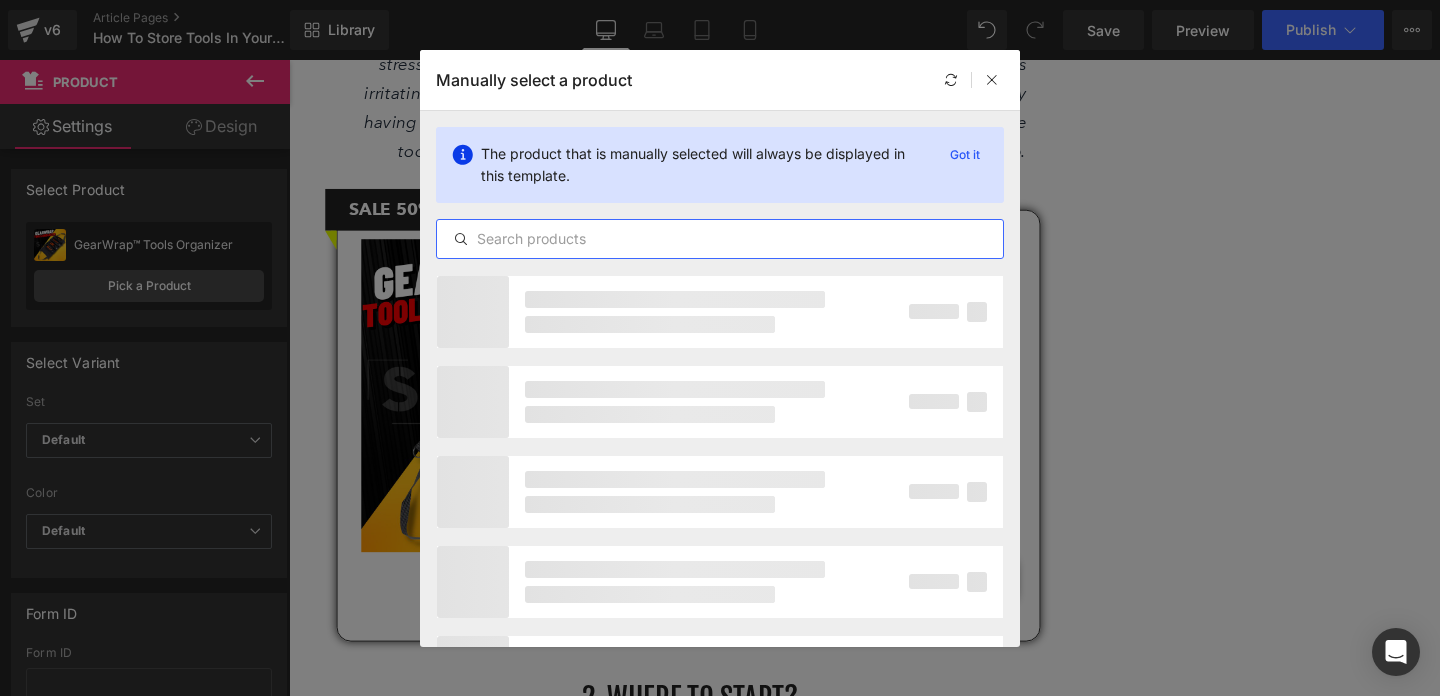 click at bounding box center [720, 239] 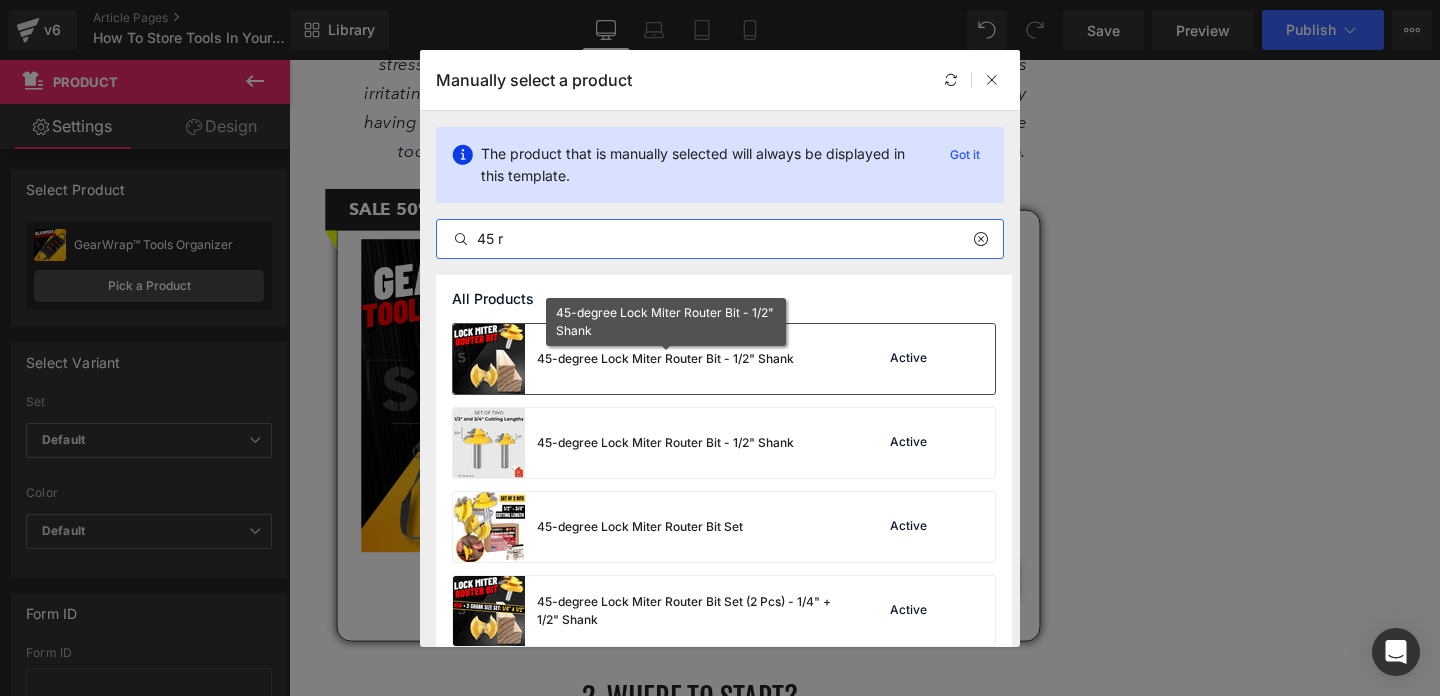 type on "45 r" 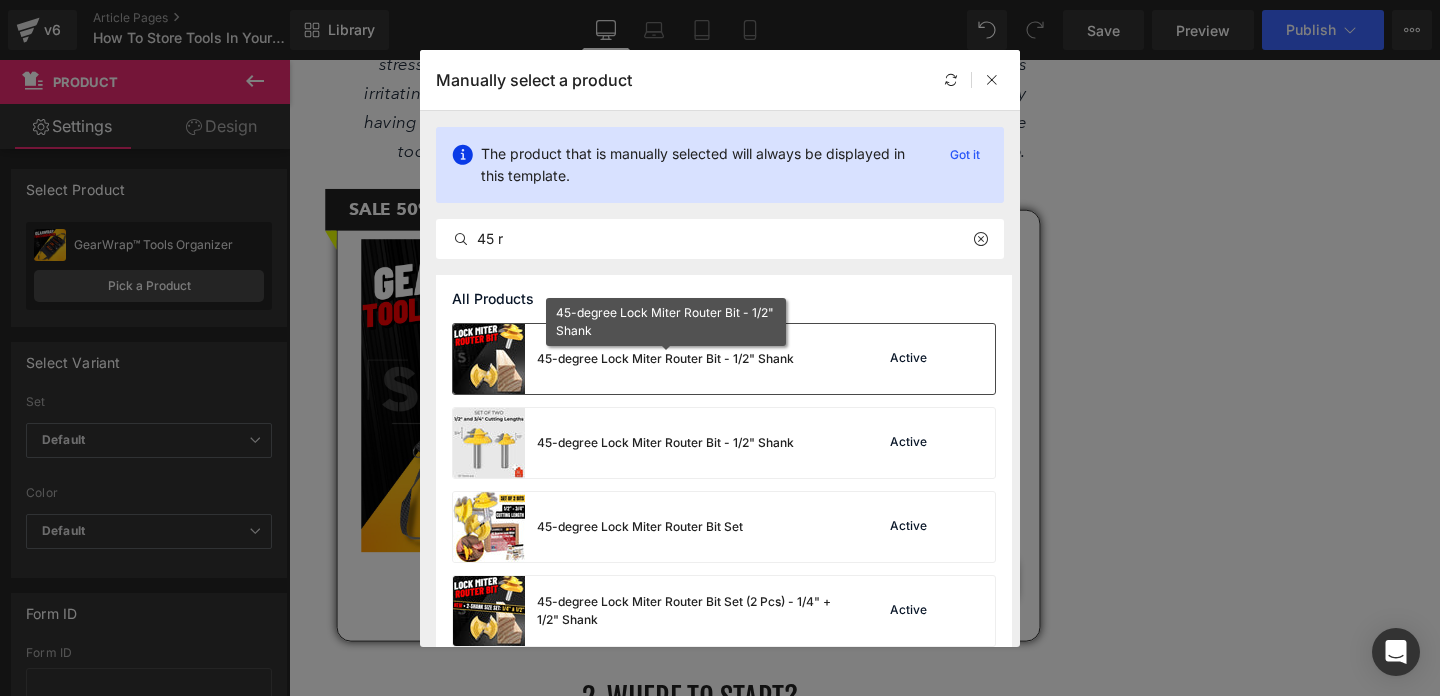 click on "45-degree Lock Miter Router Bit - 1/2" Shank" at bounding box center (665, 359) 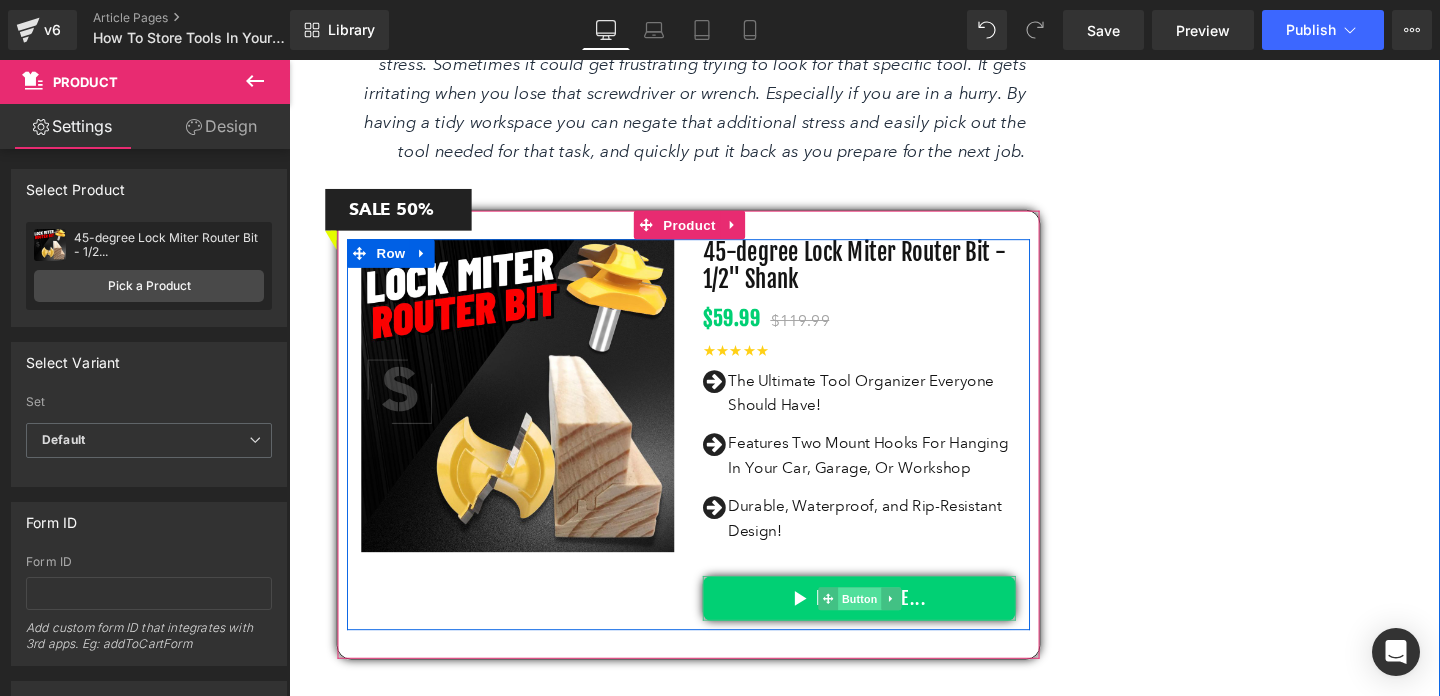 click on "Button" at bounding box center (889, 626) 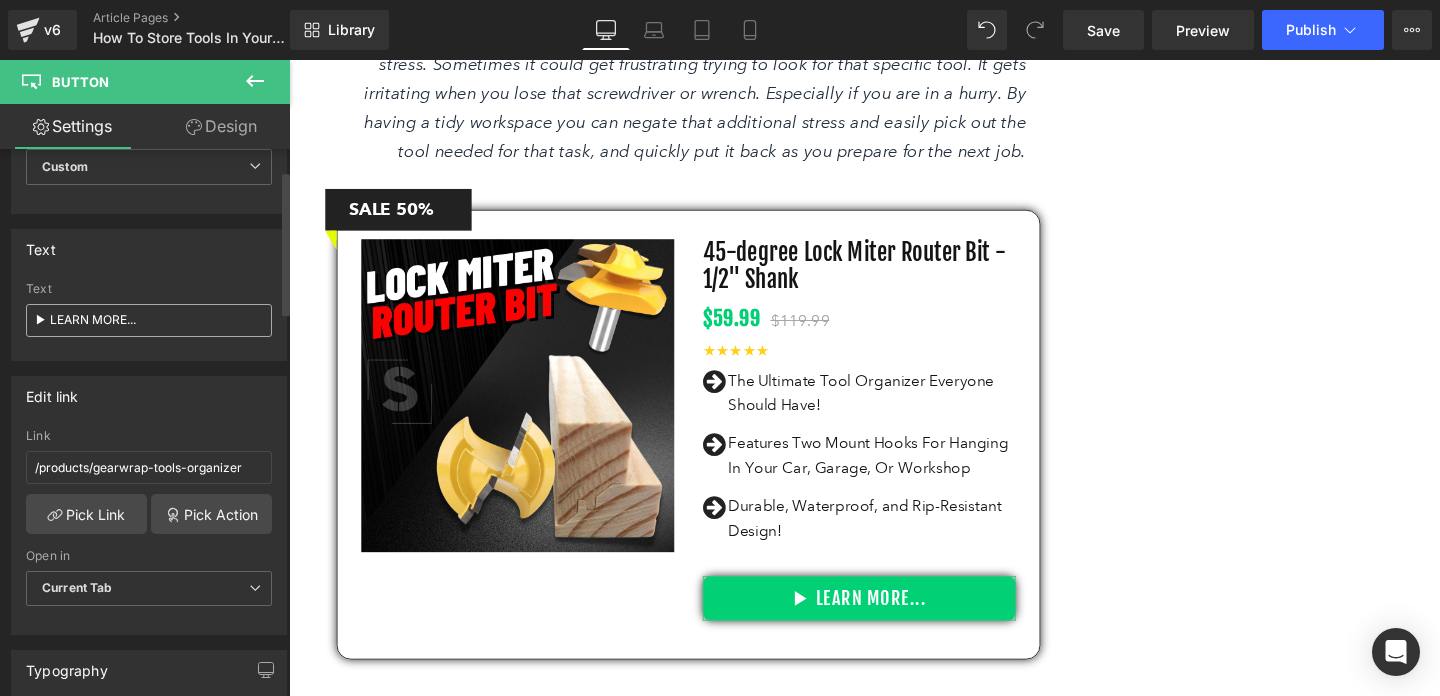 scroll, scrollTop: 130, scrollLeft: 0, axis: vertical 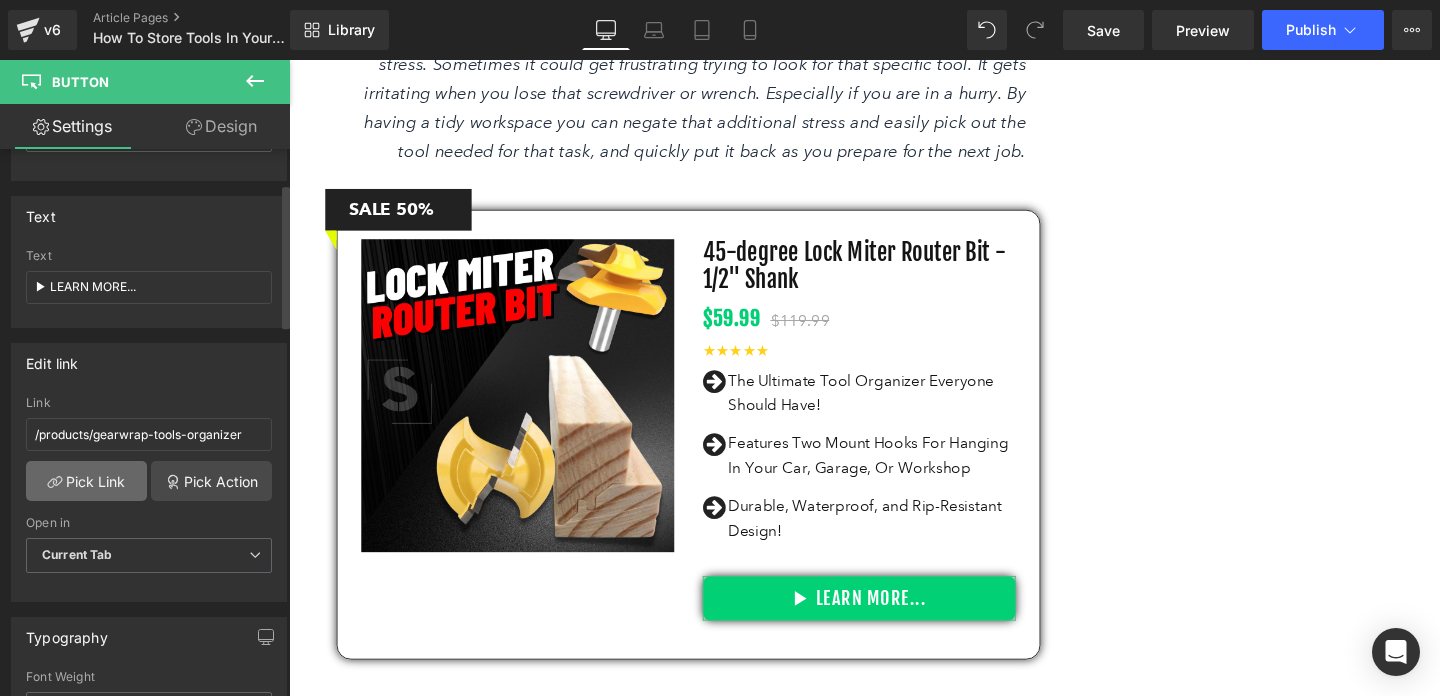 click on "Pick Link" at bounding box center [86, 481] 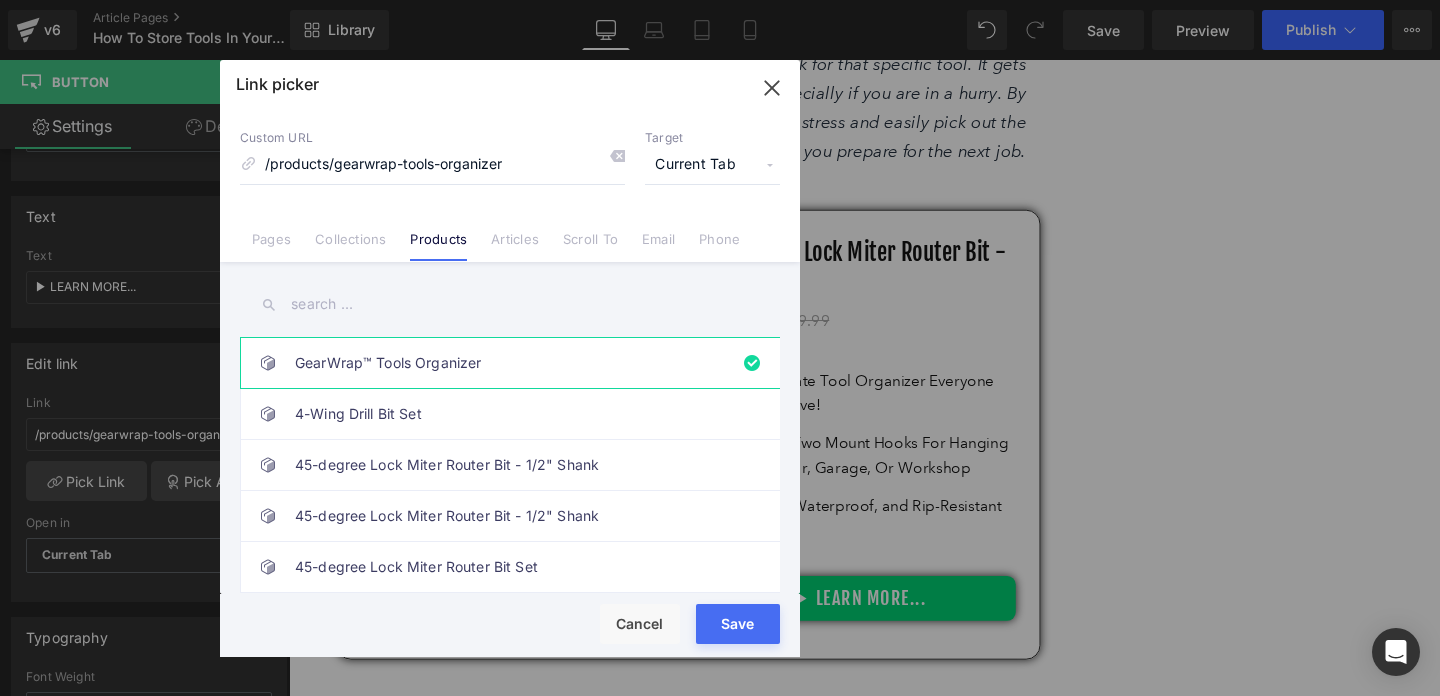 click at bounding box center (510, 304) 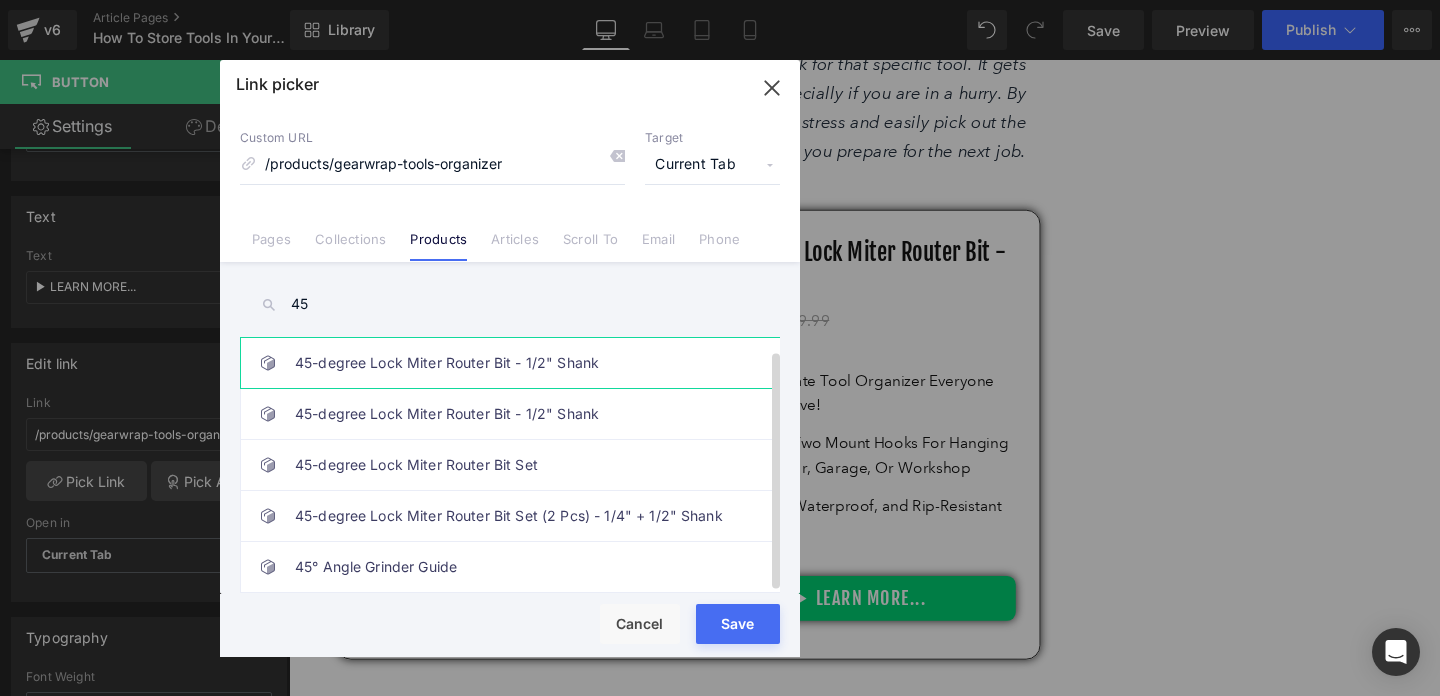 scroll, scrollTop: 0, scrollLeft: 0, axis: both 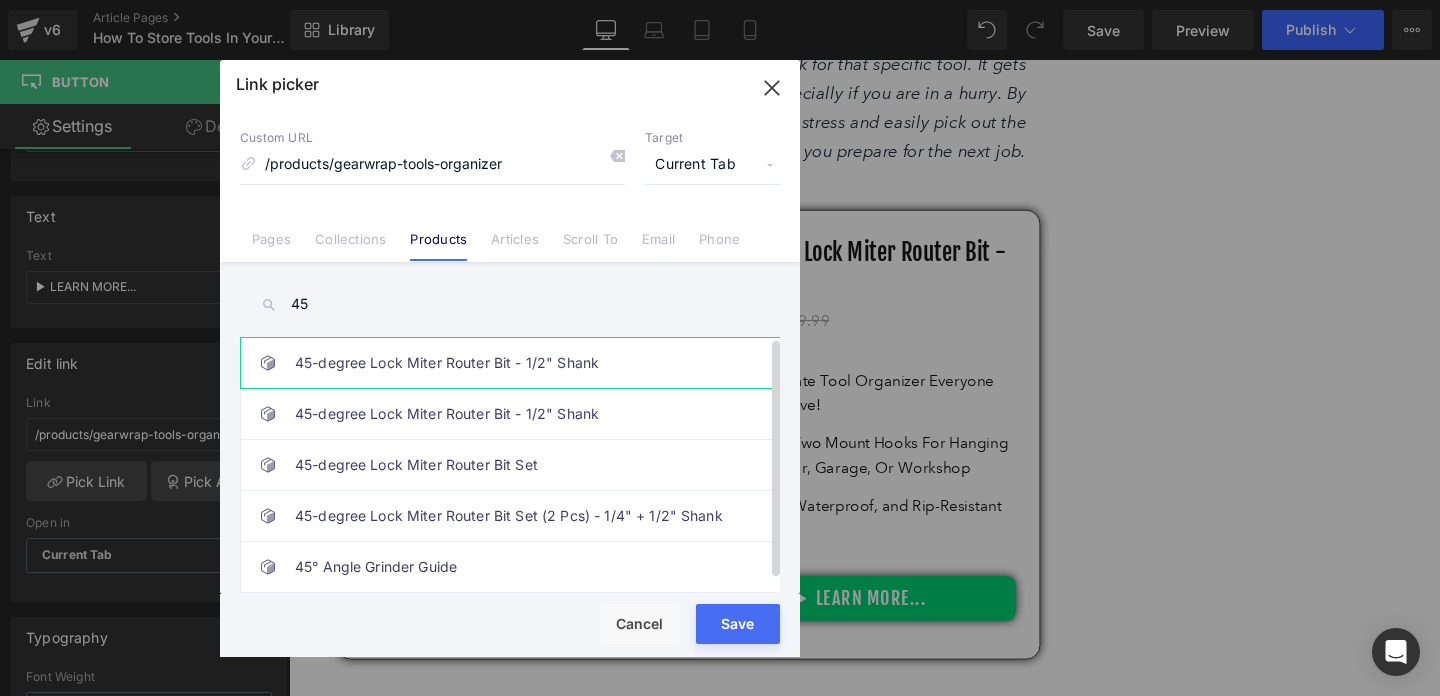 type on "45" 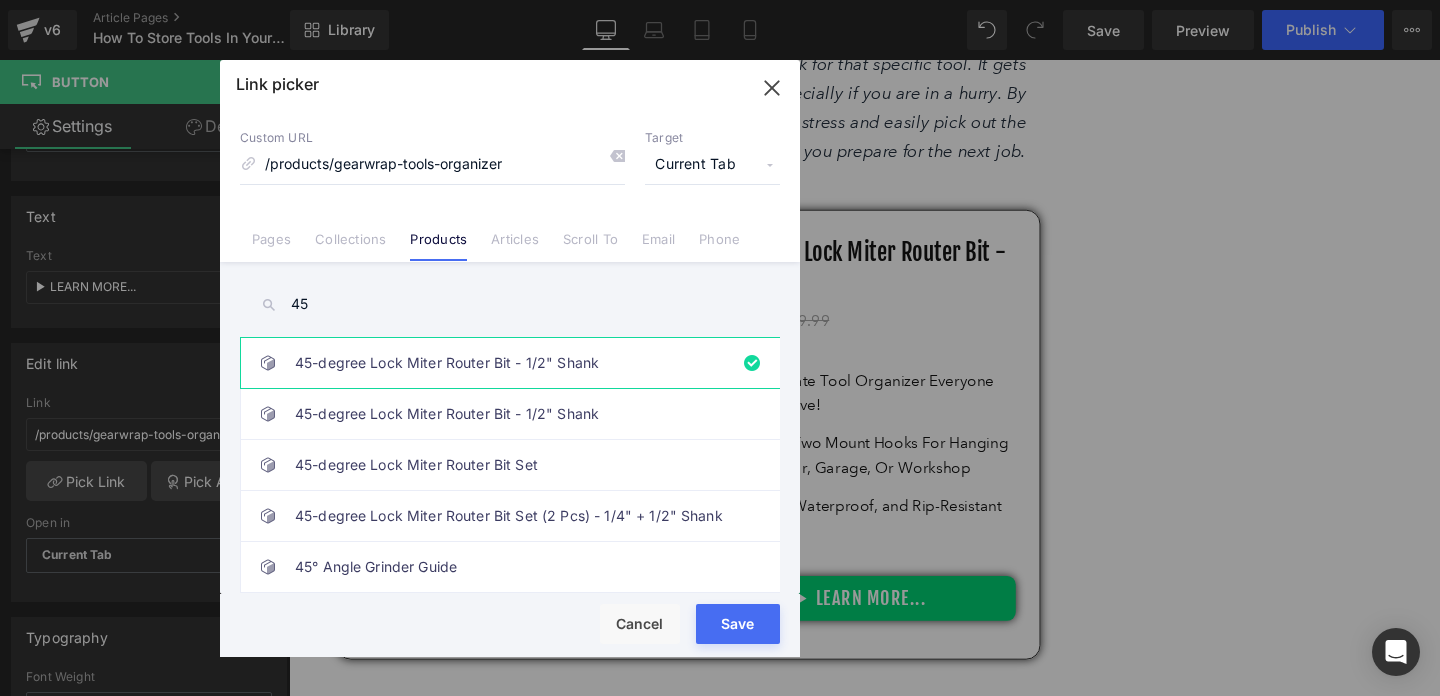 click on "Rendering Content" at bounding box center [720, 617] 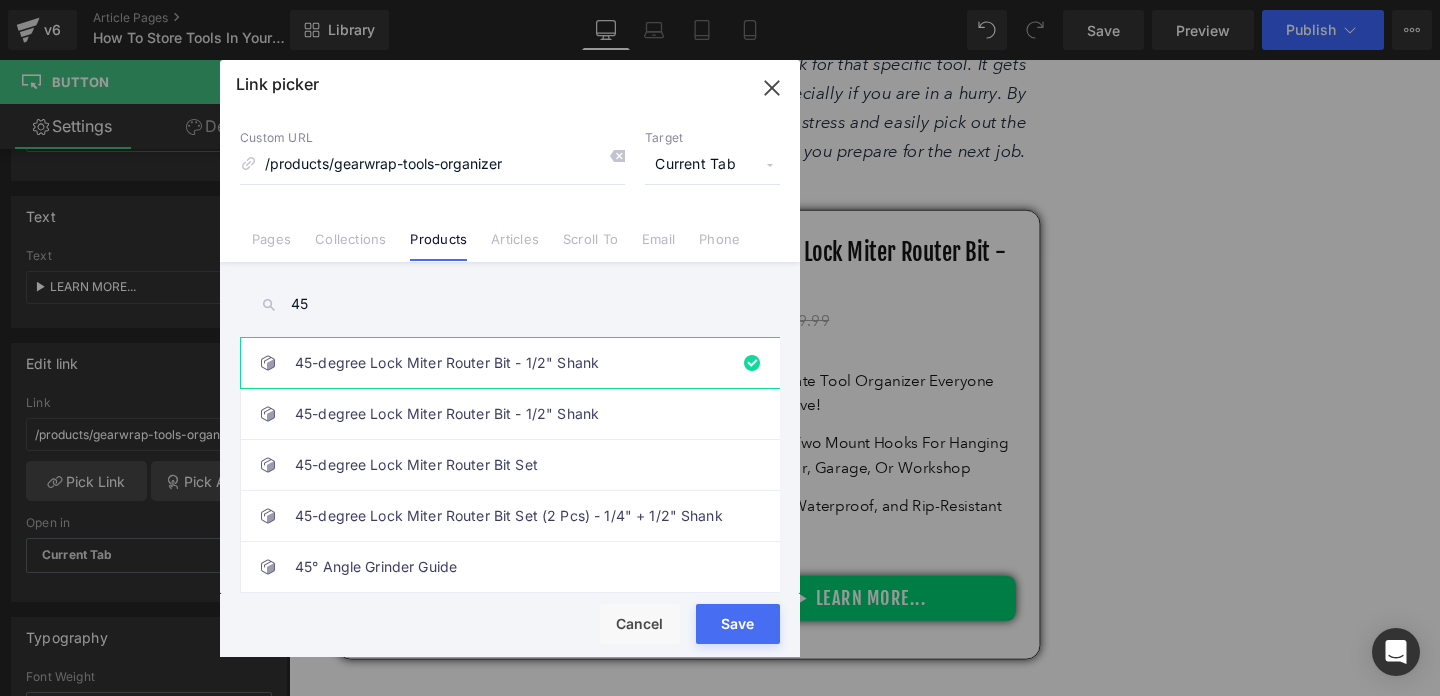 click on "Rendering Content" at bounding box center (720, 617) 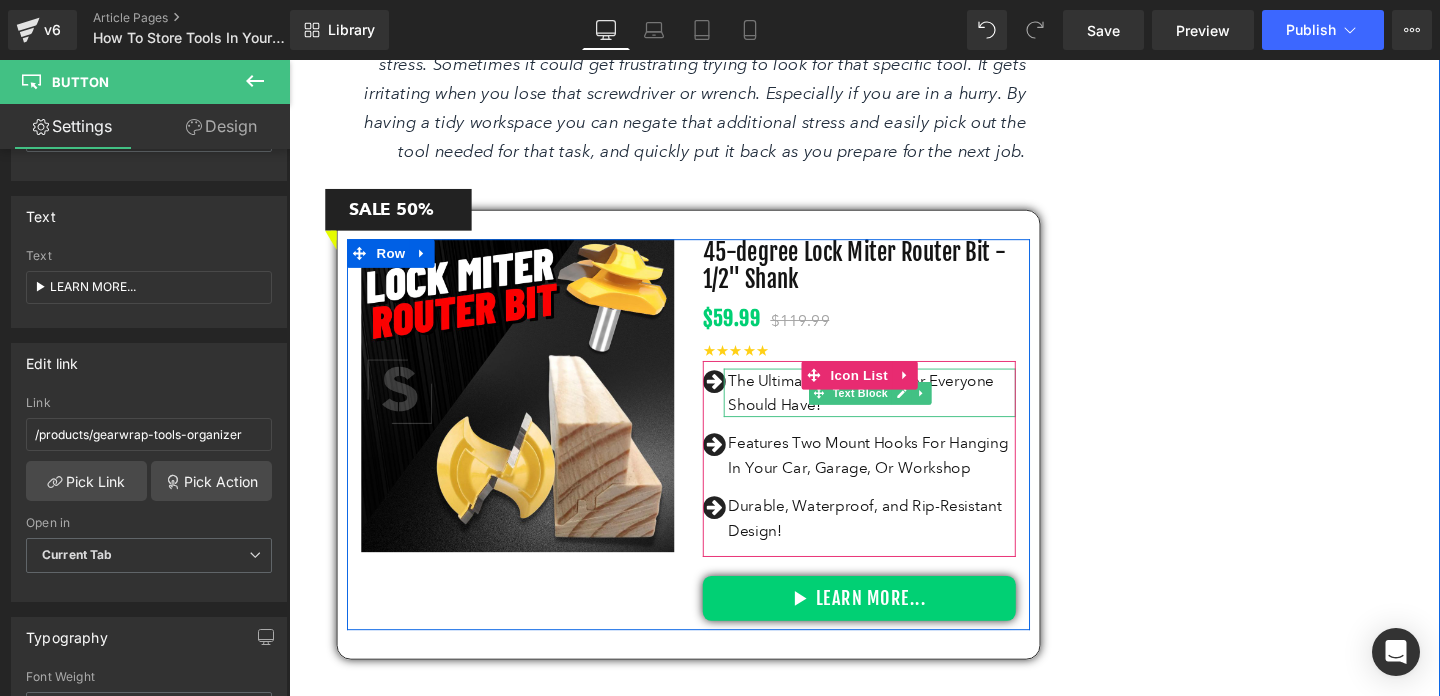 click on "The Ultimate Tool Organizer Everyone Should Have!" at bounding box center [902, 409] 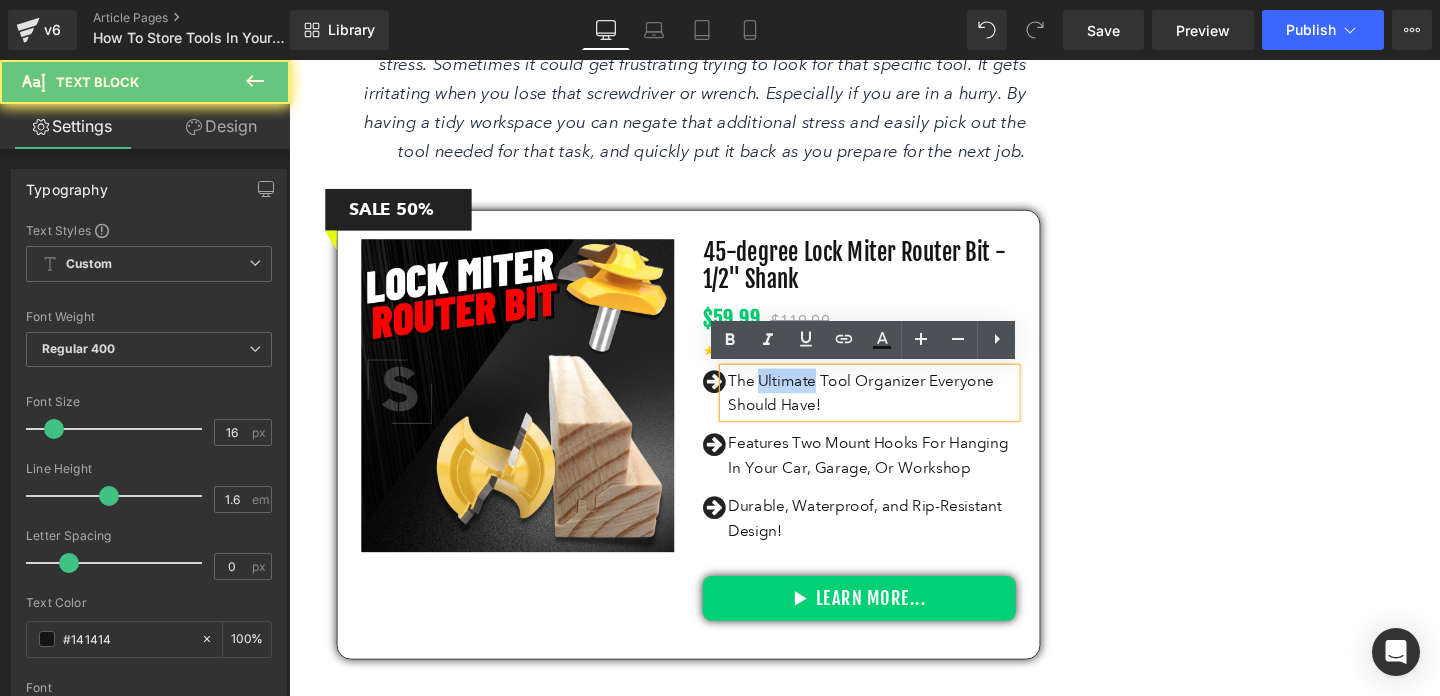 click on "The Ultimate Tool Organizer Everyone Should Have!" at bounding box center (902, 409) 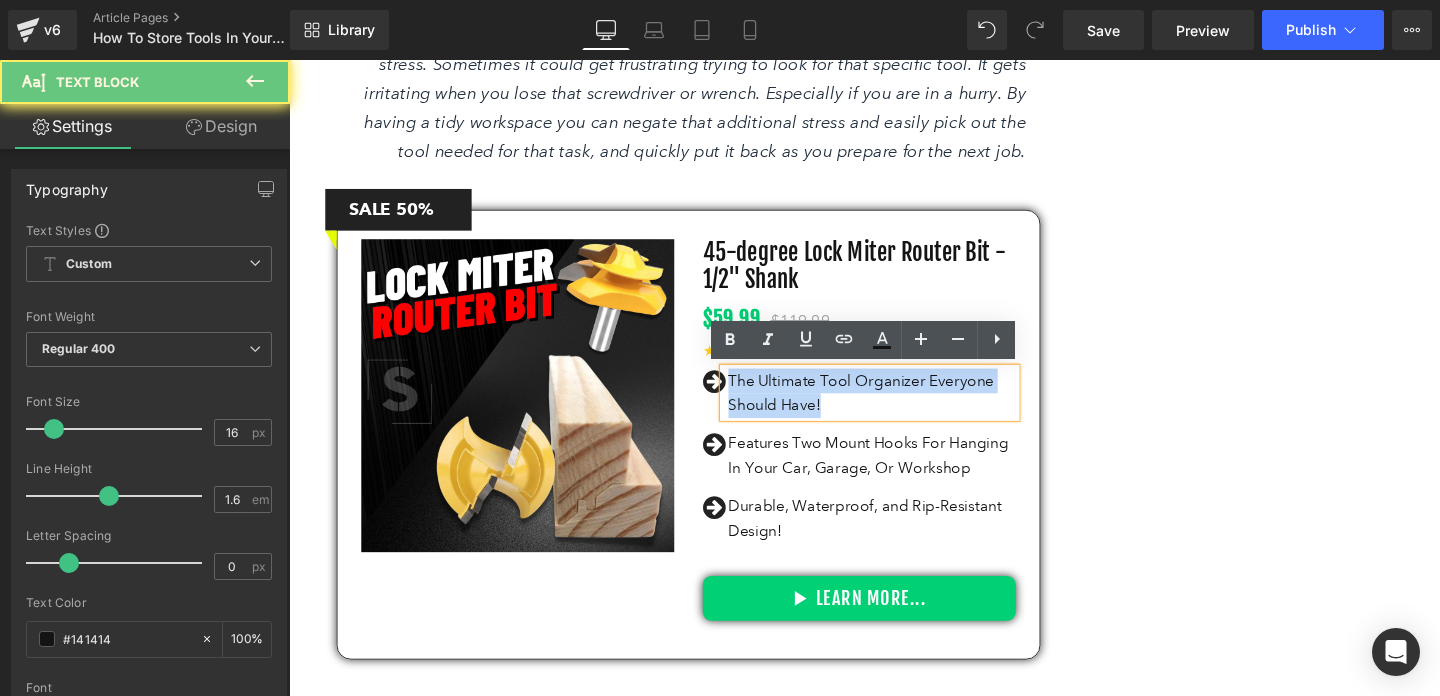 click on "The Ultimate Tool Organizer Everyone Should Have!" at bounding box center [902, 409] 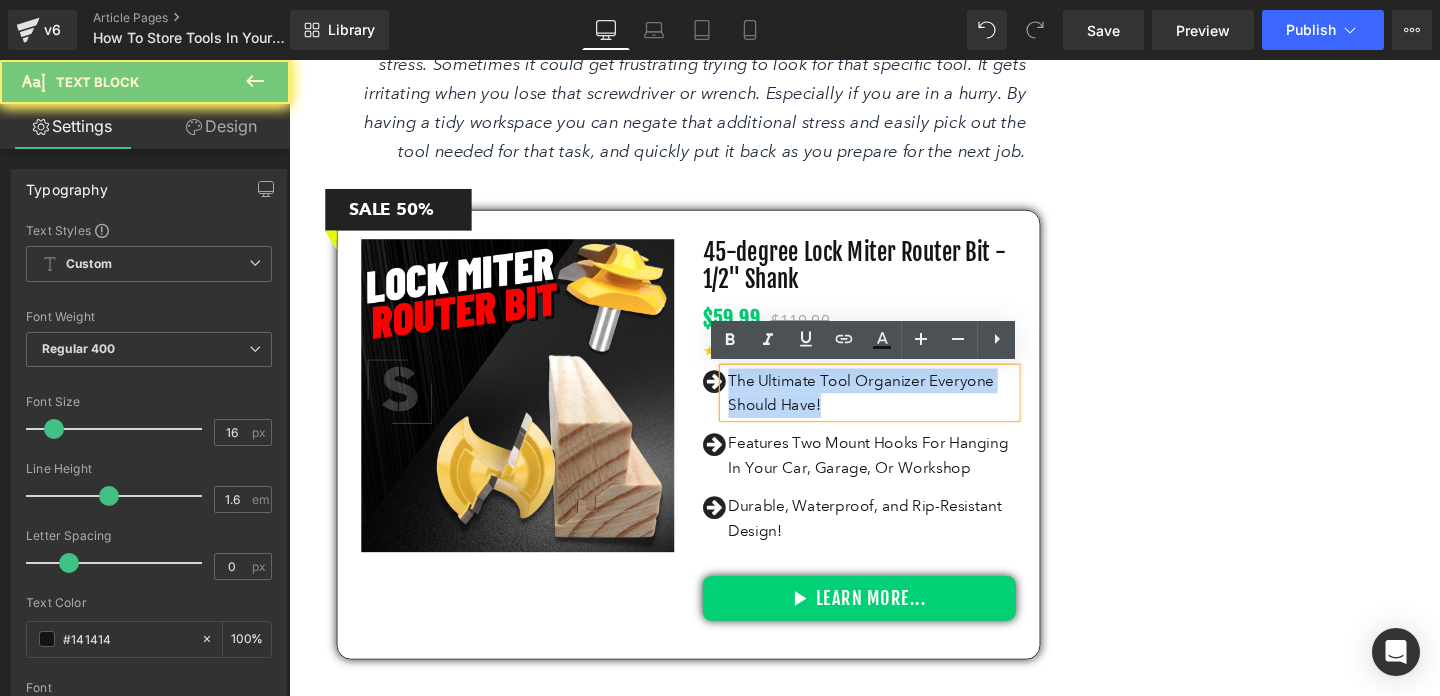 paste 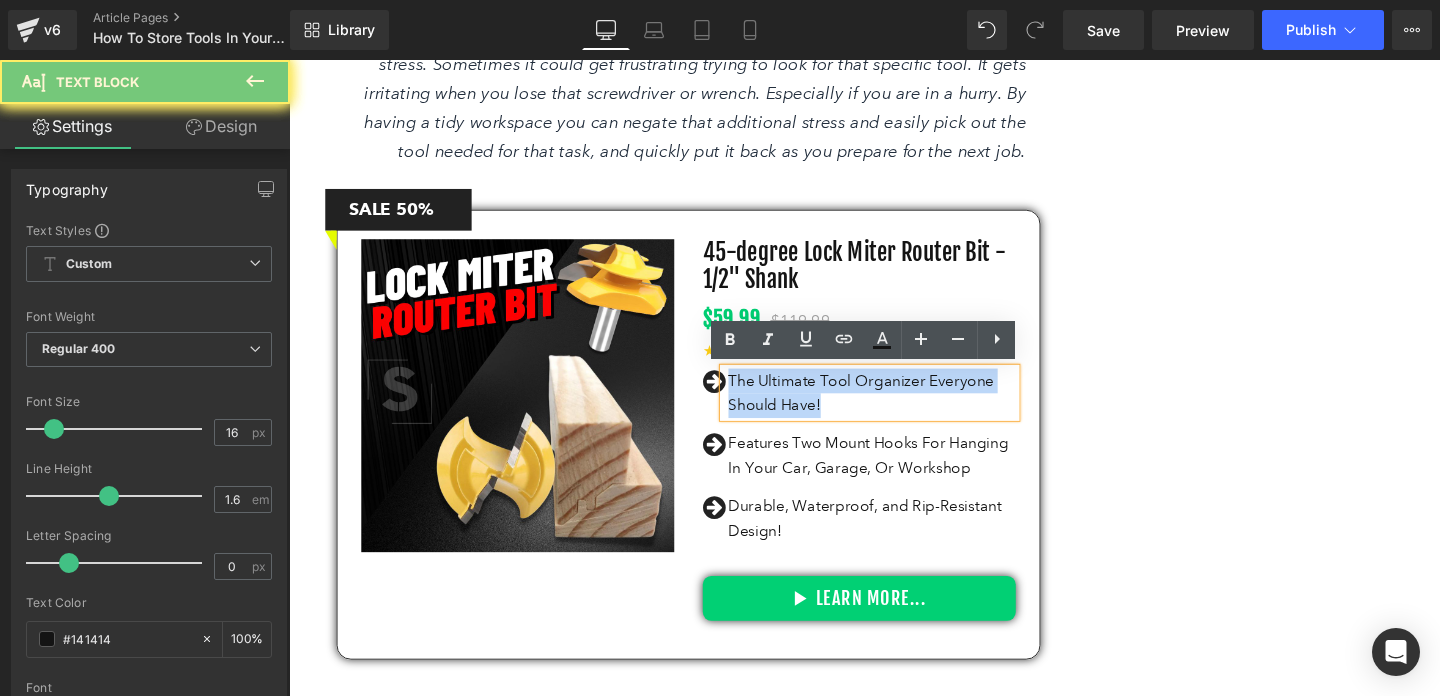 type 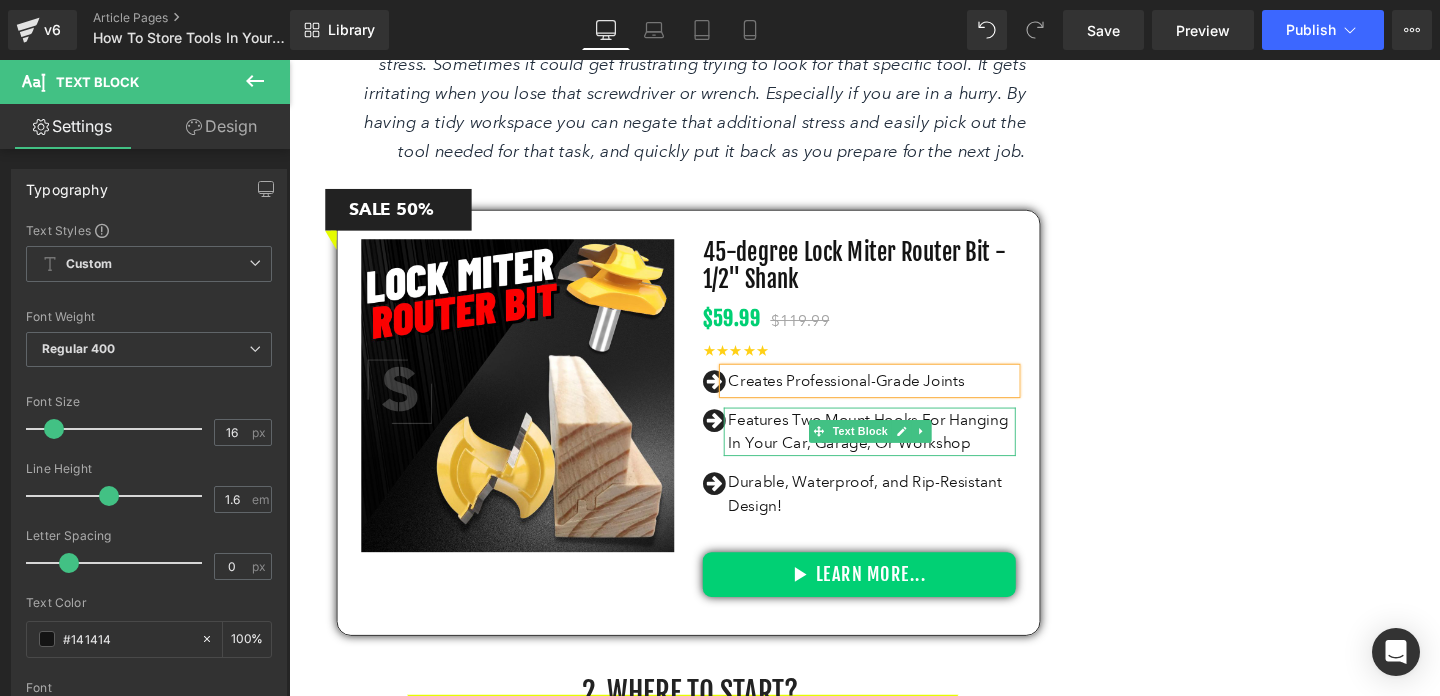 click on "Features Two Mount Hooks For Hanging In Your Car, Garage, Or Workshop" at bounding box center (902, 450) 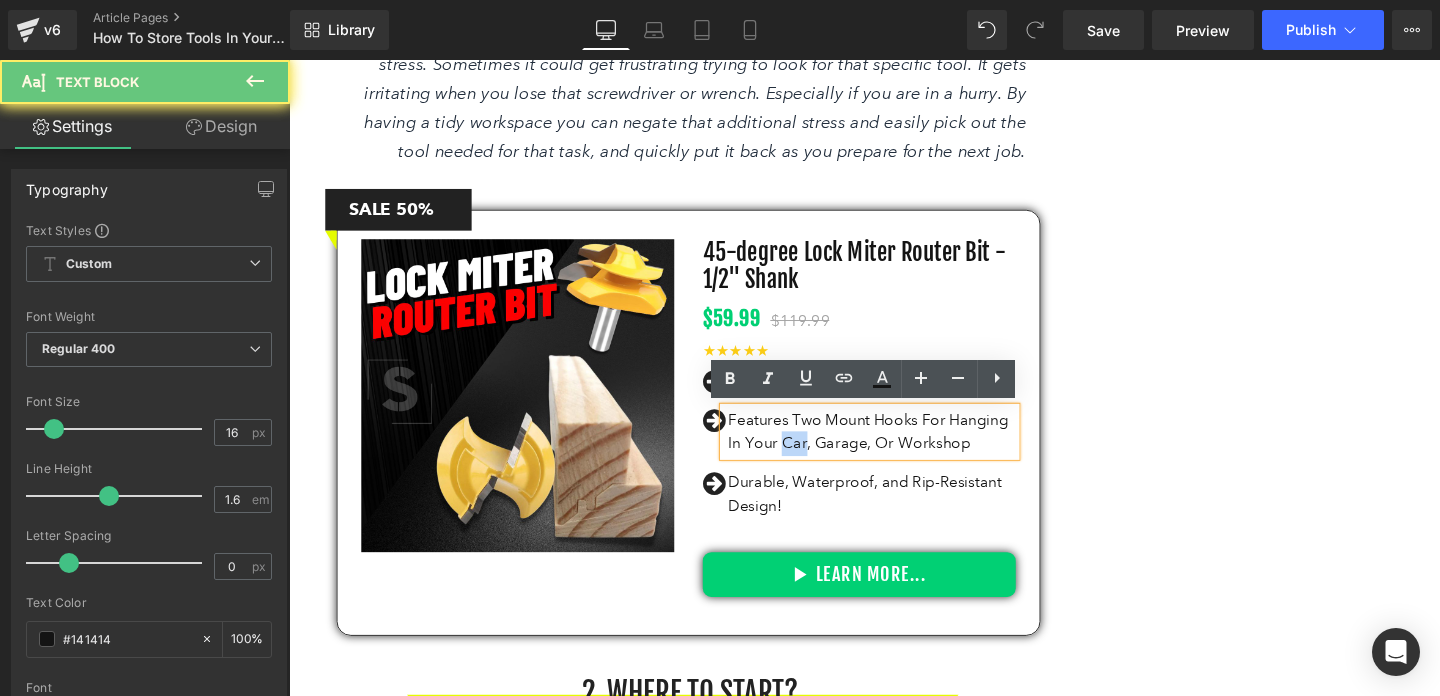 click on "Features Two Mount Hooks For Hanging In Your Car, Garage, Or Workshop" at bounding box center (902, 450) 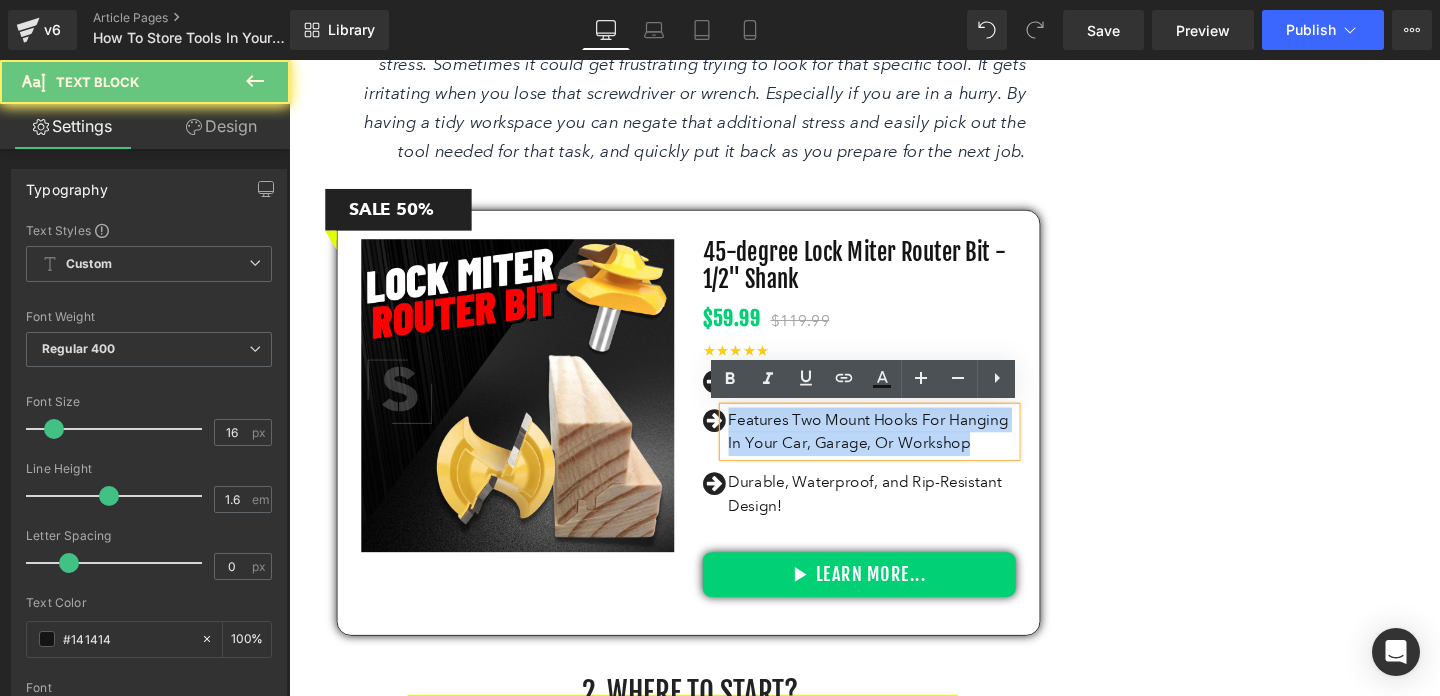 click on "Features Two Mount Hooks For Hanging In Your Car, Garage, Or Workshop" at bounding box center [902, 450] 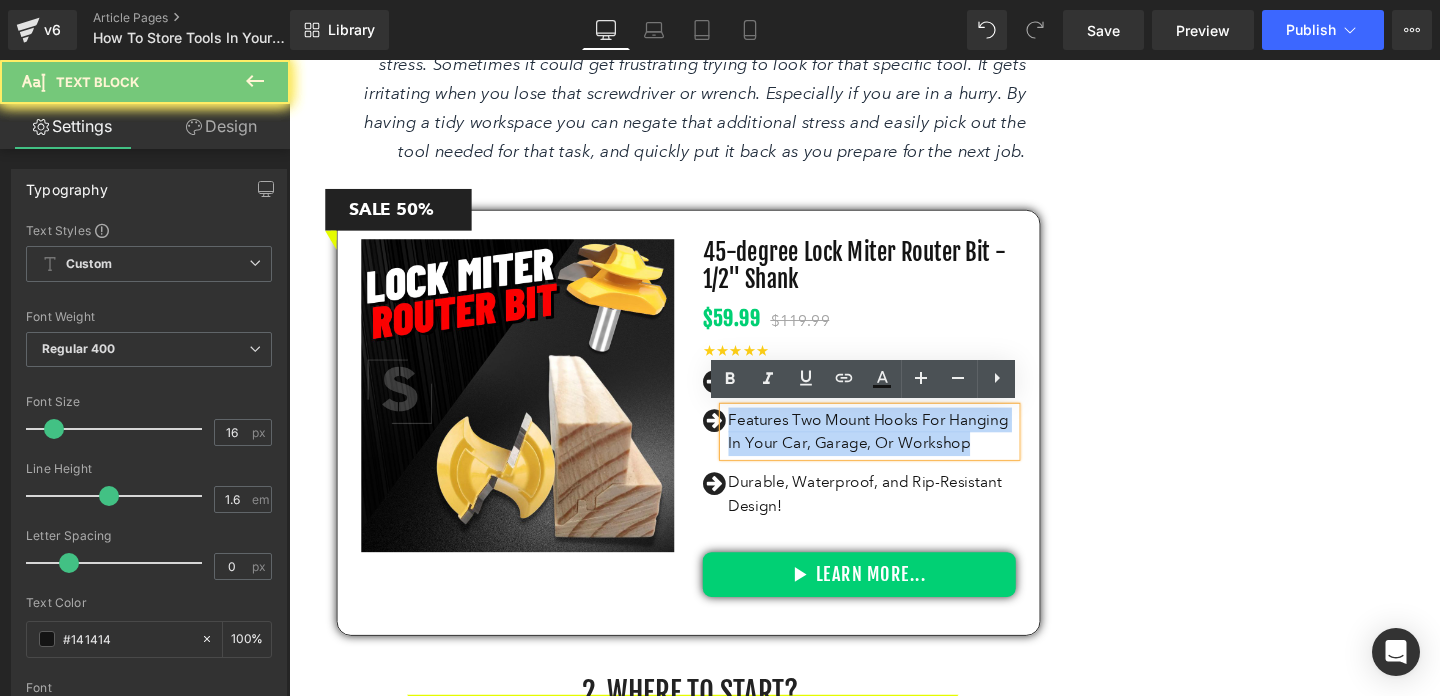 paste 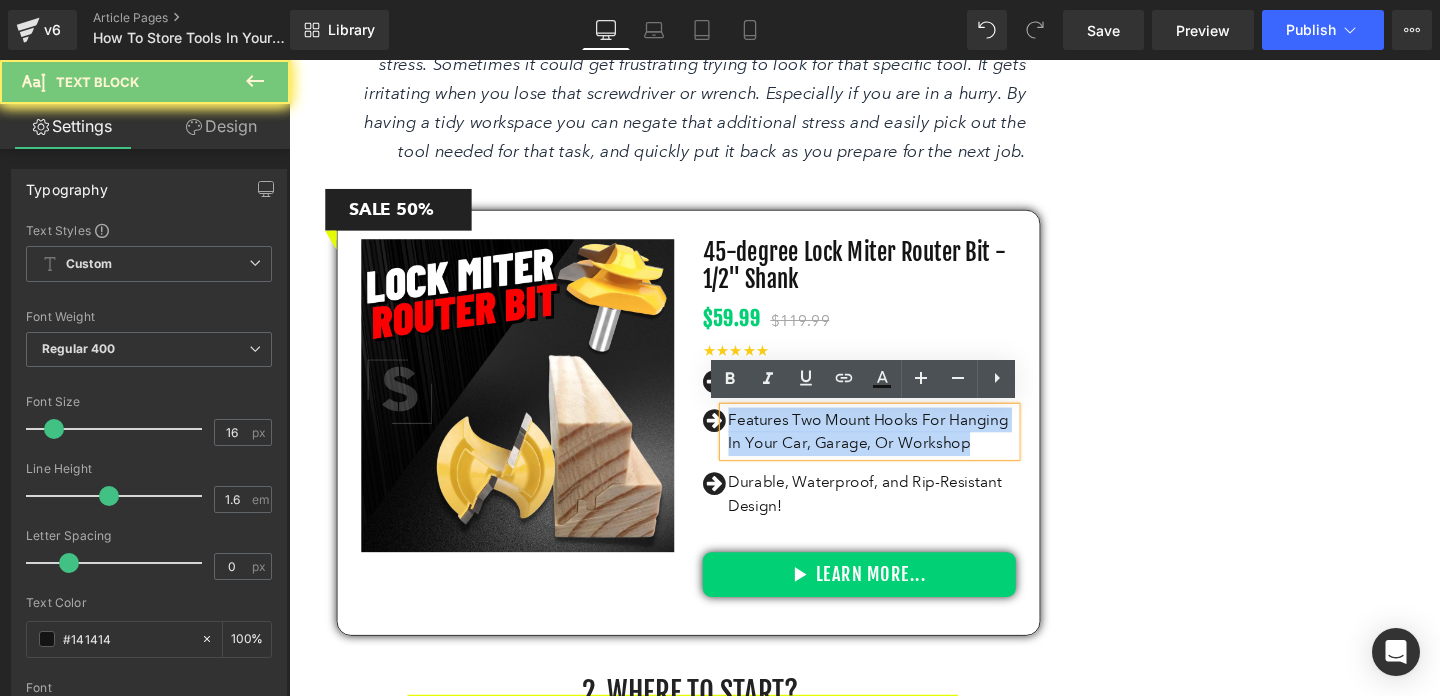 type 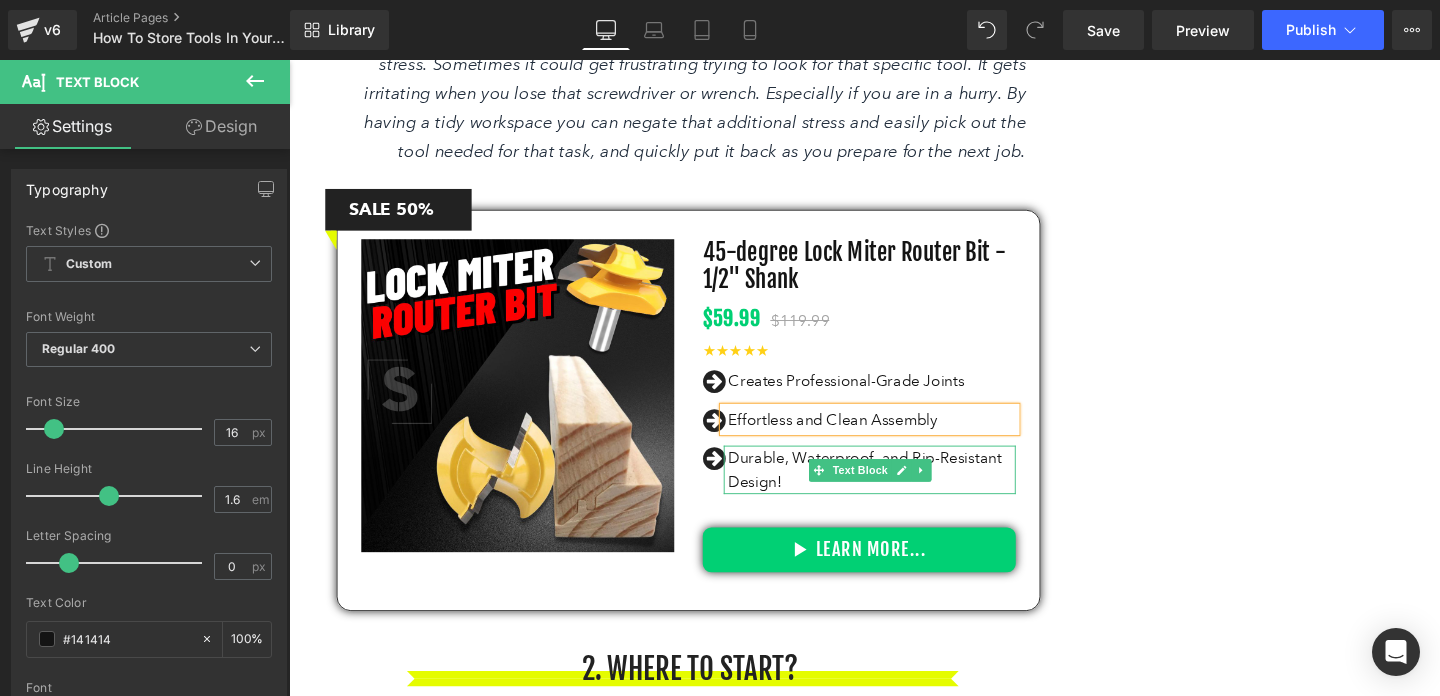 click on "Durable, Waterproof, and Rip-Resistant Design!" at bounding box center (902, 490) 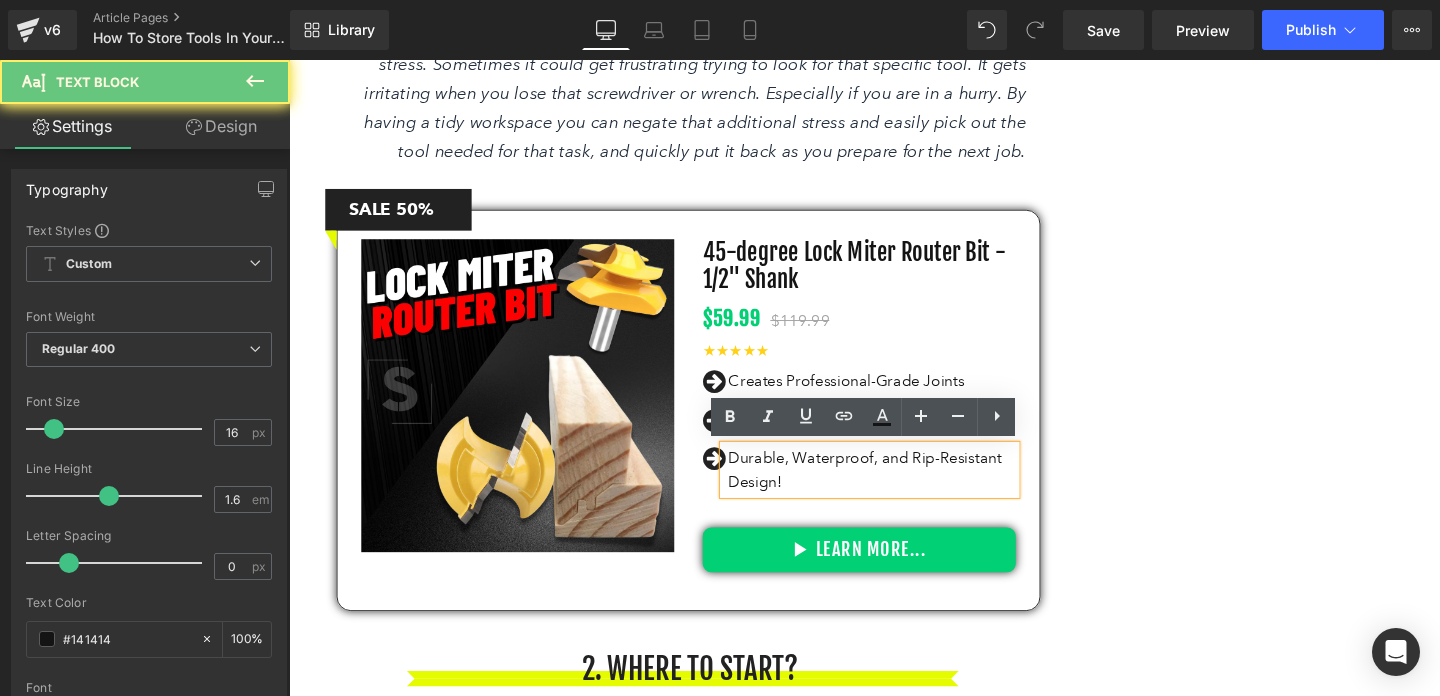 click on "Durable, Waterproof, and Rip-Resistant Design!" at bounding box center [902, 490] 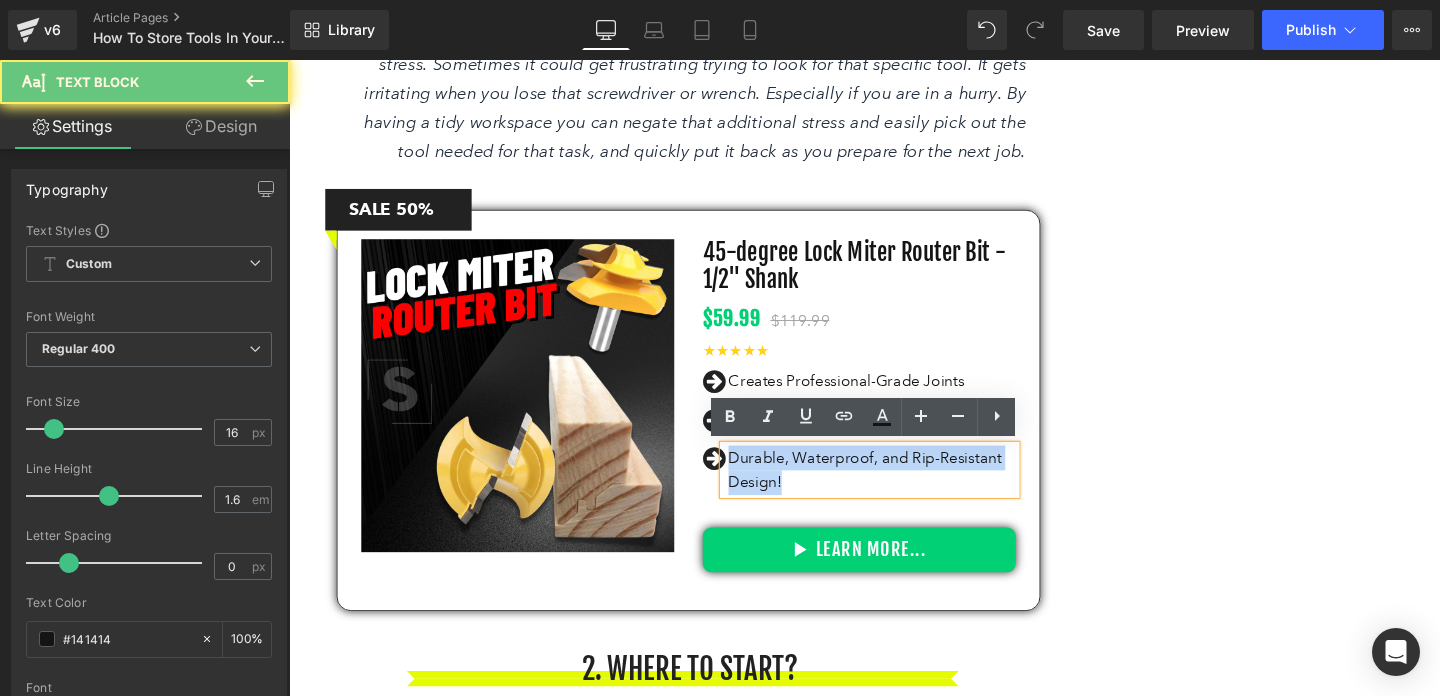 click on "Durable, Waterproof, and Rip-Resistant Design!" at bounding box center [902, 490] 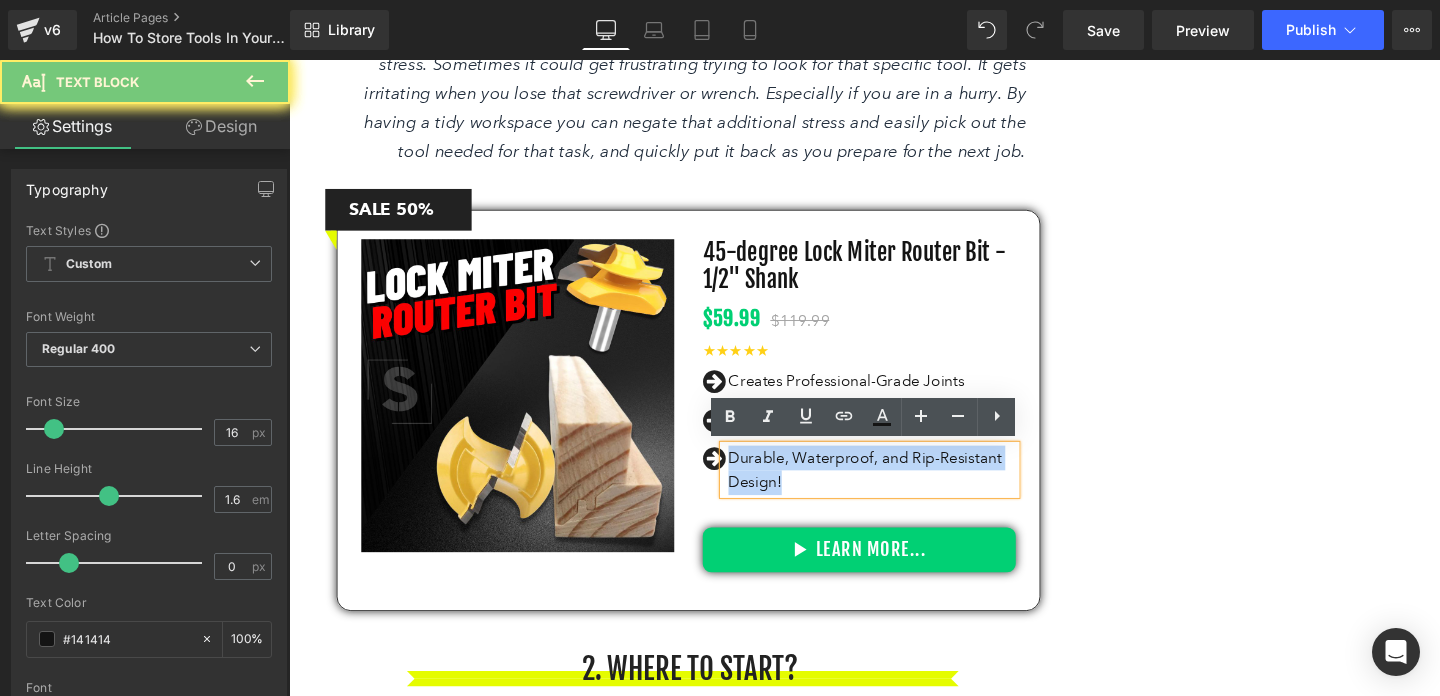 paste 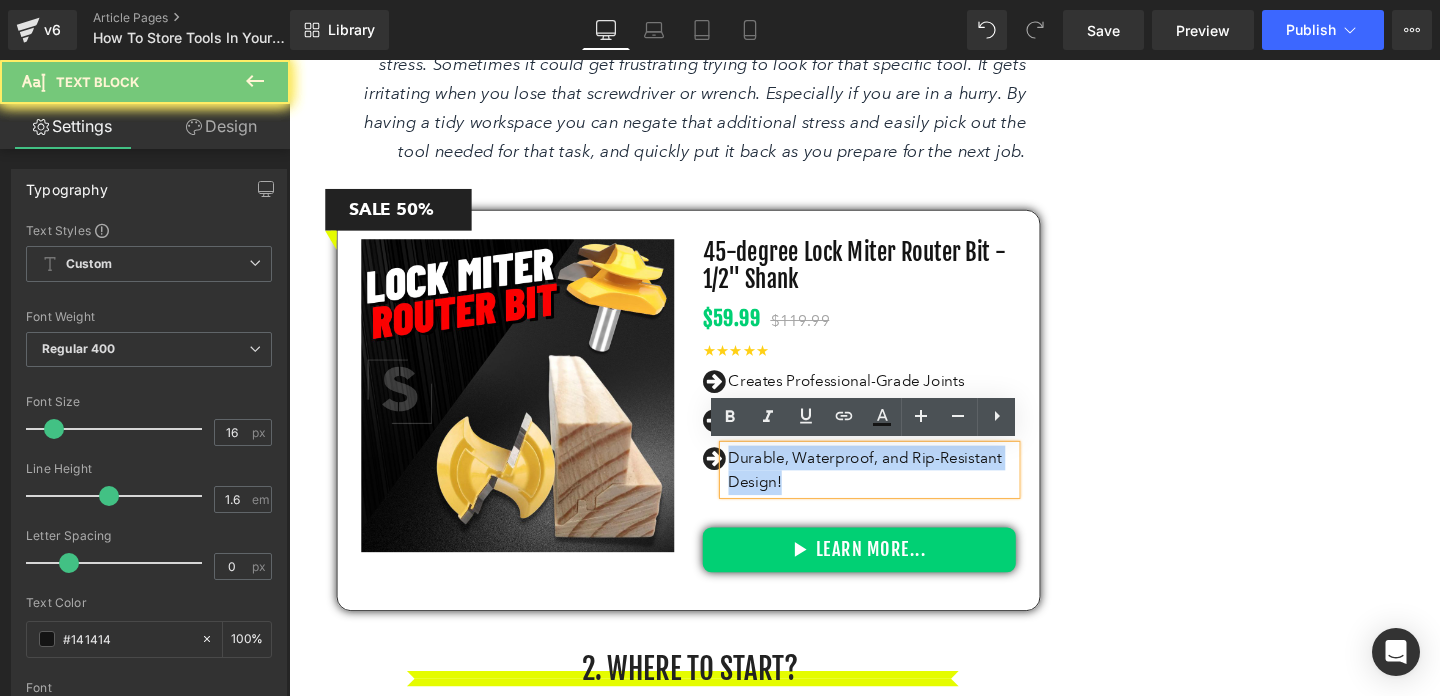 type 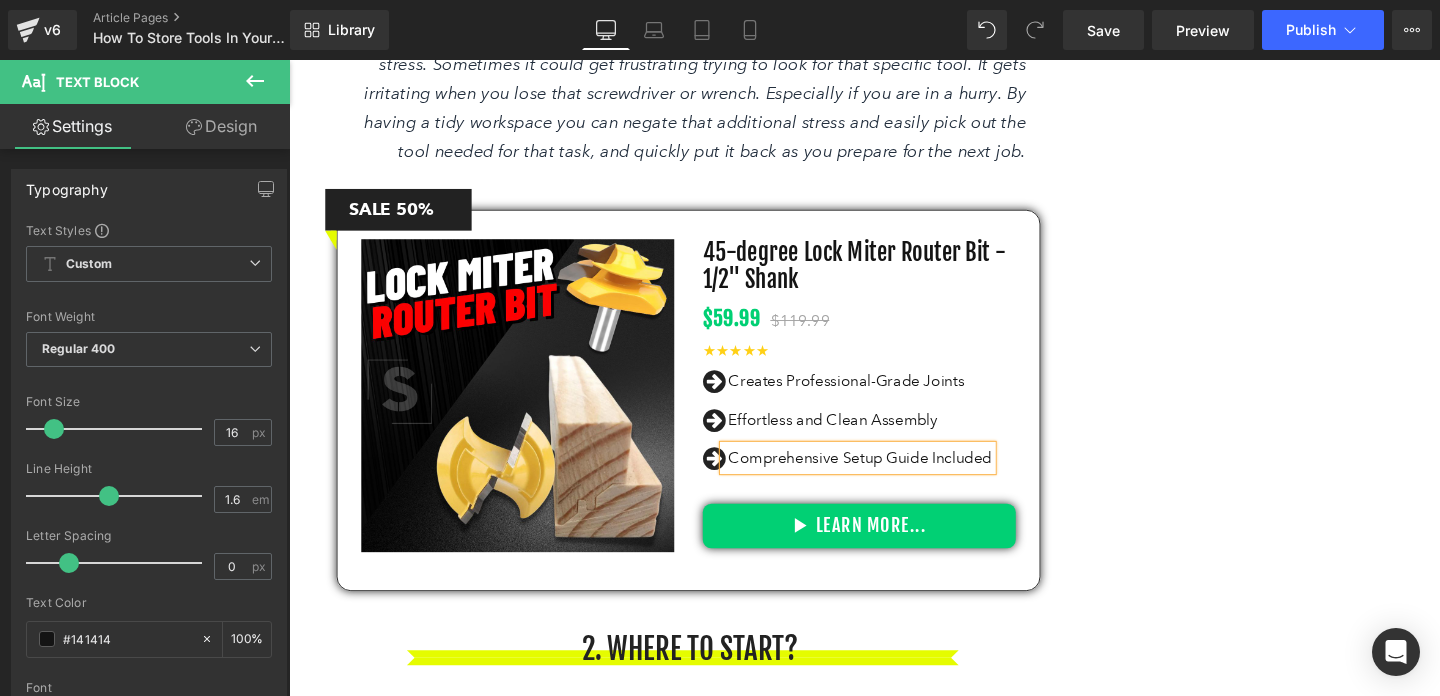 click on "1. WHY IS TOOL ORGANIZATION IMPORTANT?  Heading         #1 - Save You Time Heading         Separator         When your tools are disorganized you eventually waste plenty of time. You unintentionally wander around your workplace trying to find the right tool to use. By tidying your workspace and making it well organized you save time since you can easily find the right tool to use for a specific task or job. At the same time, you can easily put it back to where it needs to be placed for future use. By doing this you are saving tons of minutes per day. Text Block         Row         #2 - Save You Money Heading         Separator         Text Block         Row         #3 - Take Away Stress Heading         Separator         Text Block         Row         SALE 50% Text Block
Sale Off" at bounding box center (894, 1641) 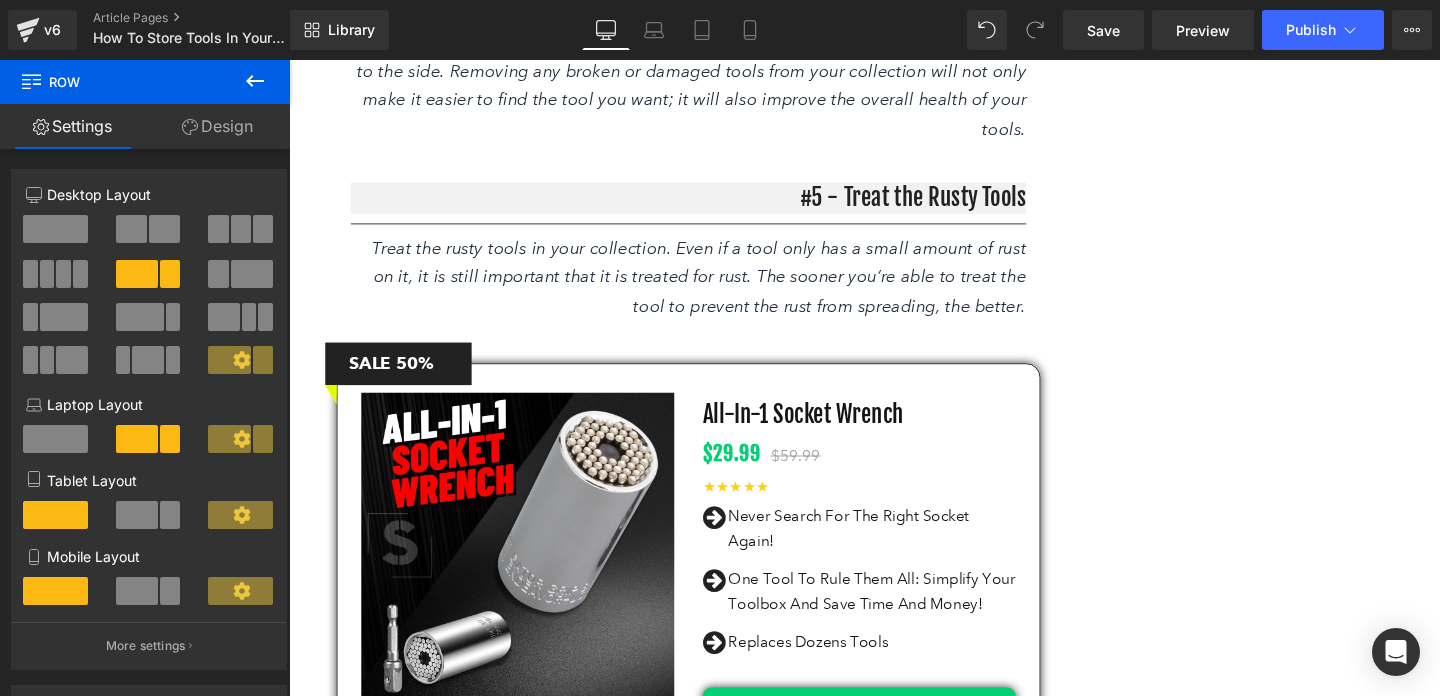 scroll, scrollTop: 3599, scrollLeft: 0, axis: vertical 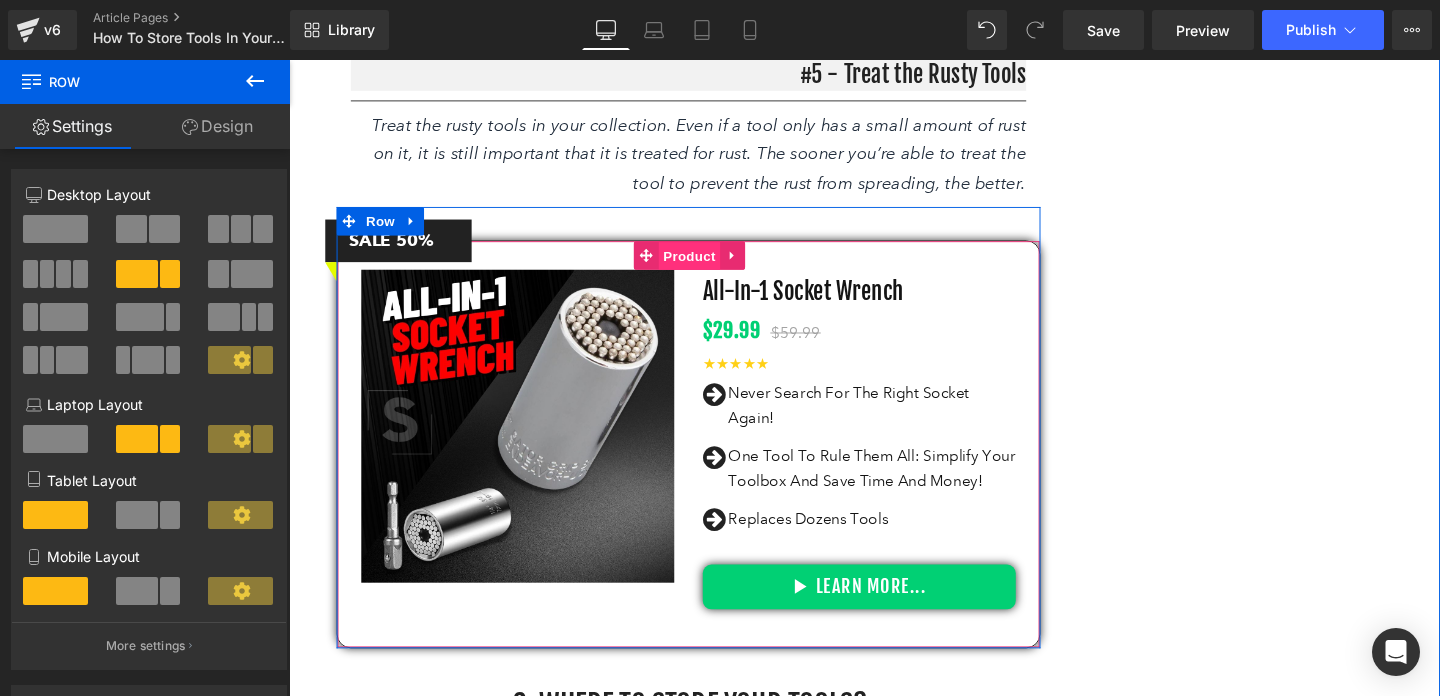 click on "Product" at bounding box center (710, 267) 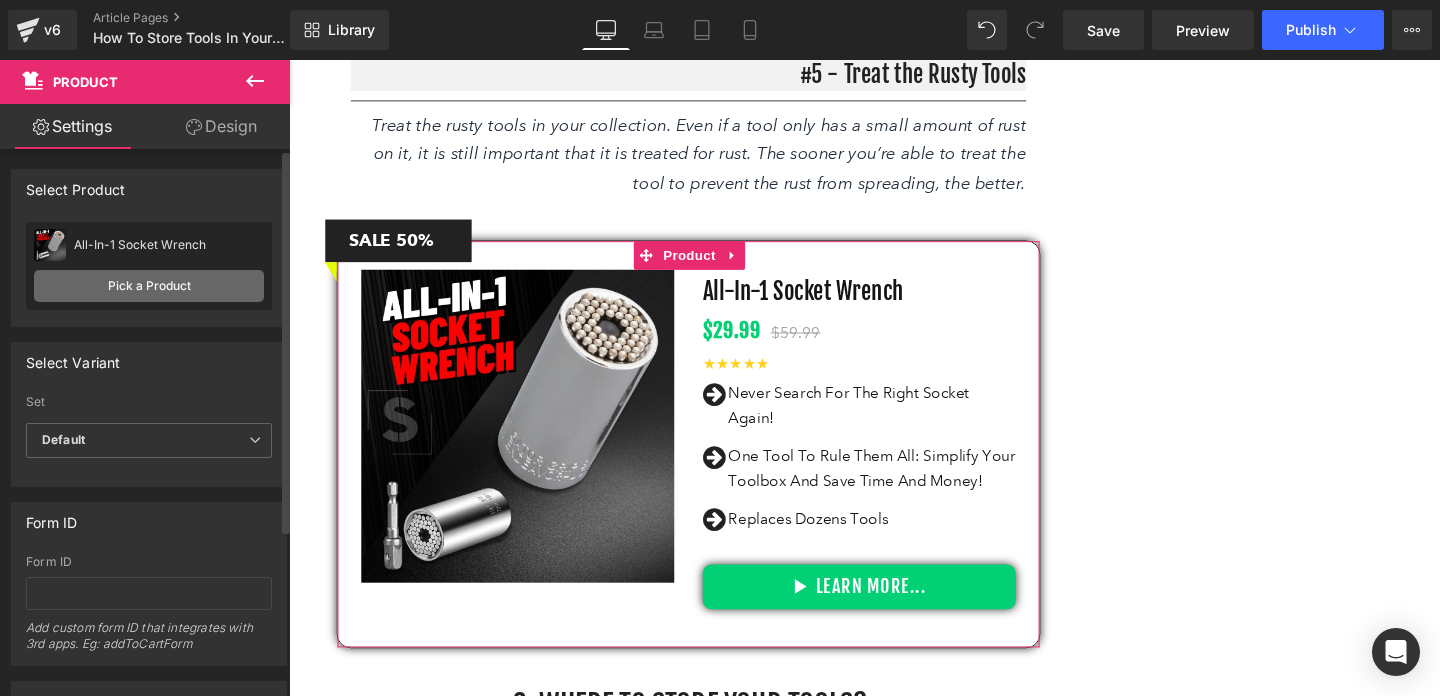 click on "Pick a Product" at bounding box center (149, 286) 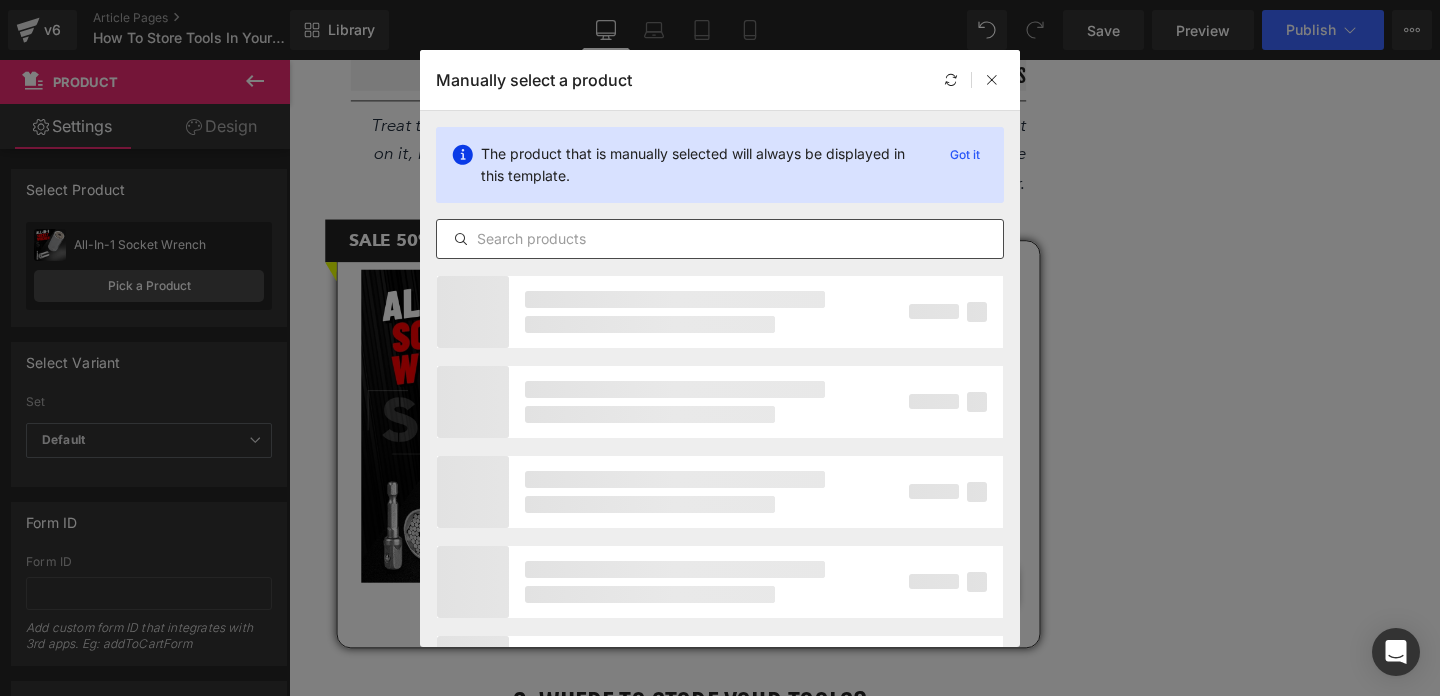 click at bounding box center (720, 239) 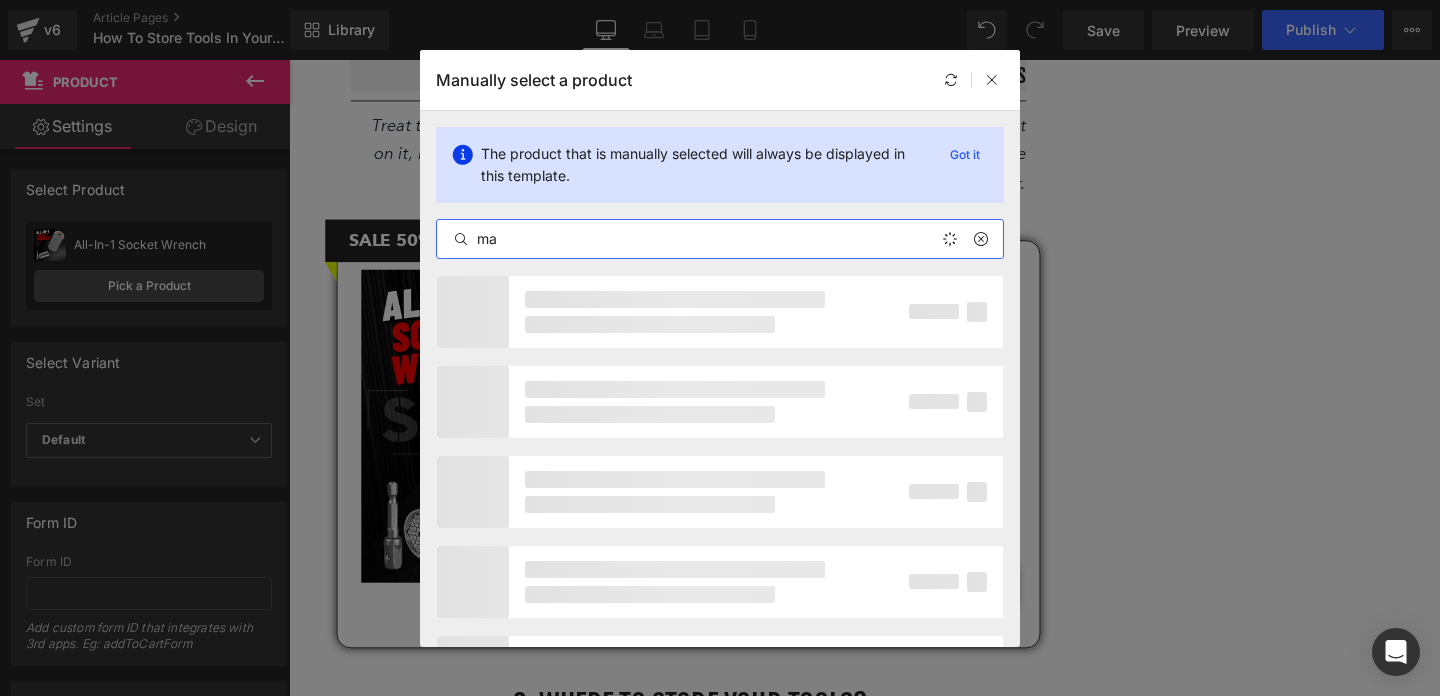 type on "m" 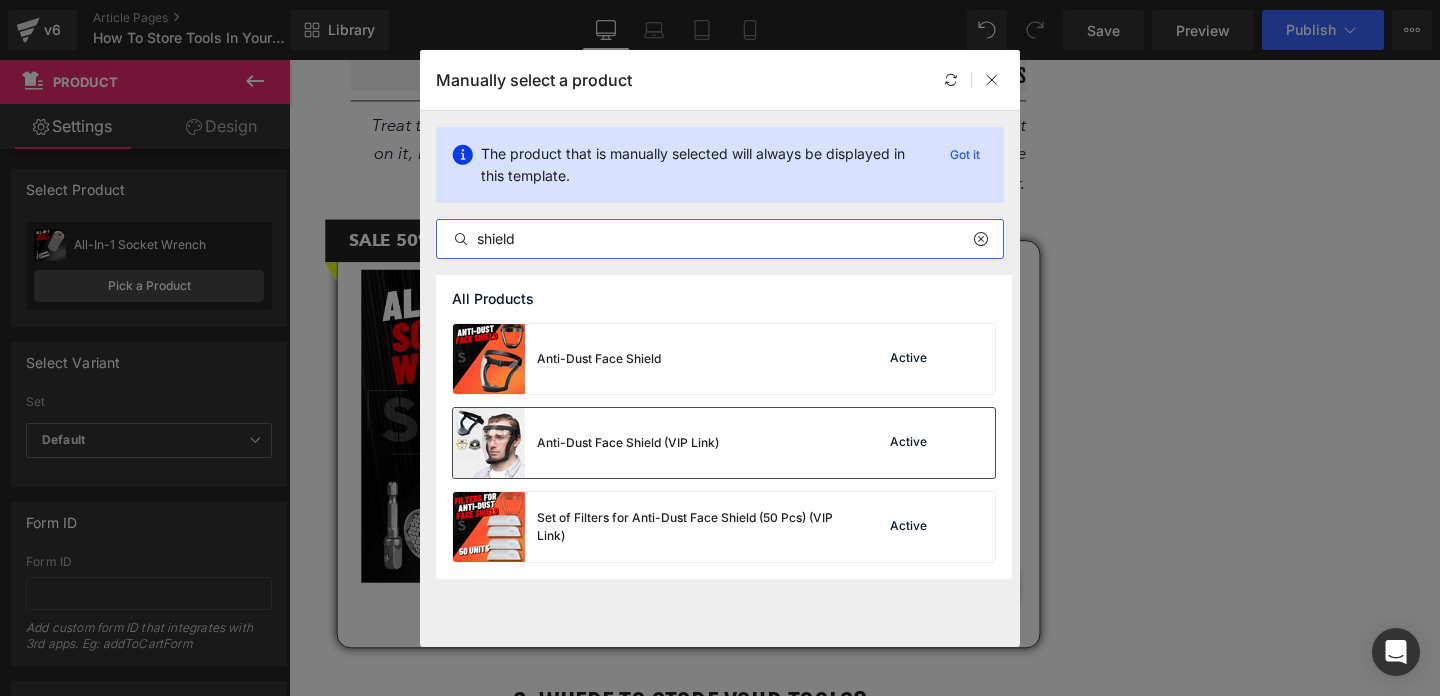 type on "shield" 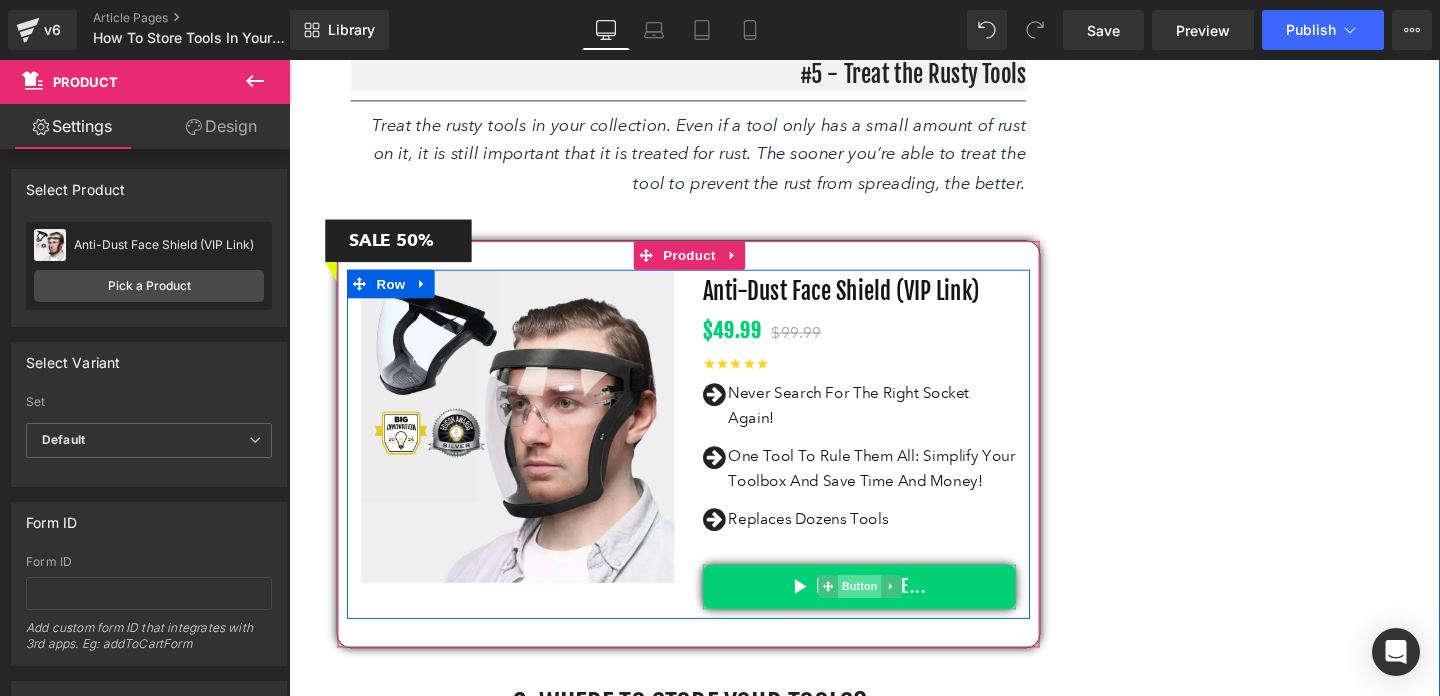 click on "Button" at bounding box center (889, 614) 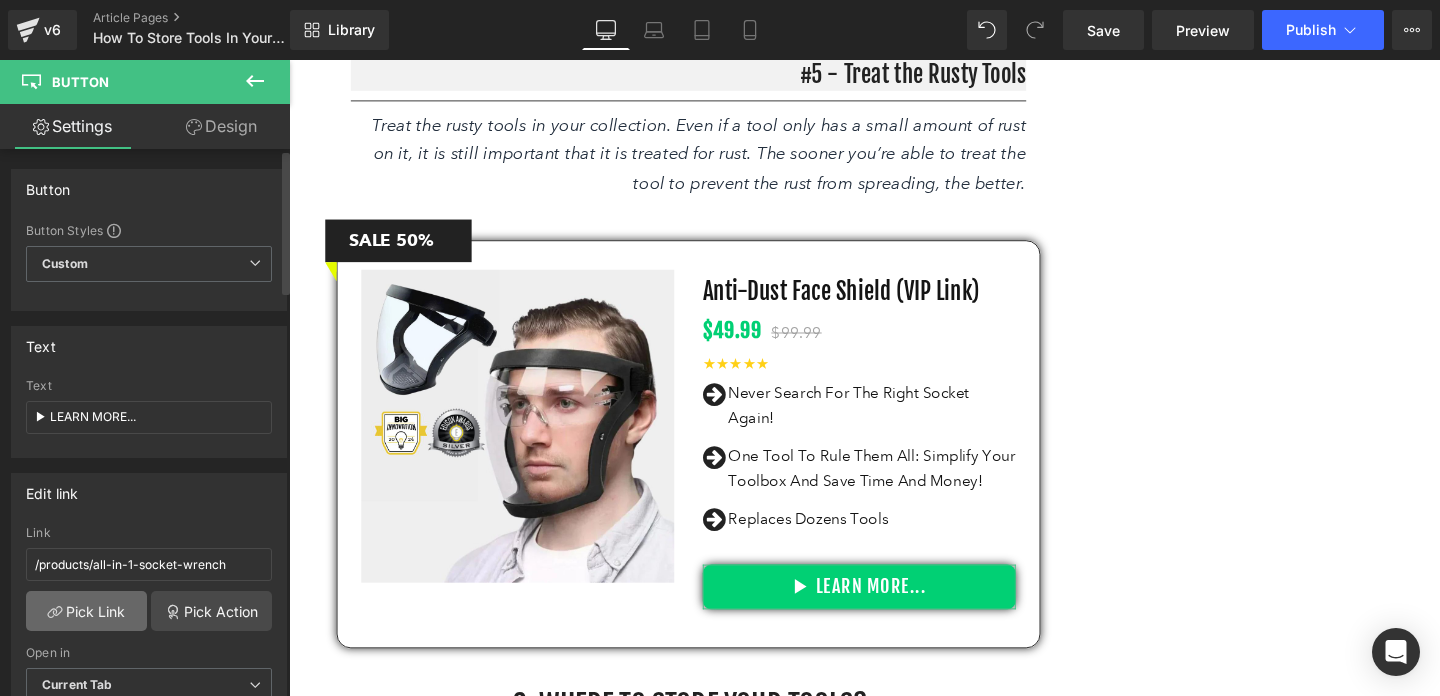 click on "Pick Link" at bounding box center (86, 611) 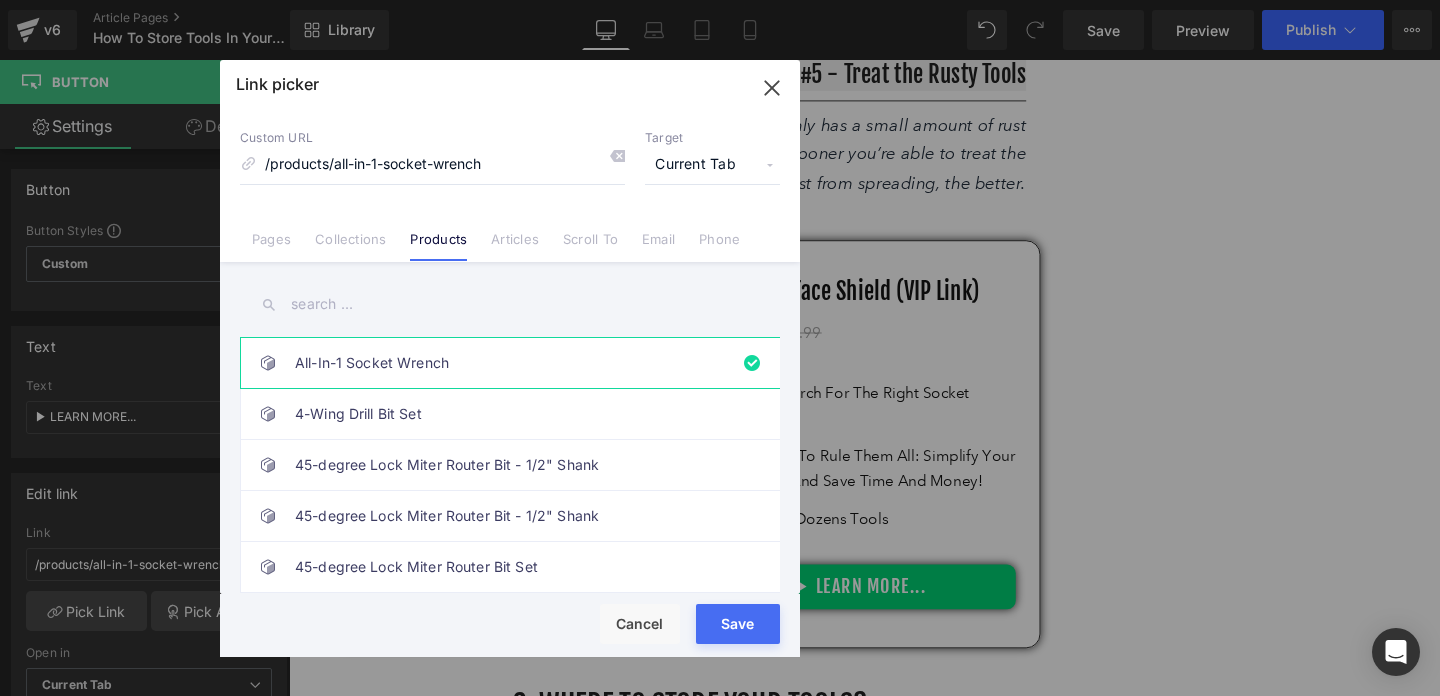 click at bounding box center (510, 304) 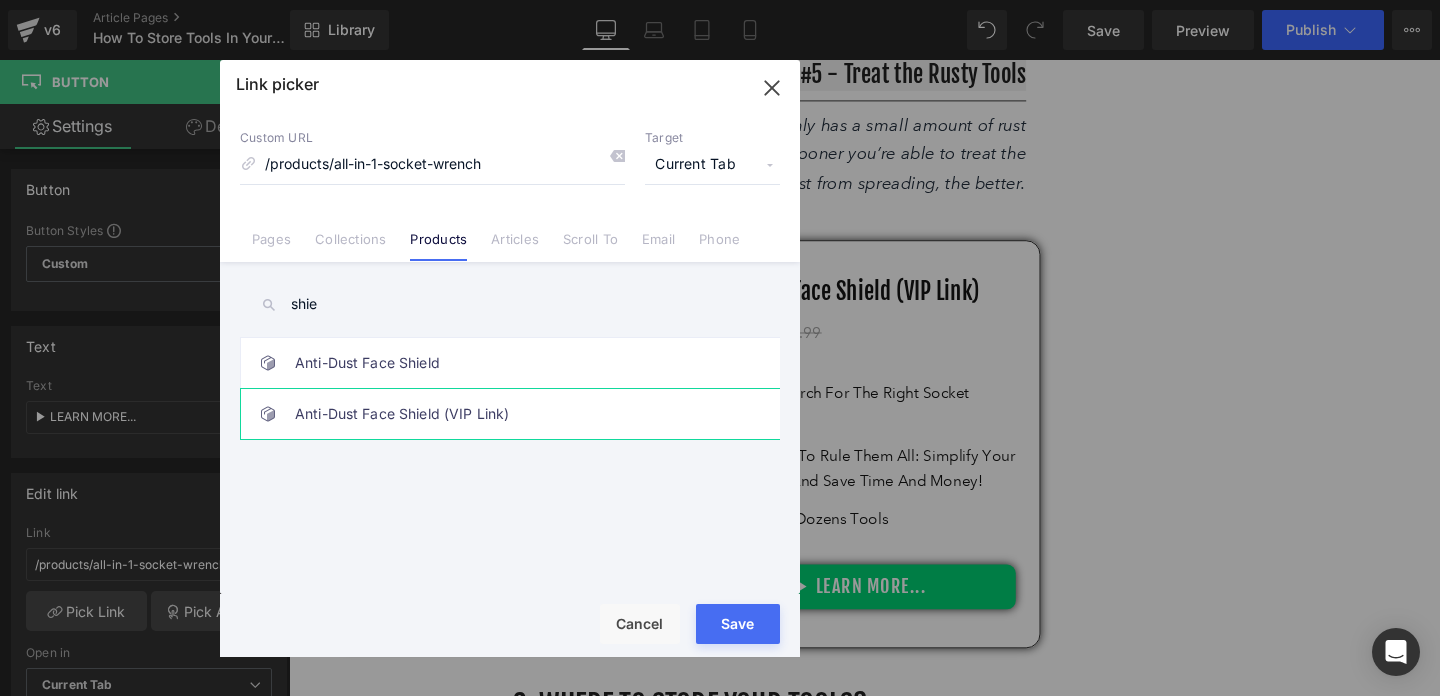 type on "shie" 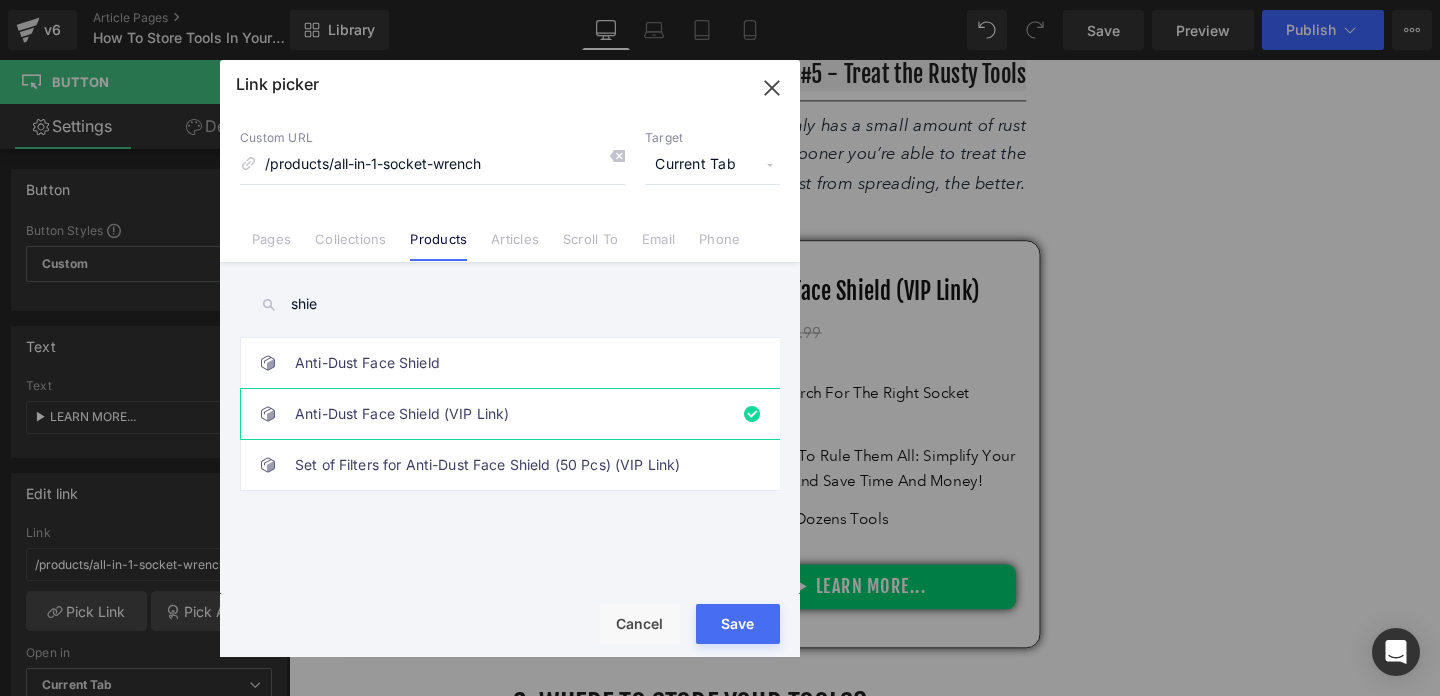 click on "Rendering Content" at bounding box center [720, 617] 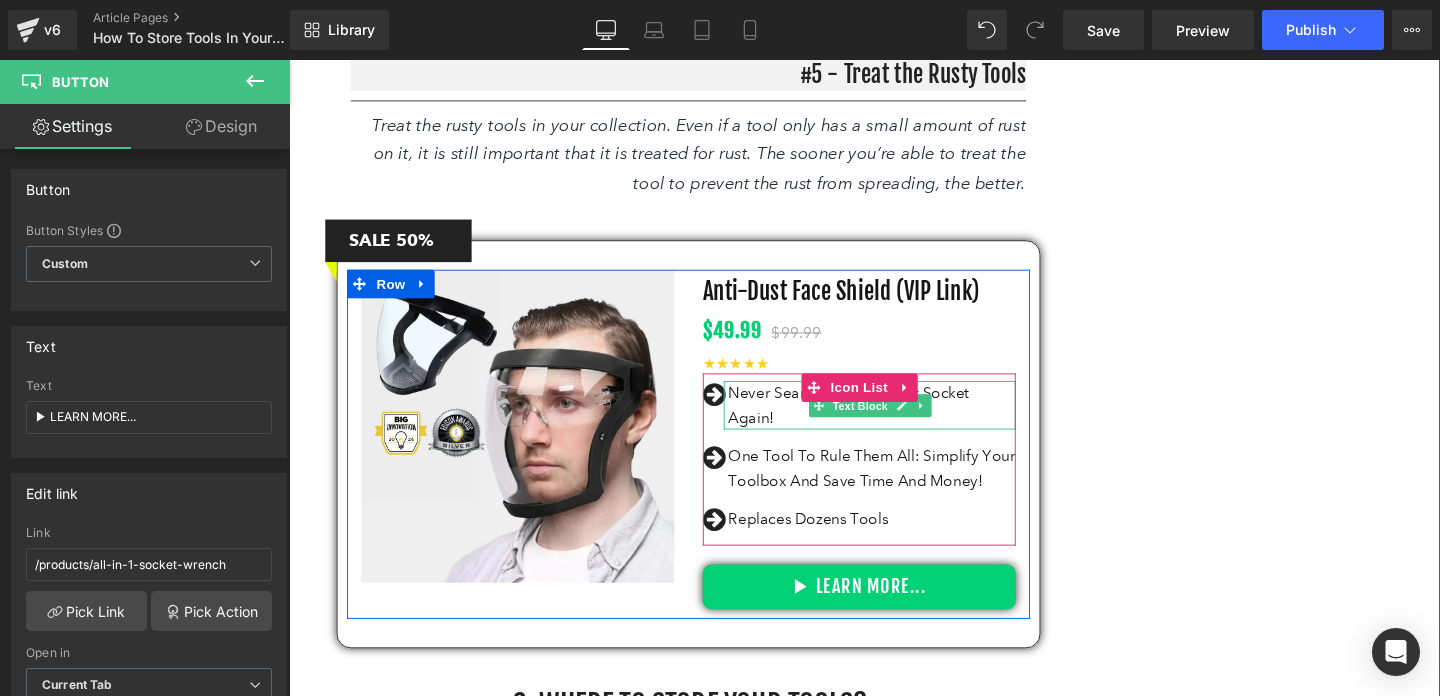 click on "Never Search For The Right Socket Again!" at bounding box center [902, 423] 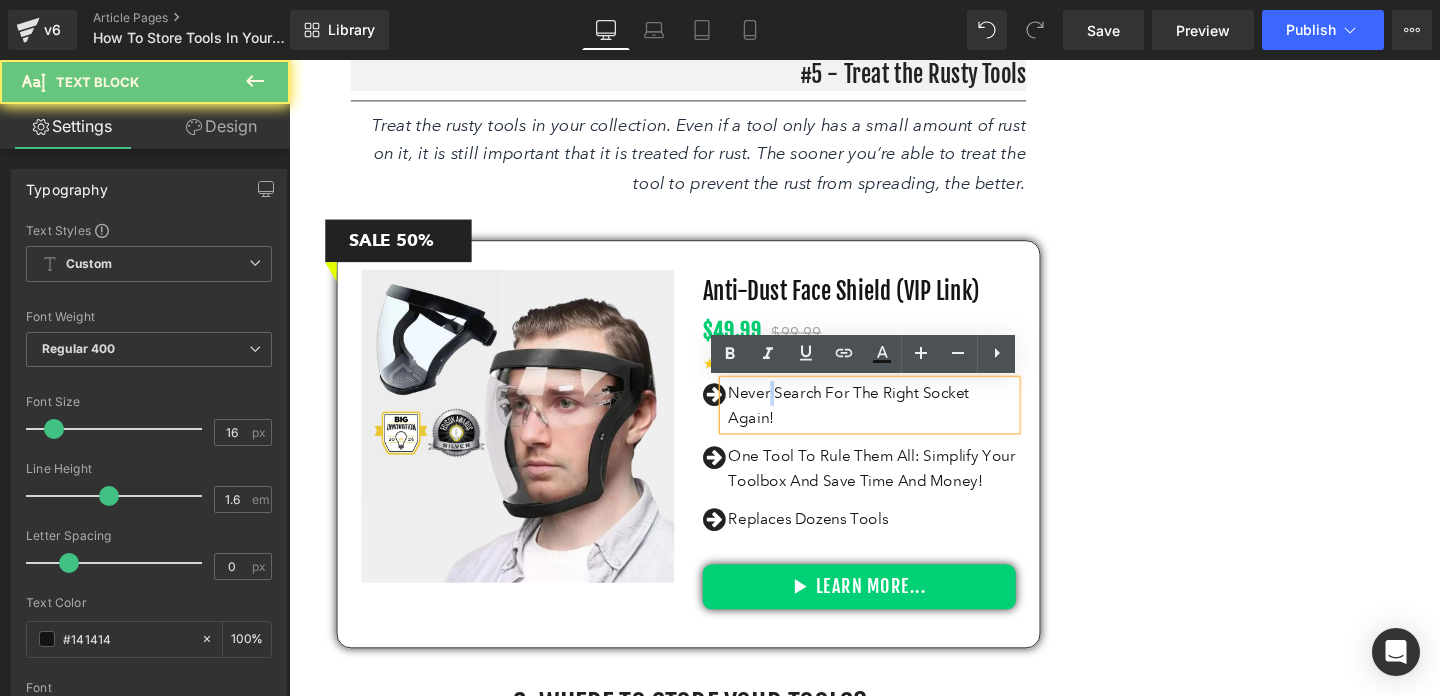 click on "Never Search For The Right Socket Again!" at bounding box center [902, 423] 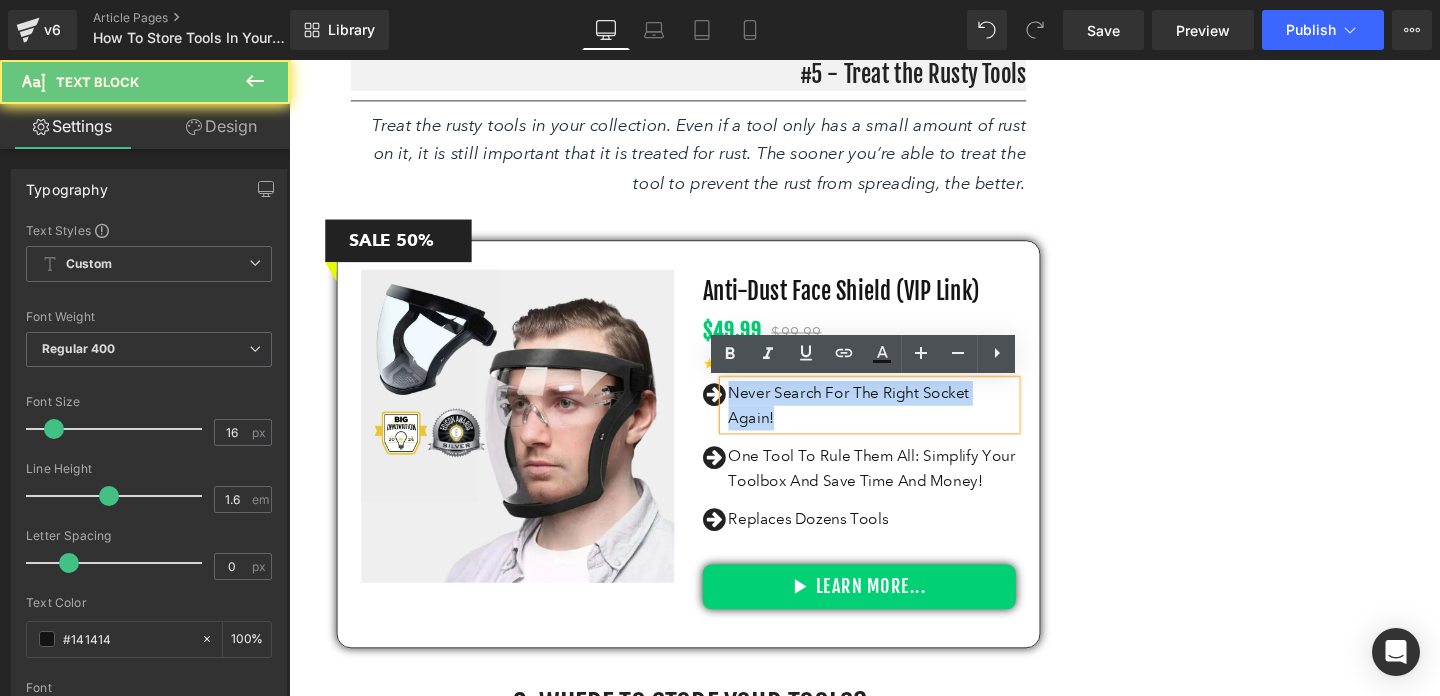 click on "Never Search For The Right Socket Again!" at bounding box center [902, 423] 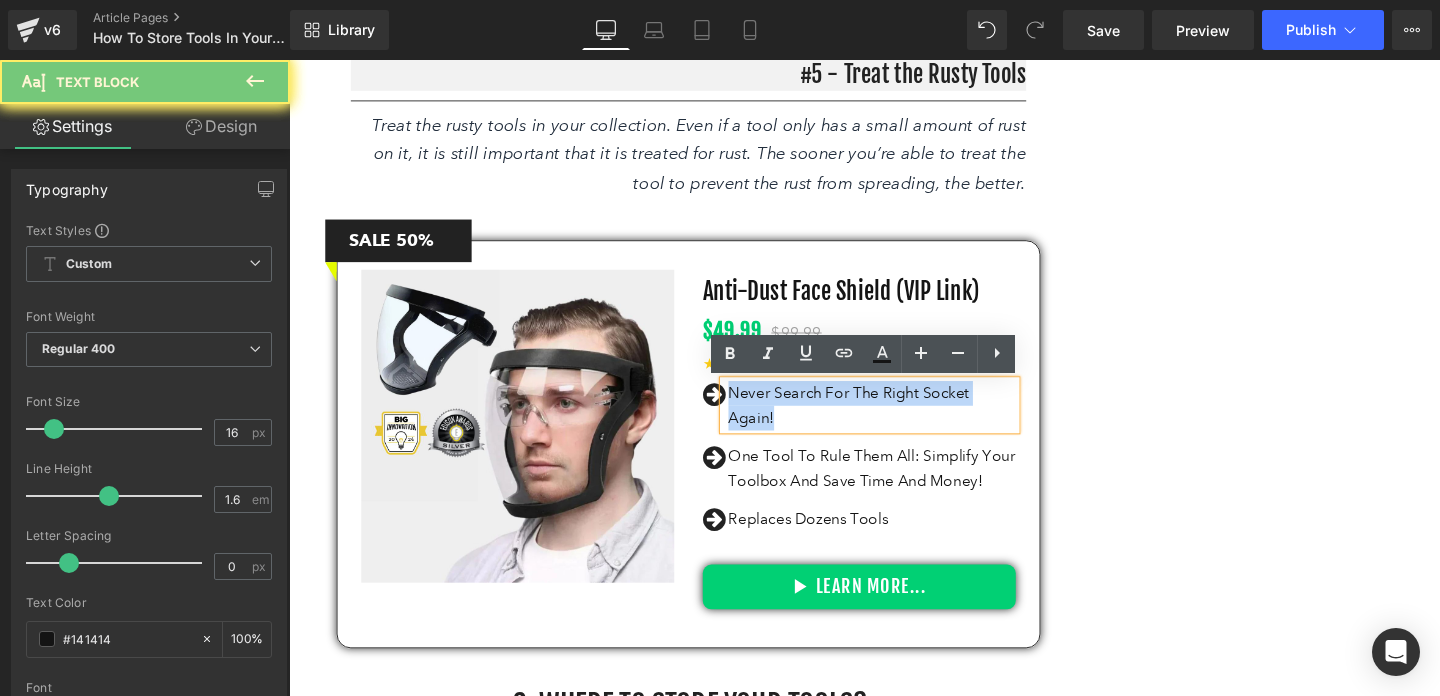 paste 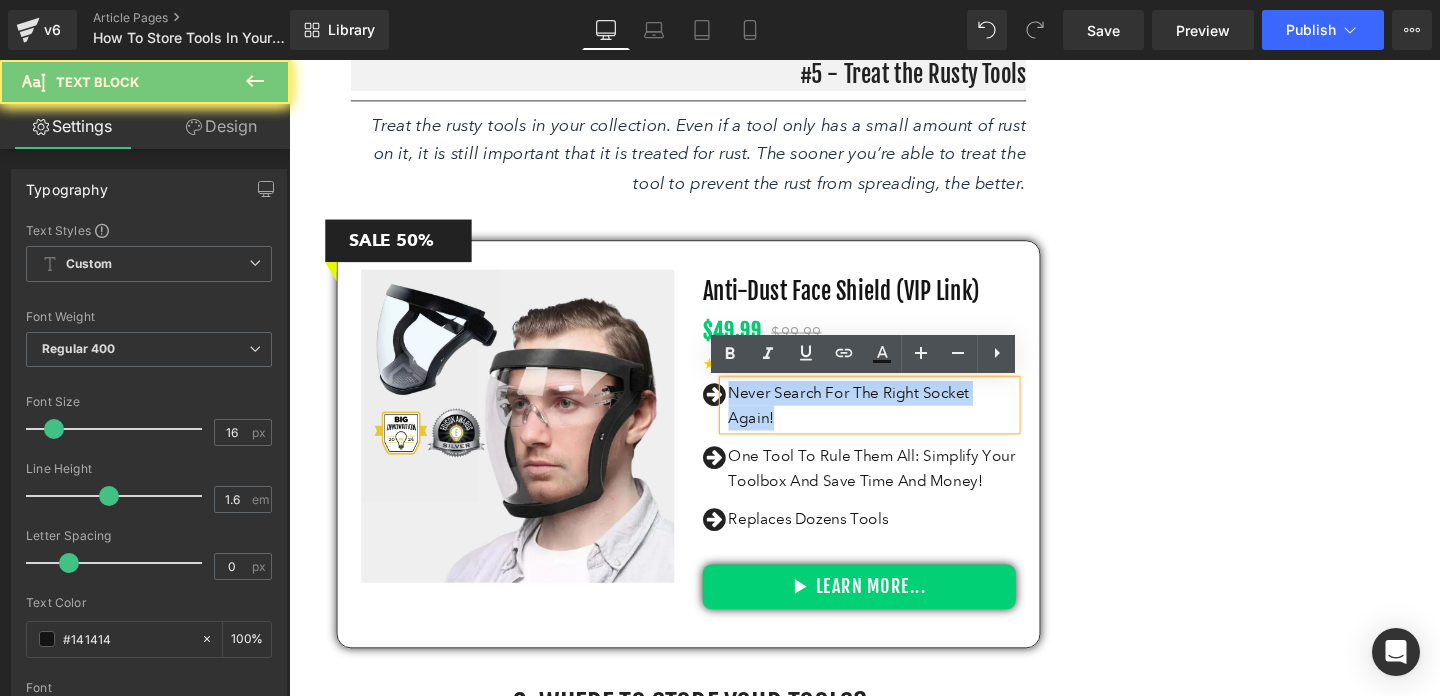 type 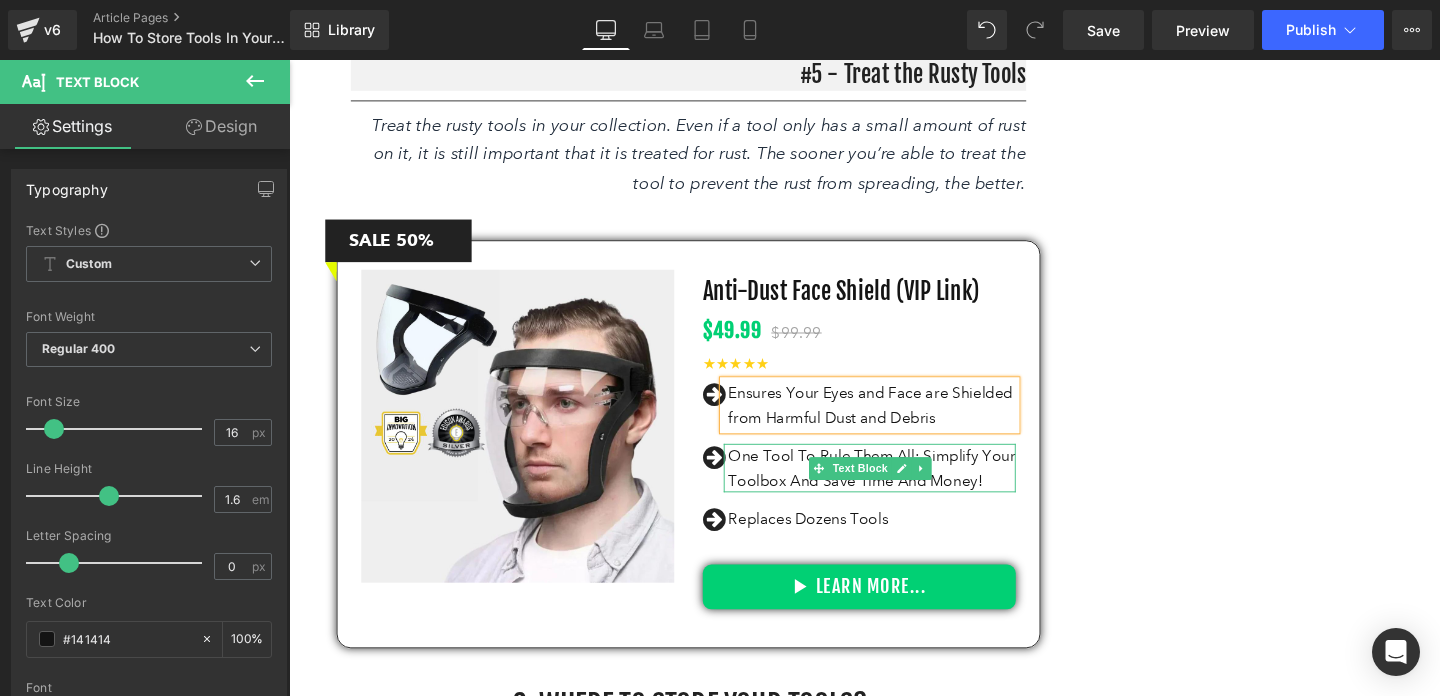 click on "One Tool To Rule Them All: Simplify Your Toolbox And Save Time And Money!" at bounding box center [902, 489] 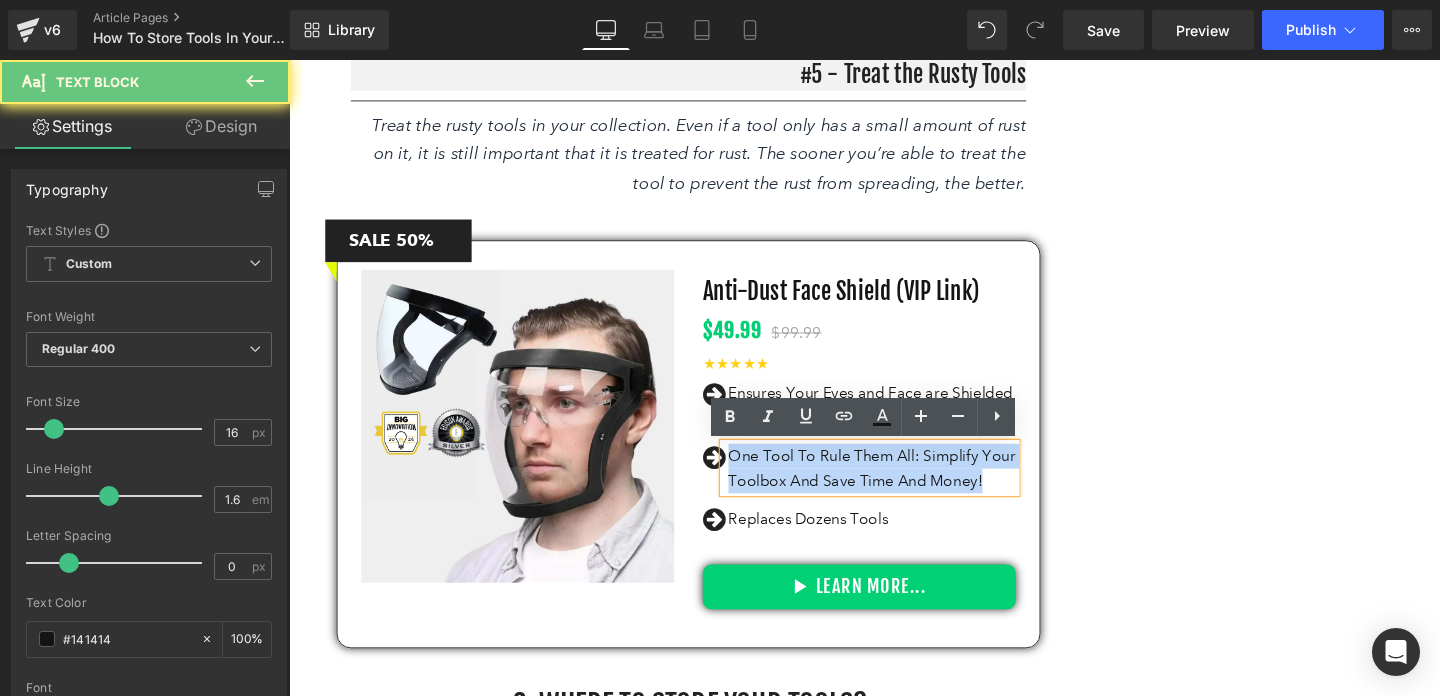 click on "One Tool To Rule Them All: Simplify Your Toolbox And Save Time And Money!" at bounding box center (902, 489) 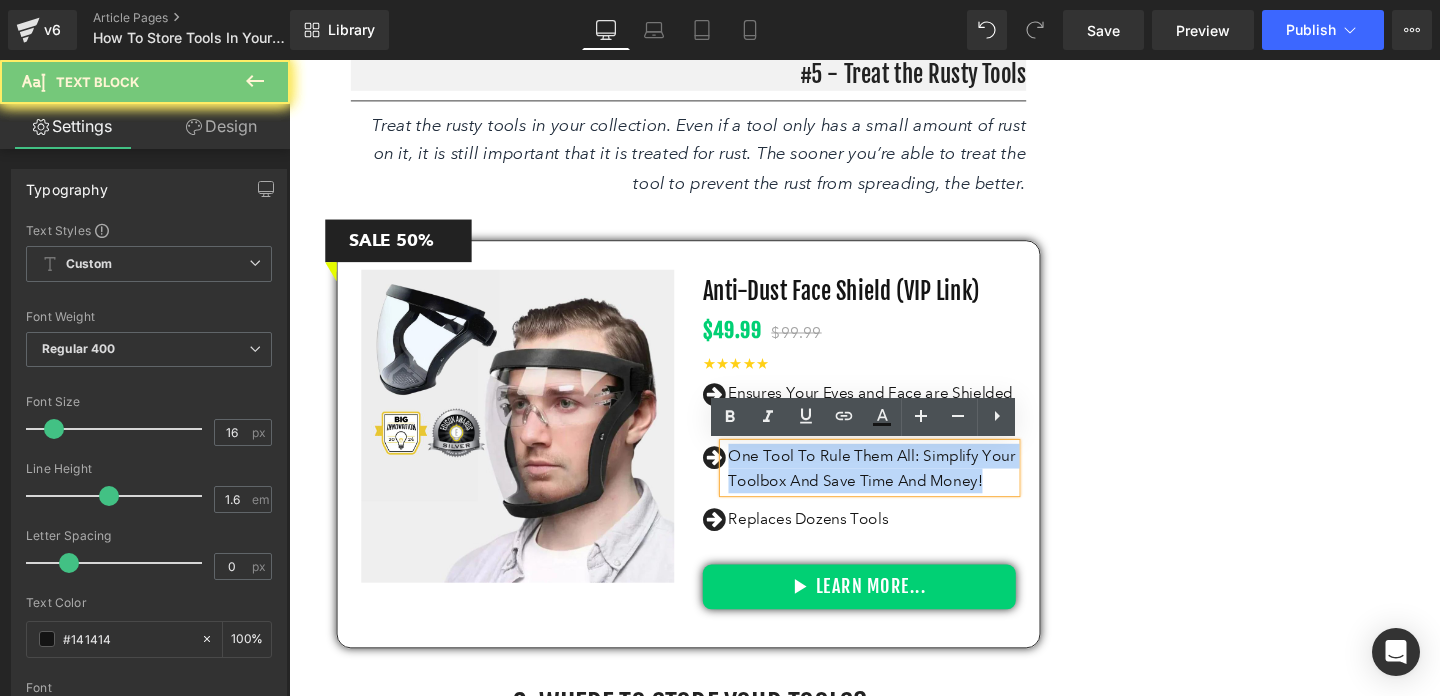 paste 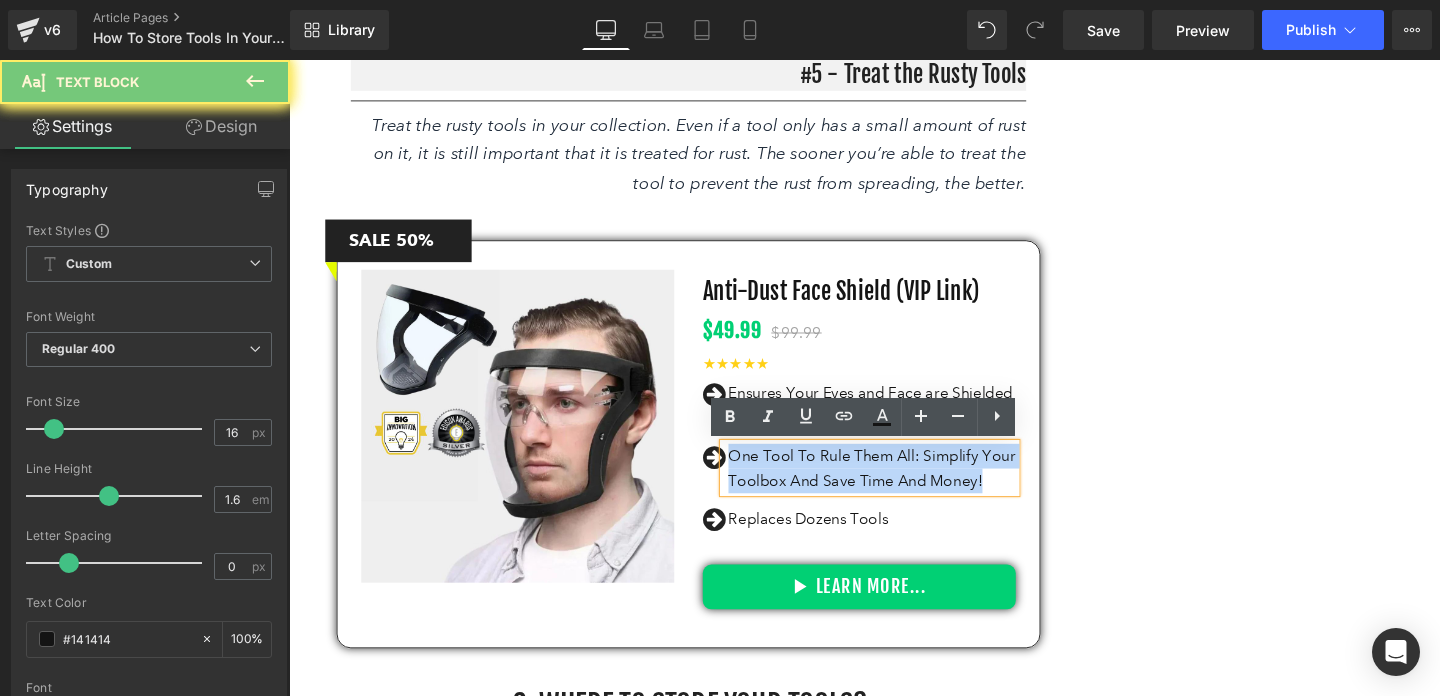 type 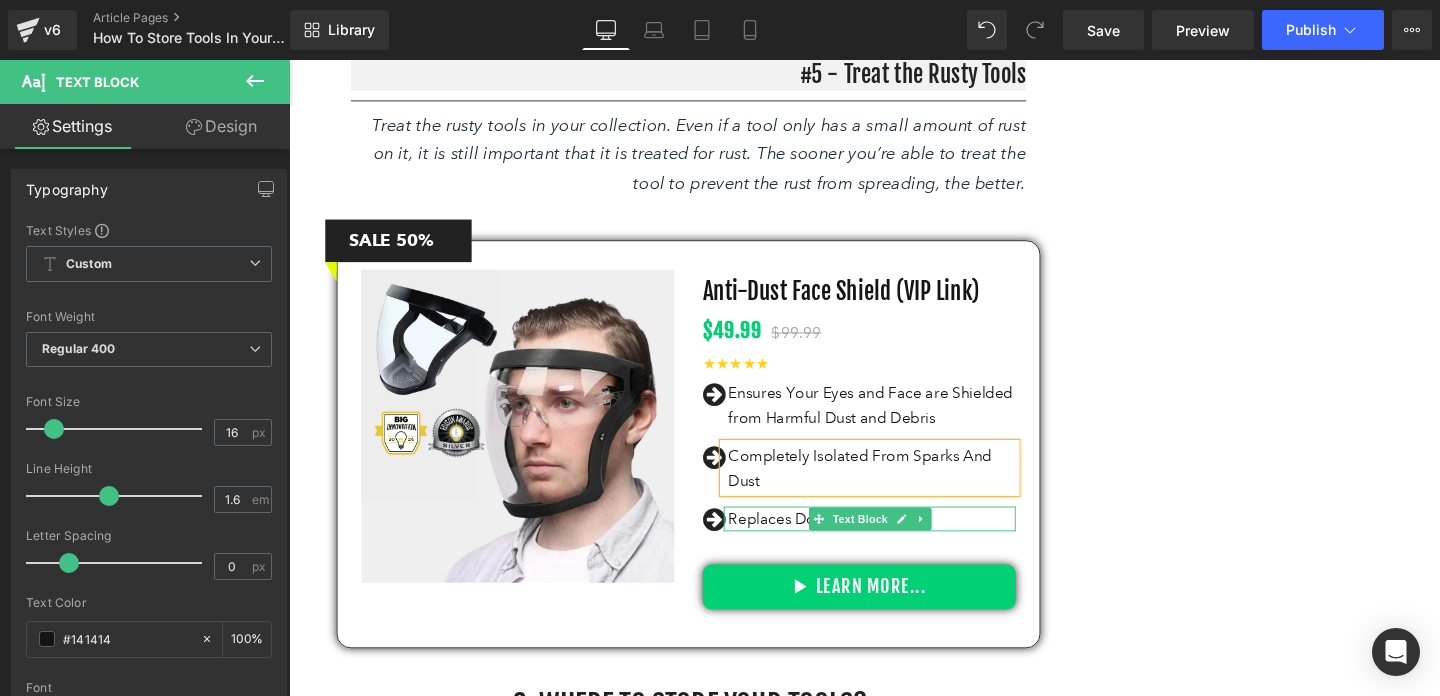 click on "Replaces Dozens Tools" at bounding box center (902, 543) 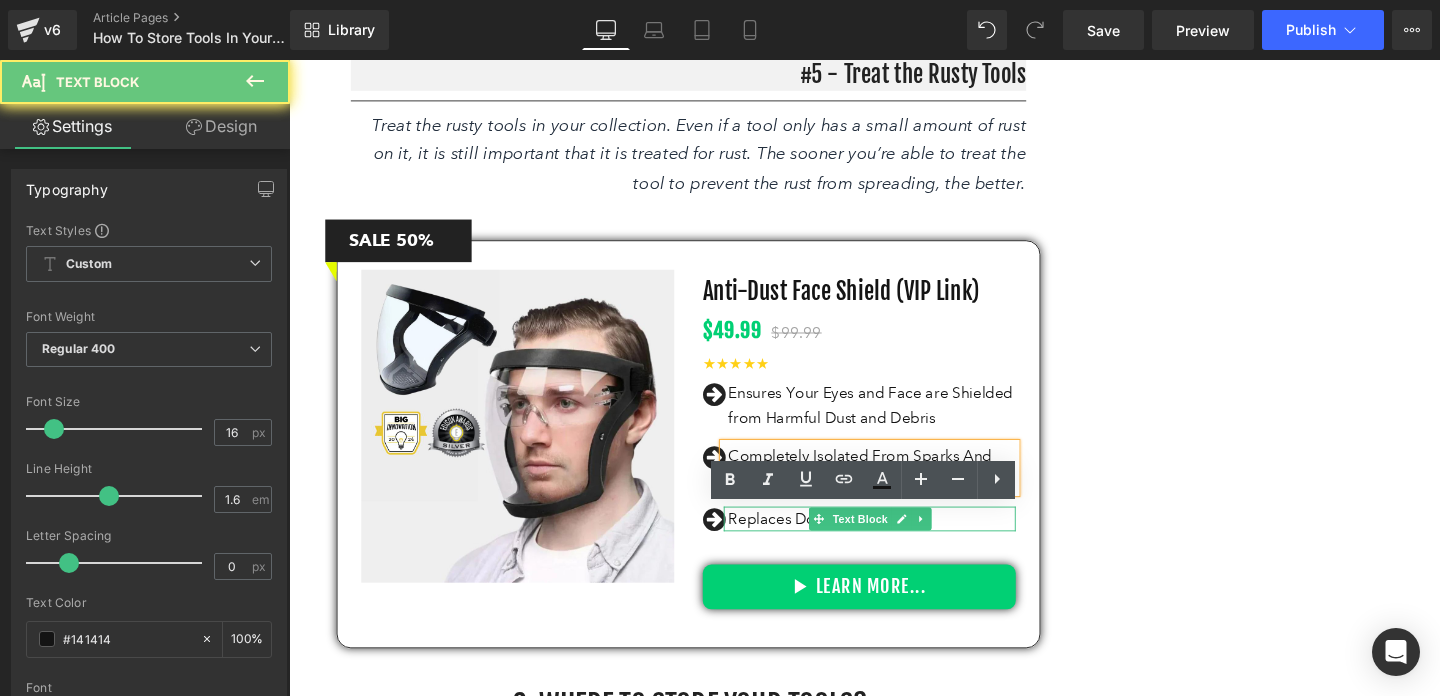 click on "Replaces Dozens Tools" at bounding box center [902, 543] 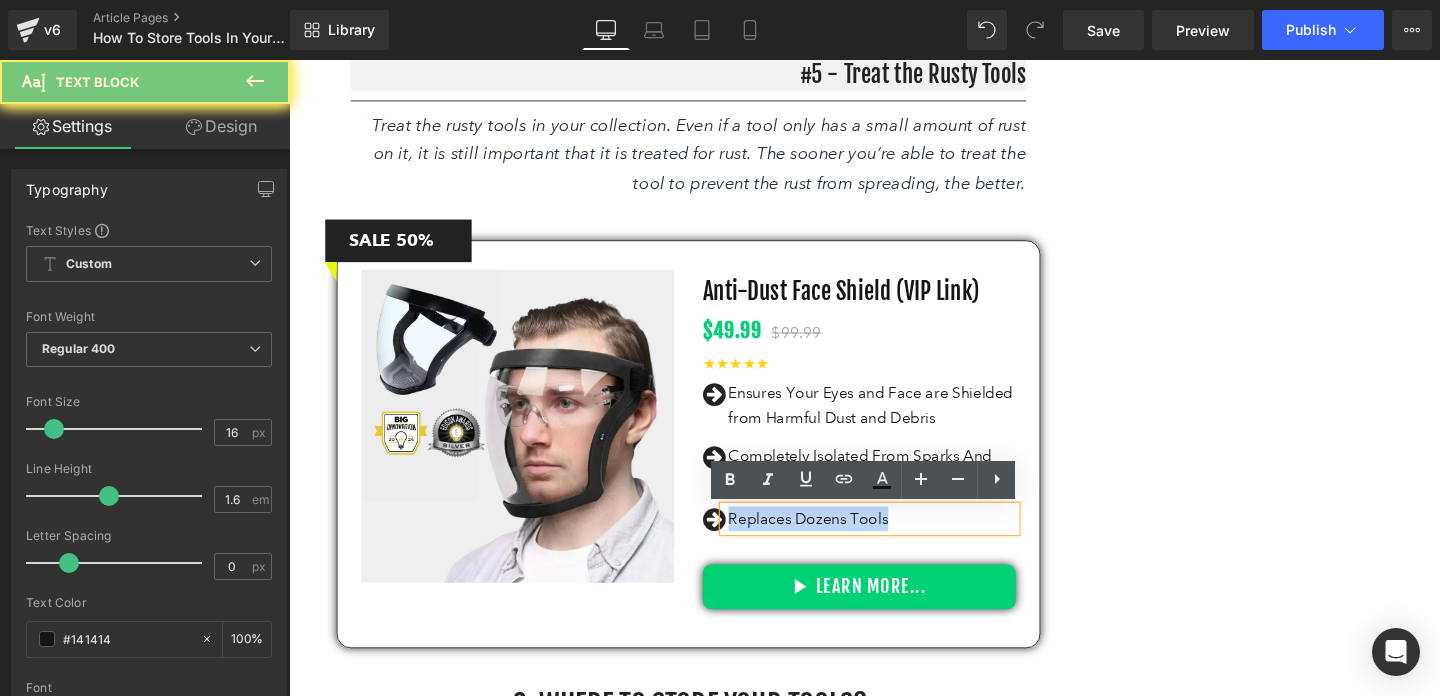 click on "Replaces Dozens Tools" at bounding box center [902, 543] 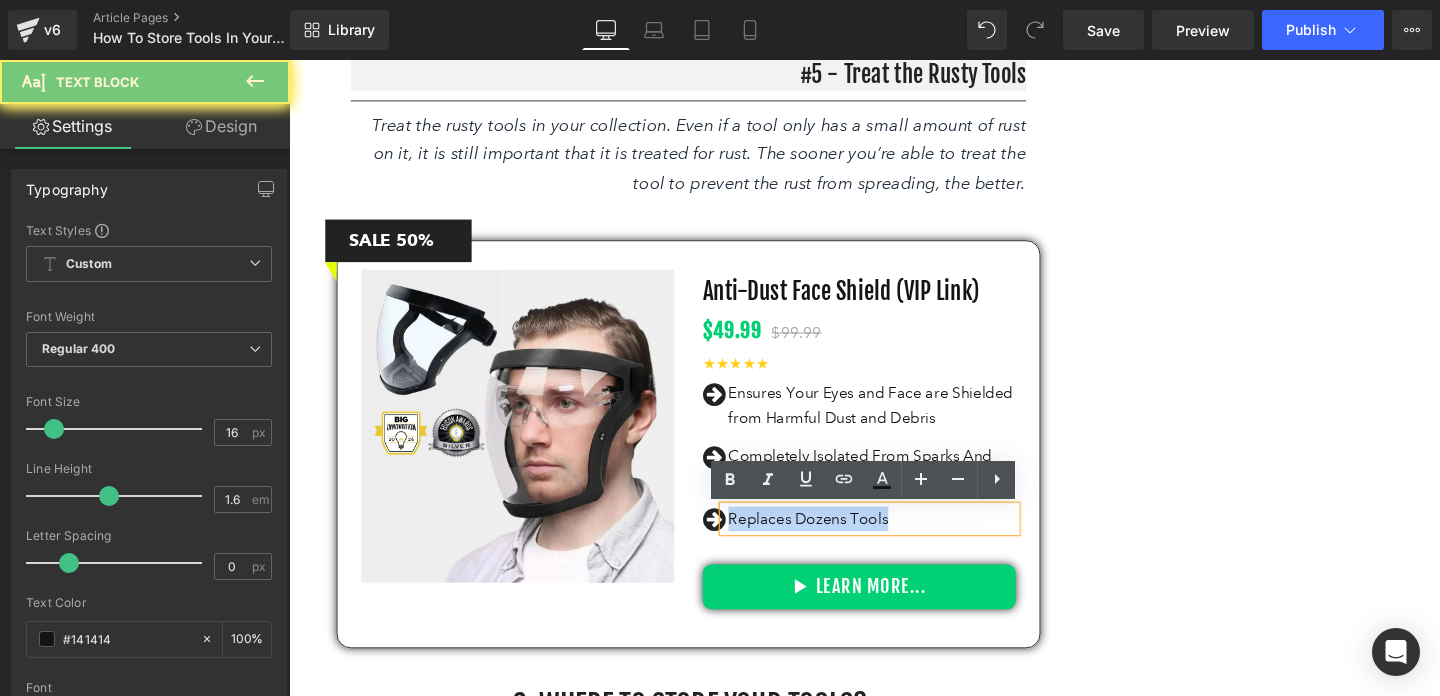 paste 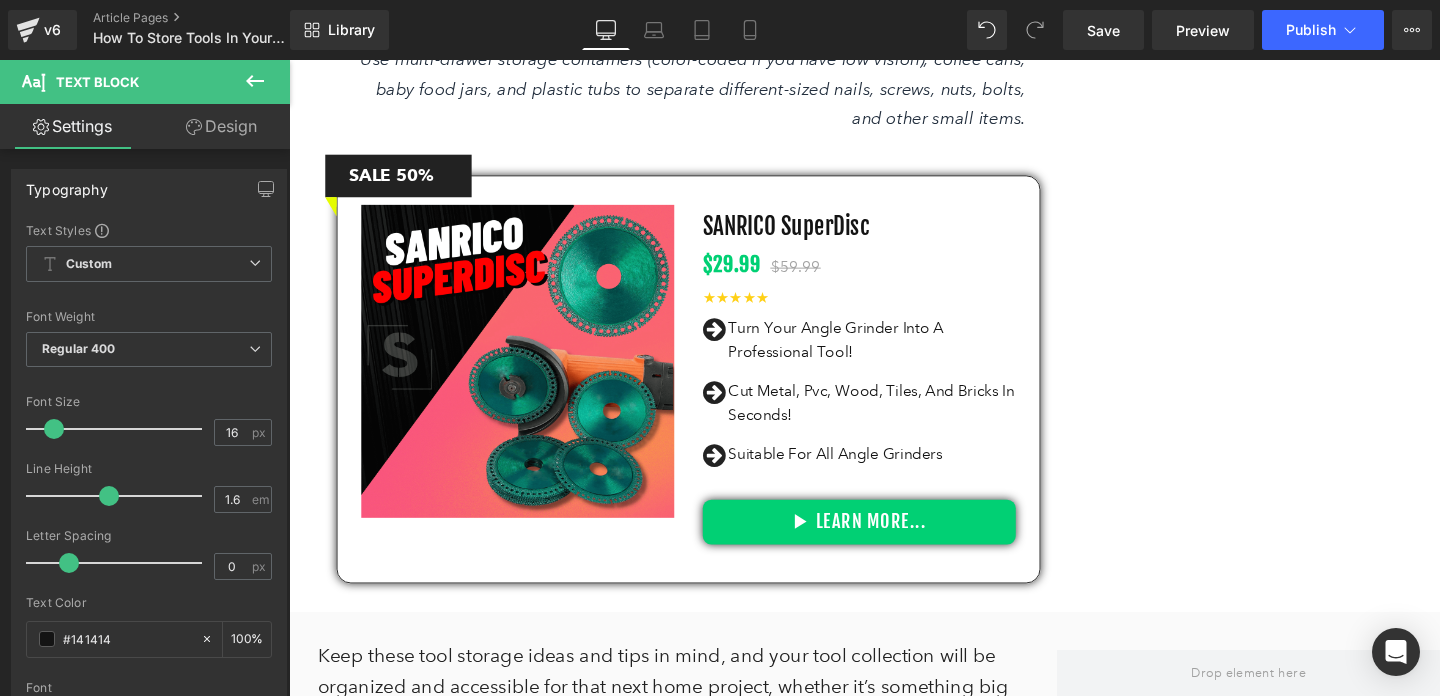 scroll, scrollTop: 5147, scrollLeft: 0, axis: vertical 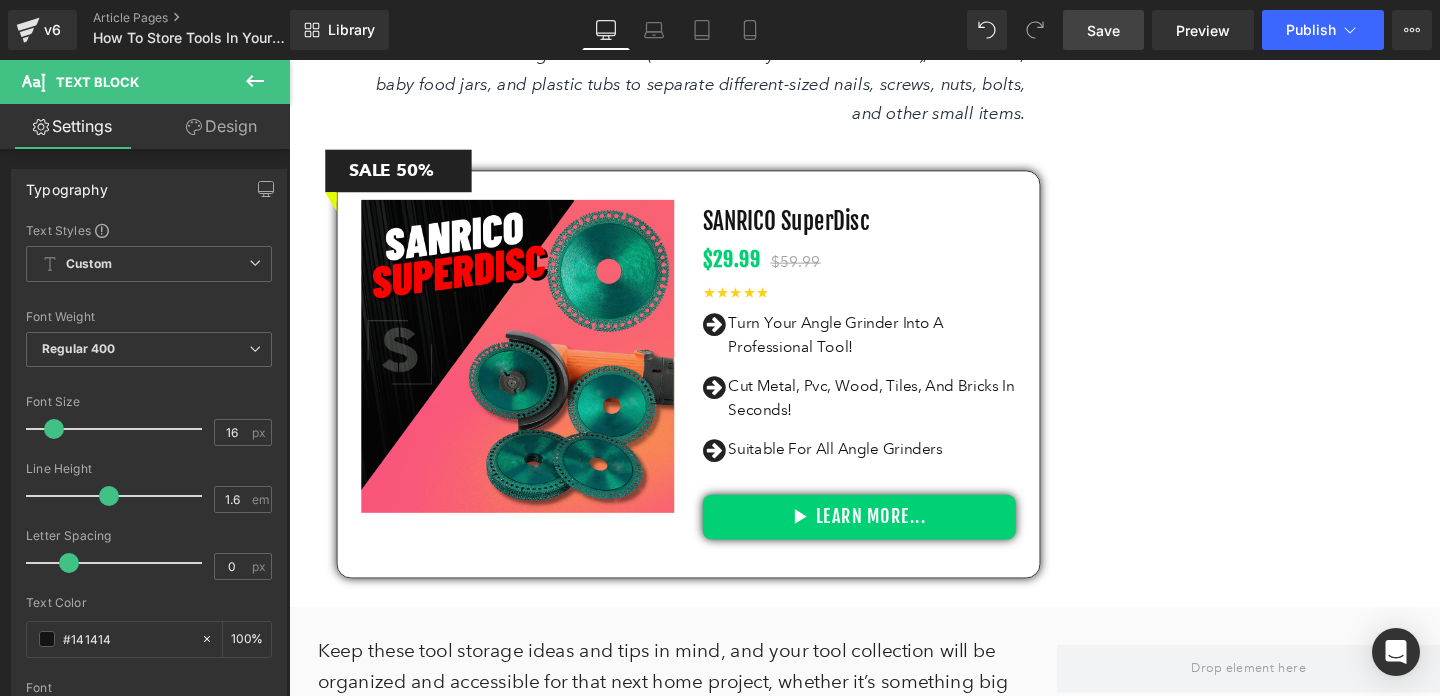 click on "Save" at bounding box center [1103, 30] 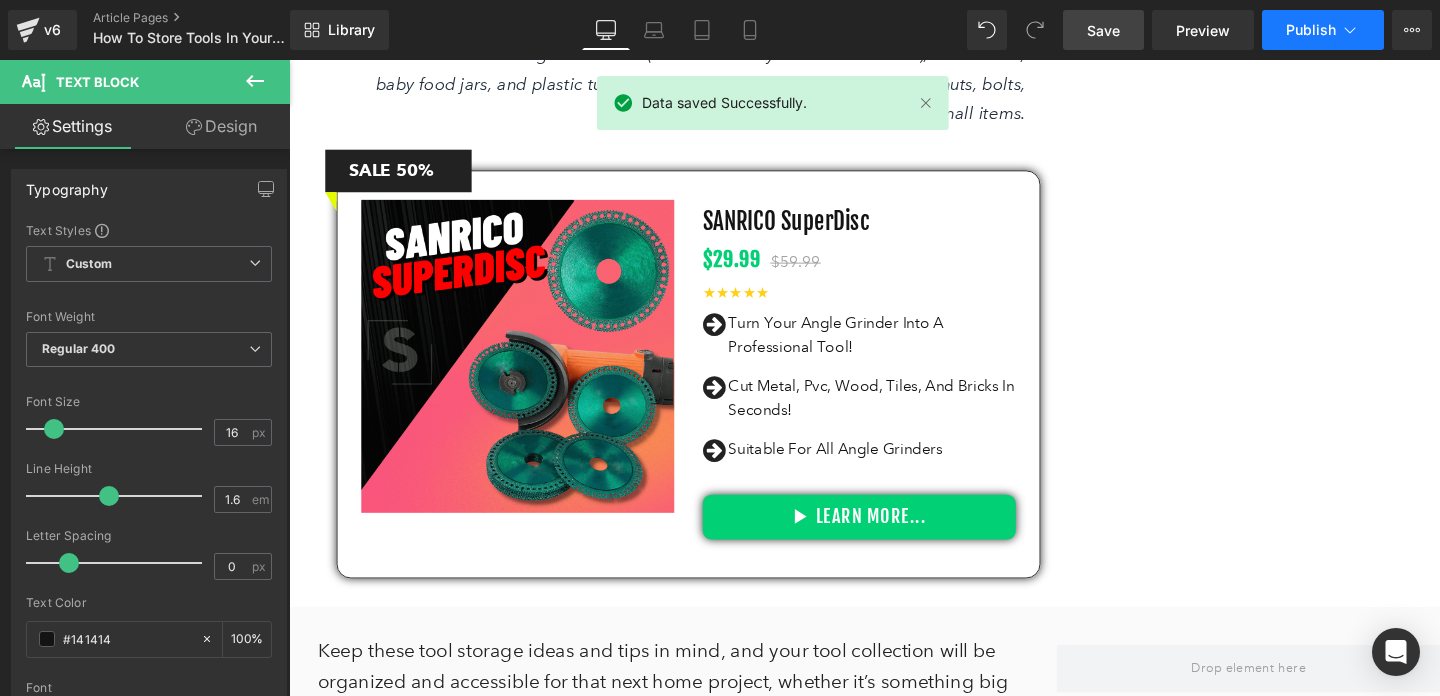 click on "Publish" at bounding box center [1323, 30] 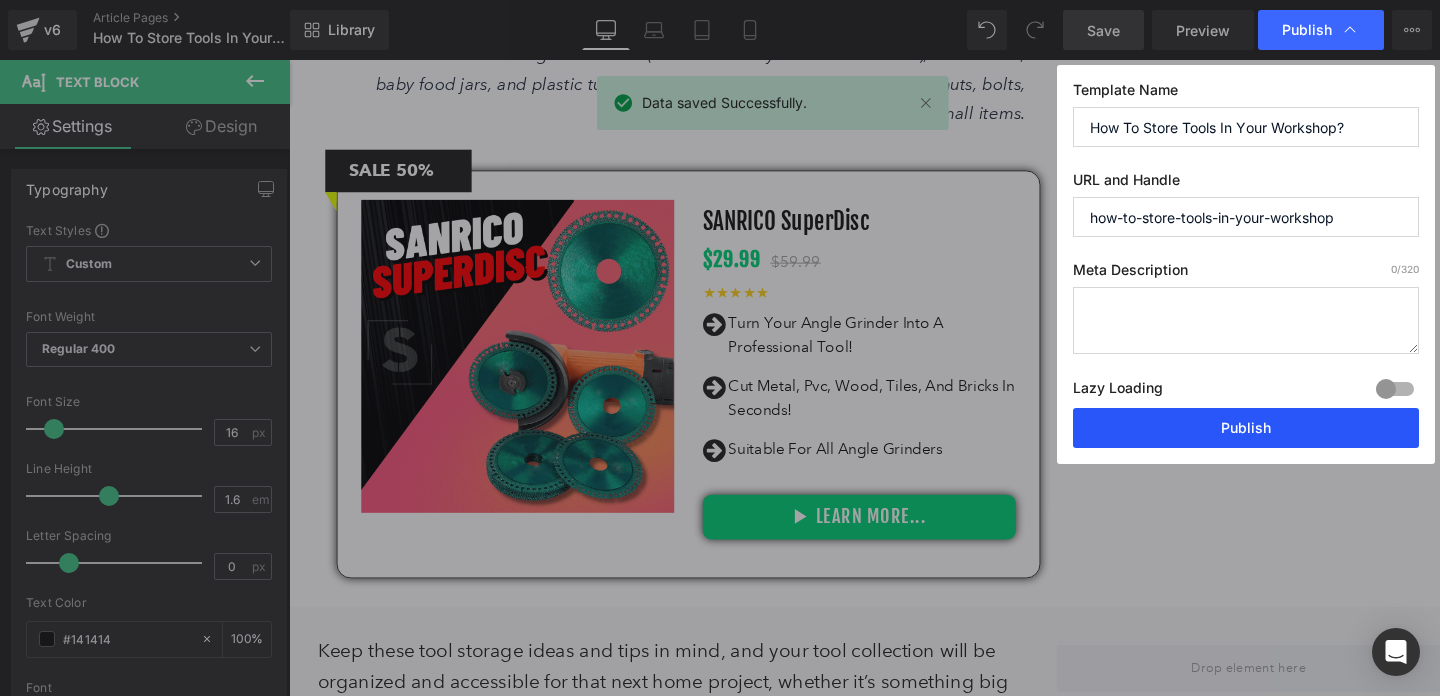 click on "Publish" at bounding box center [1246, 428] 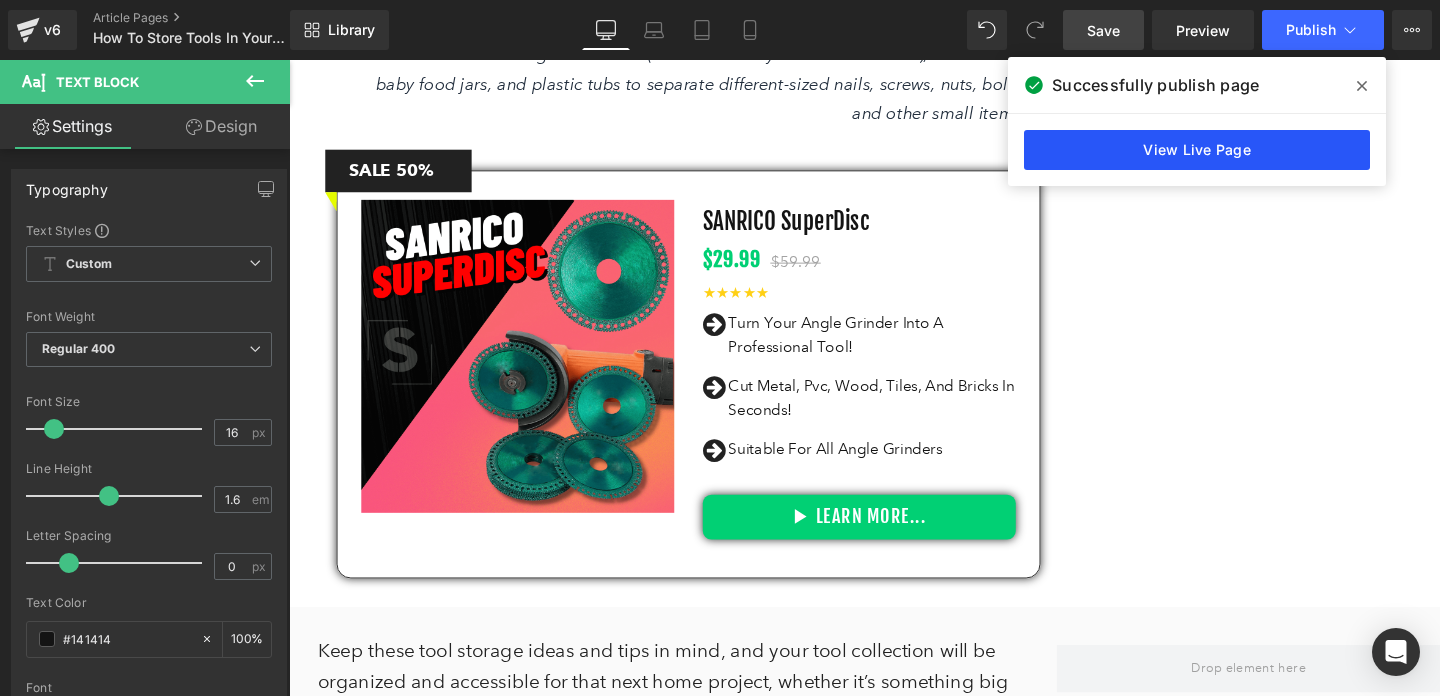 click on "View Live Page" at bounding box center (1197, 150) 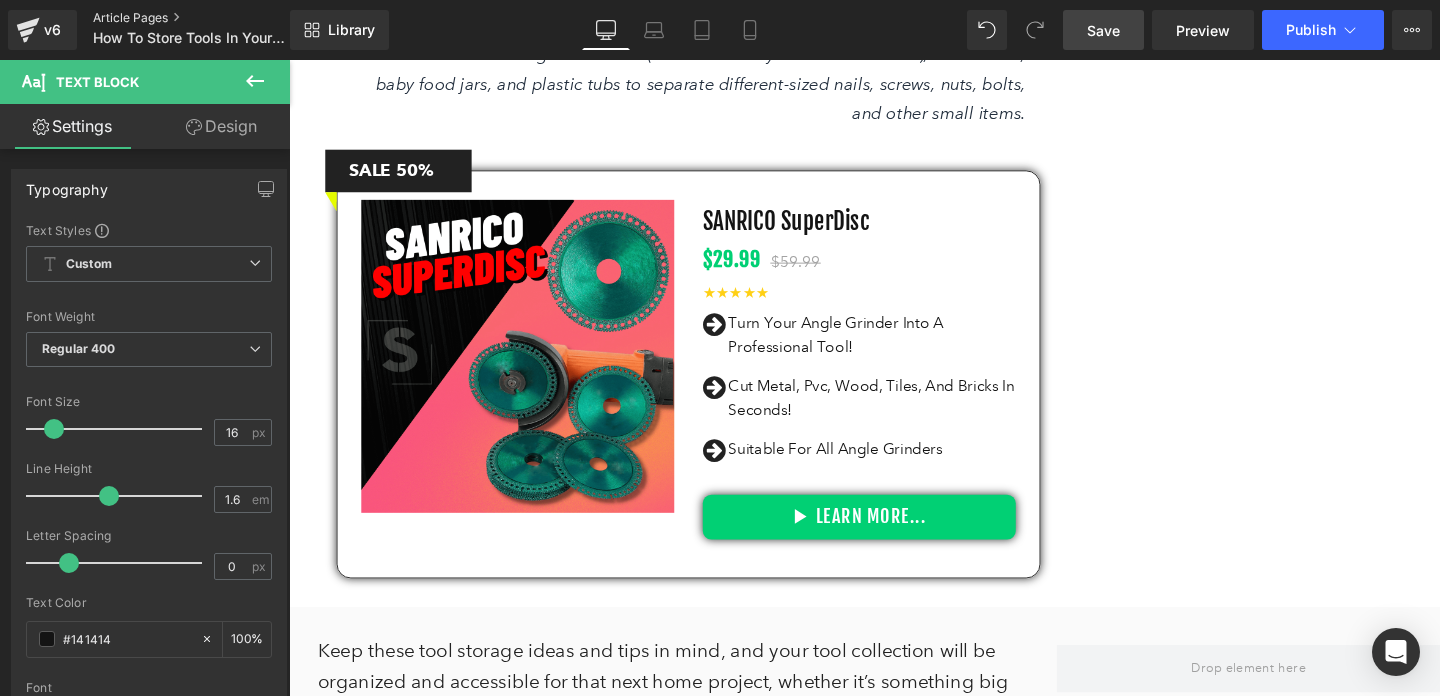 click on "Article Pages" at bounding box center [208, 18] 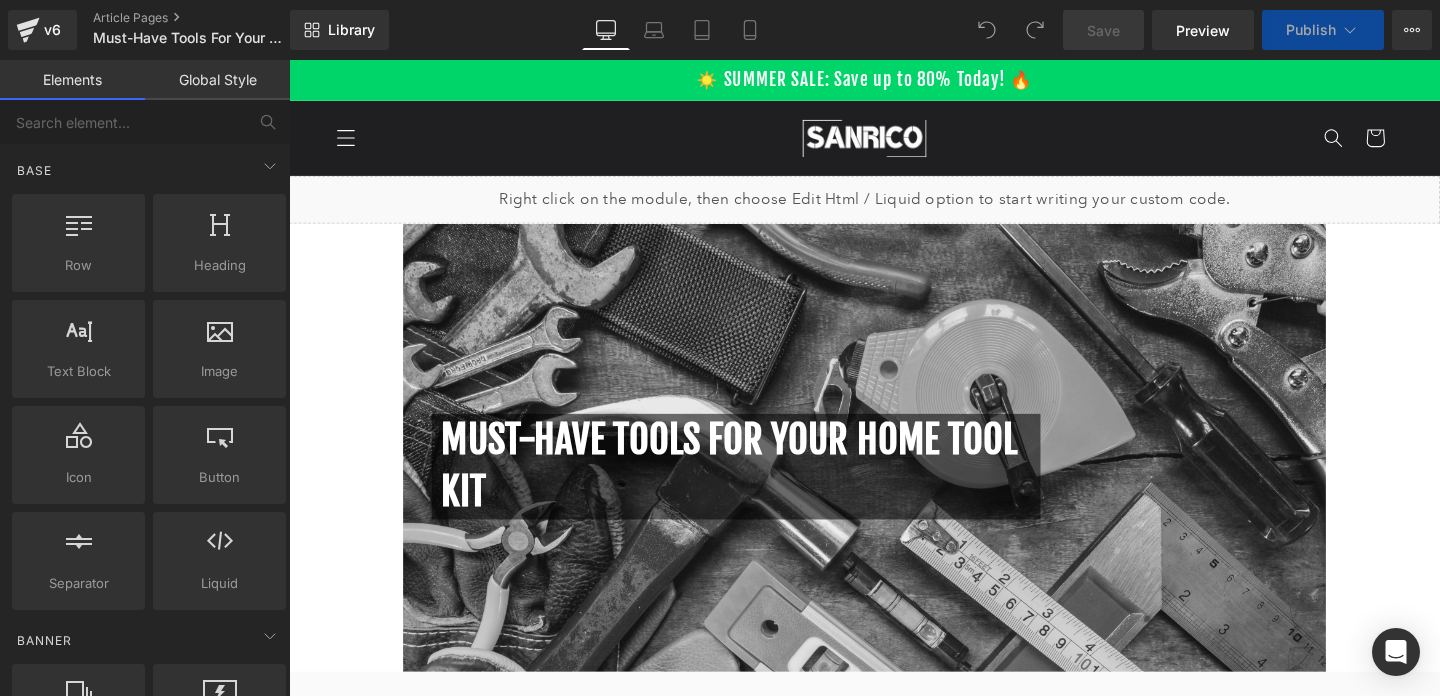 scroll, scrollTop: 0, scrollLeft: 0, axis: both 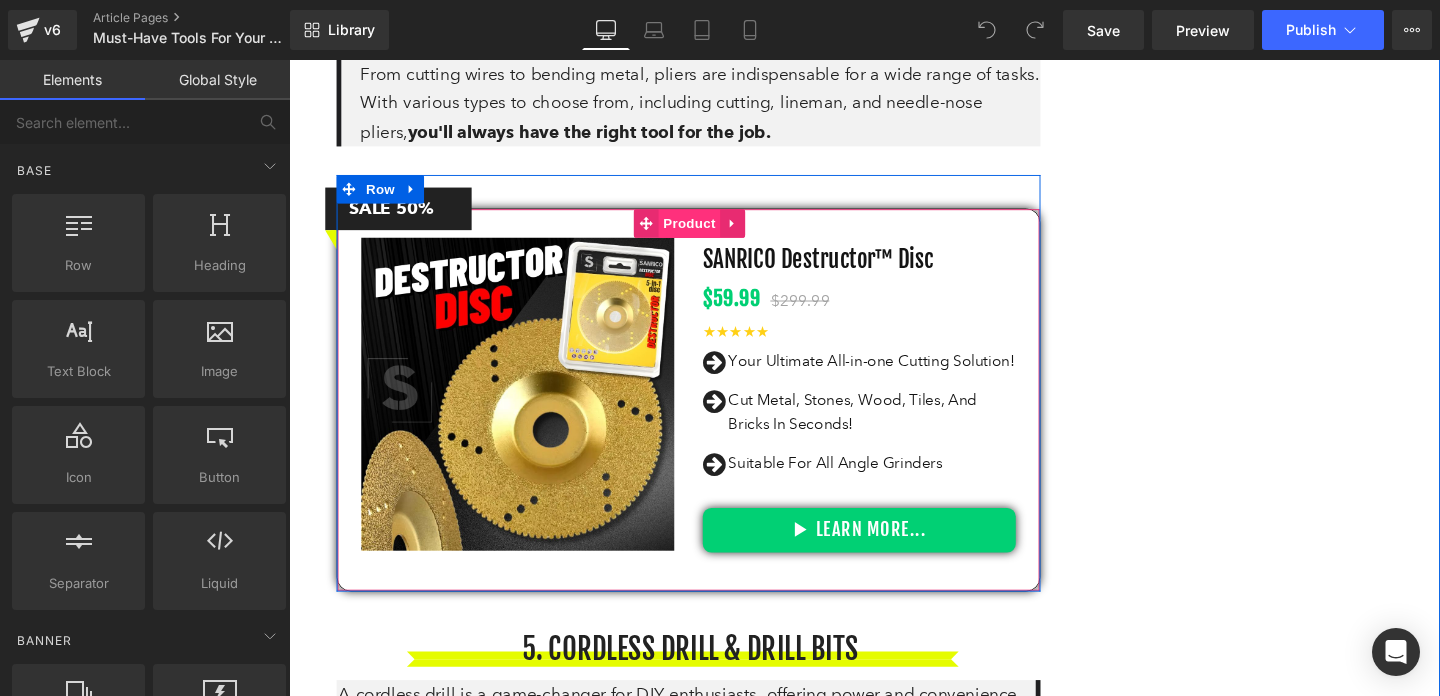 click on "Product" at bounding box center (710, 232) 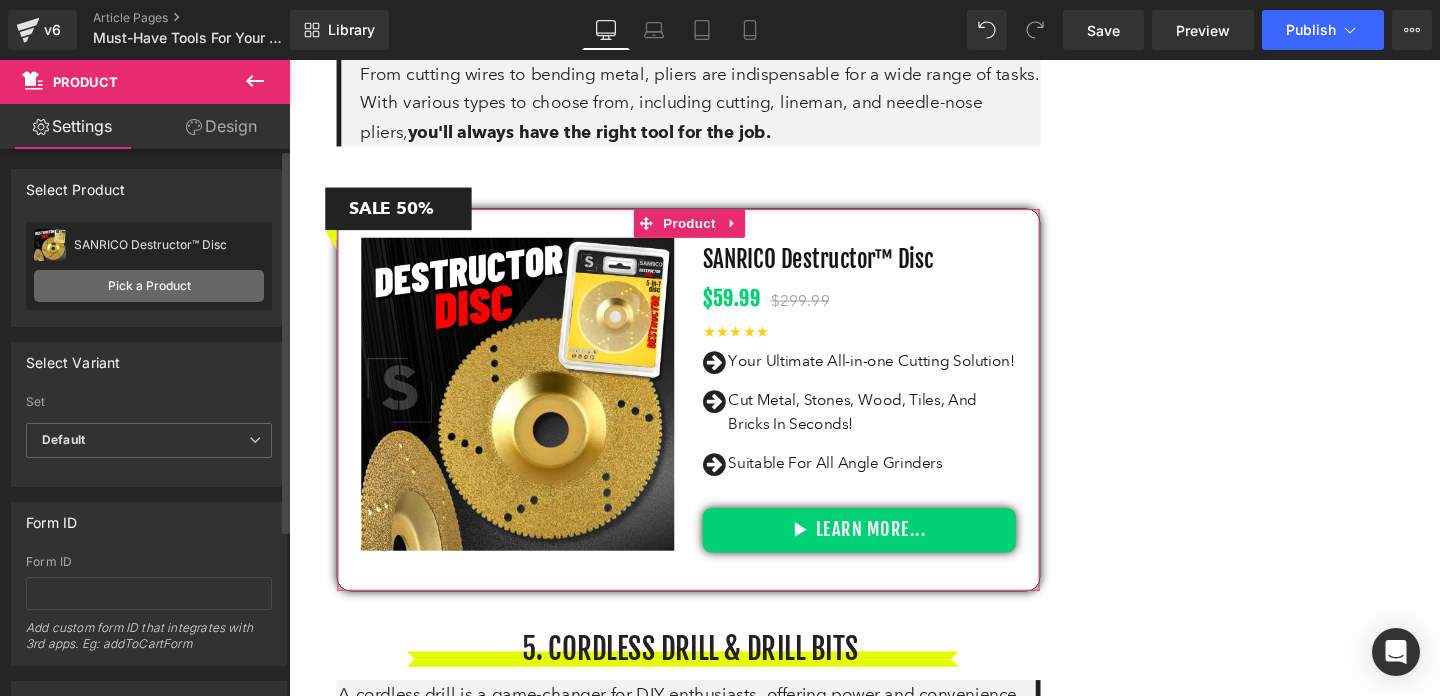 click on "Pick a Product" at bounding box center [149, 286] 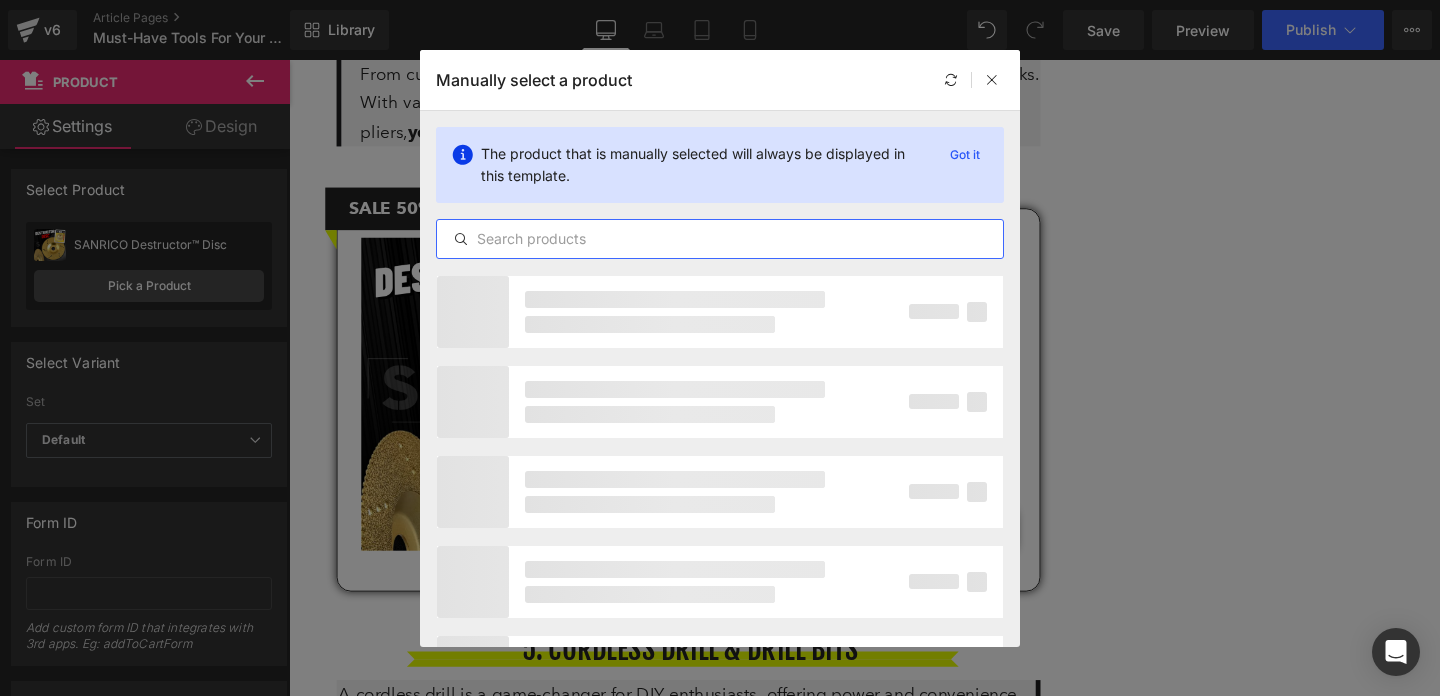 click at bounding box center (720, 239) 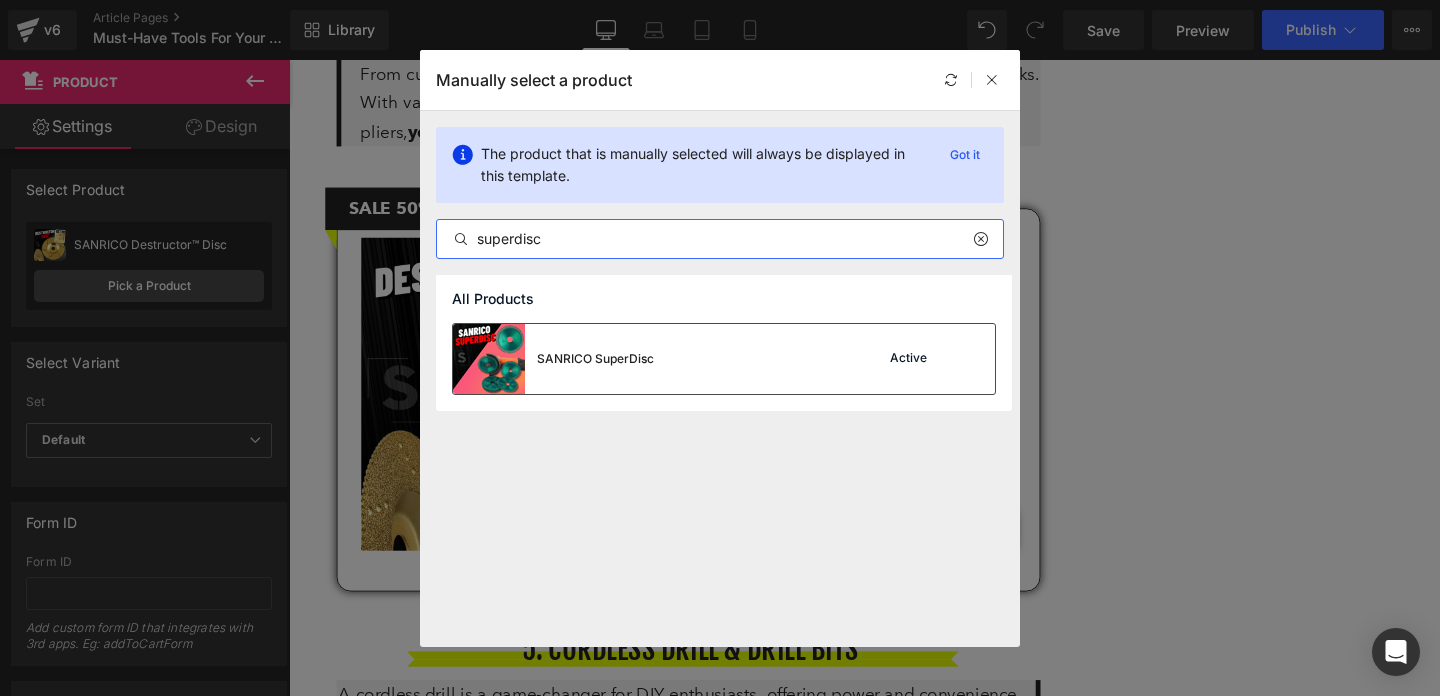 type on "superdisc" 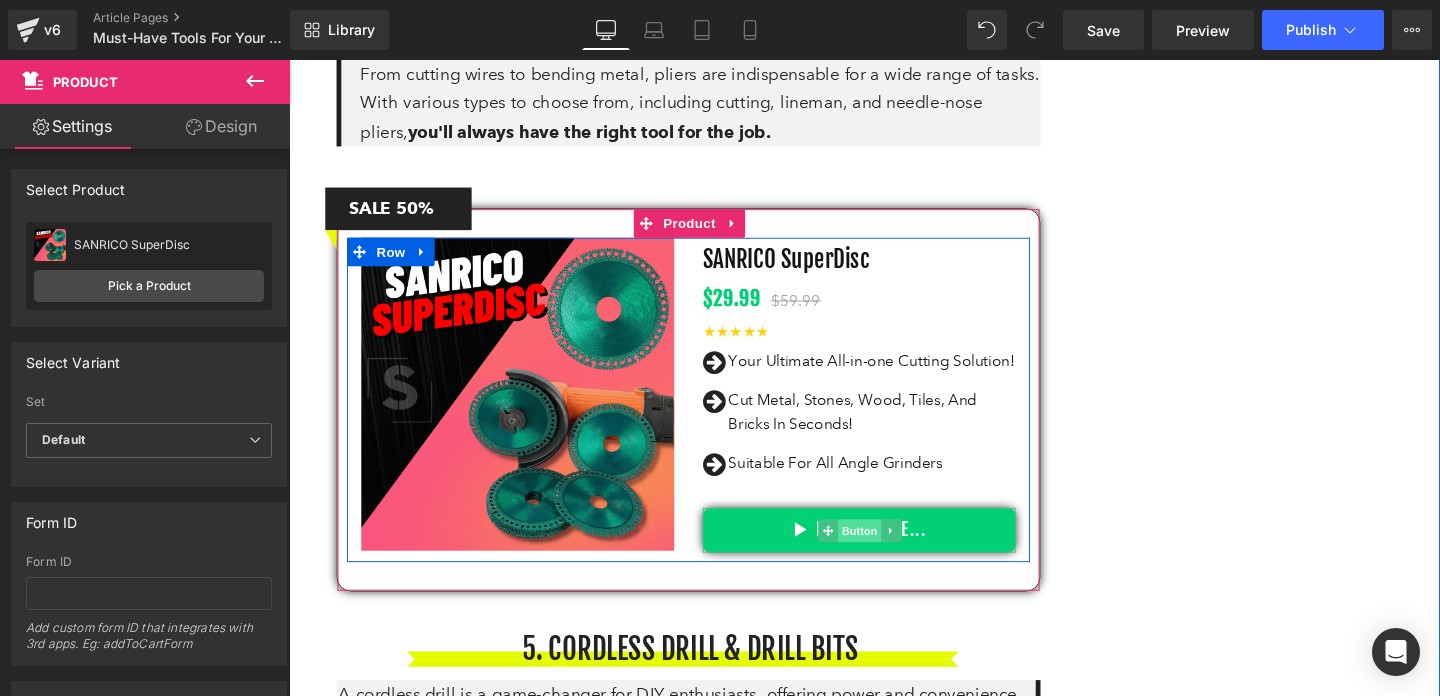 click on "Button" at bounding box center [889, 555] 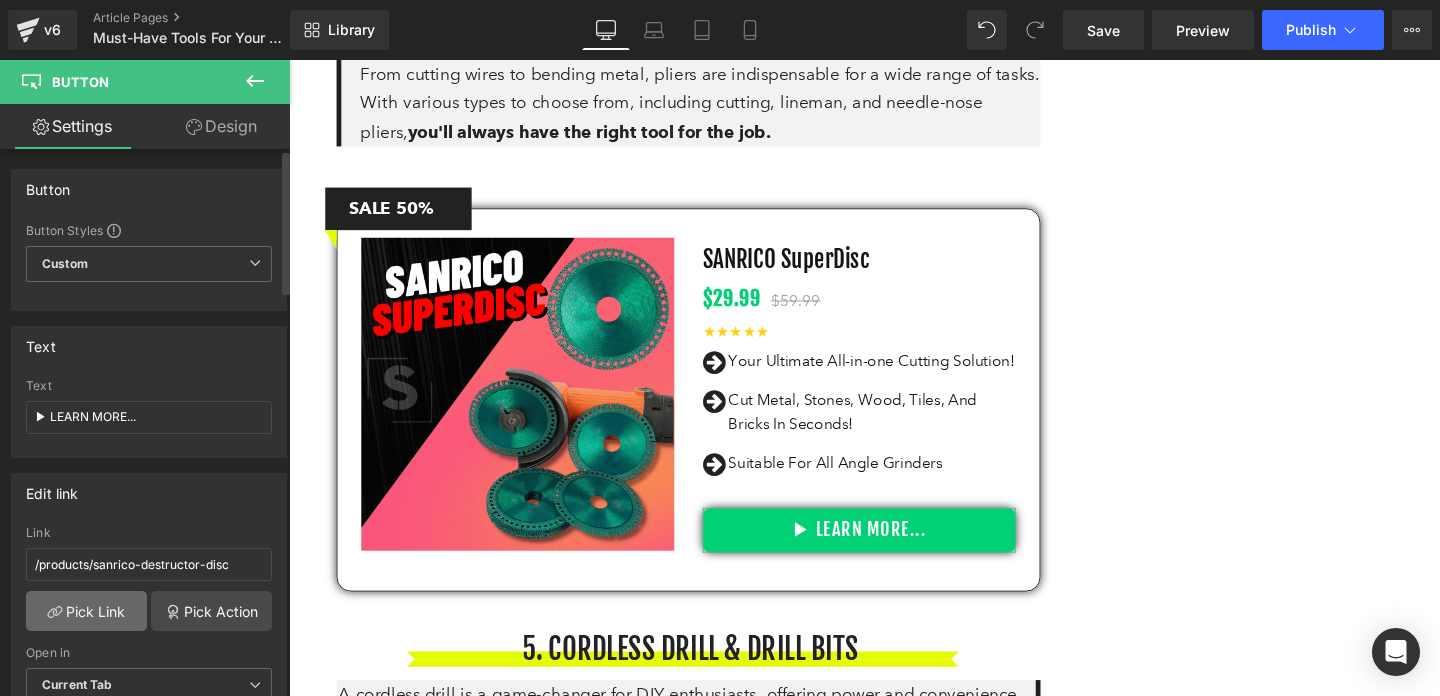 click on "Pick Link" at bounding box center (86, 611) 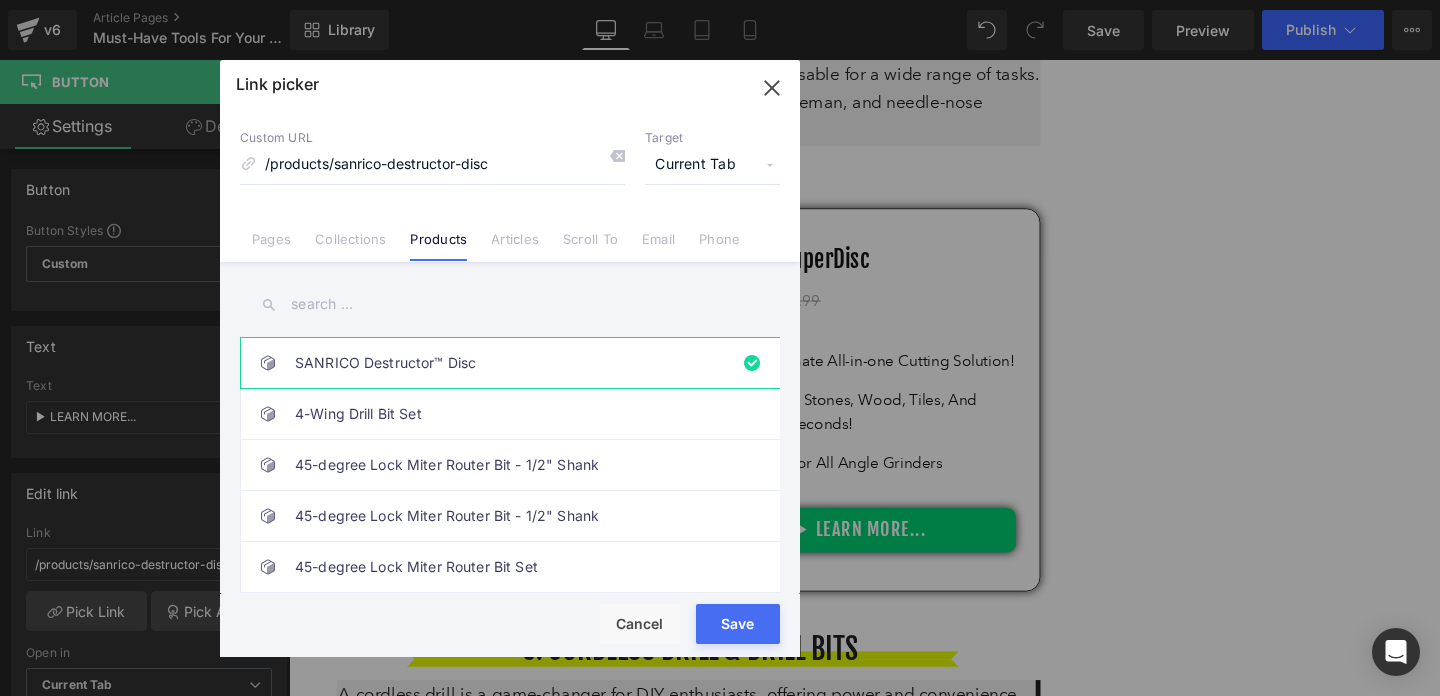 click at bounding box center (510, 304) 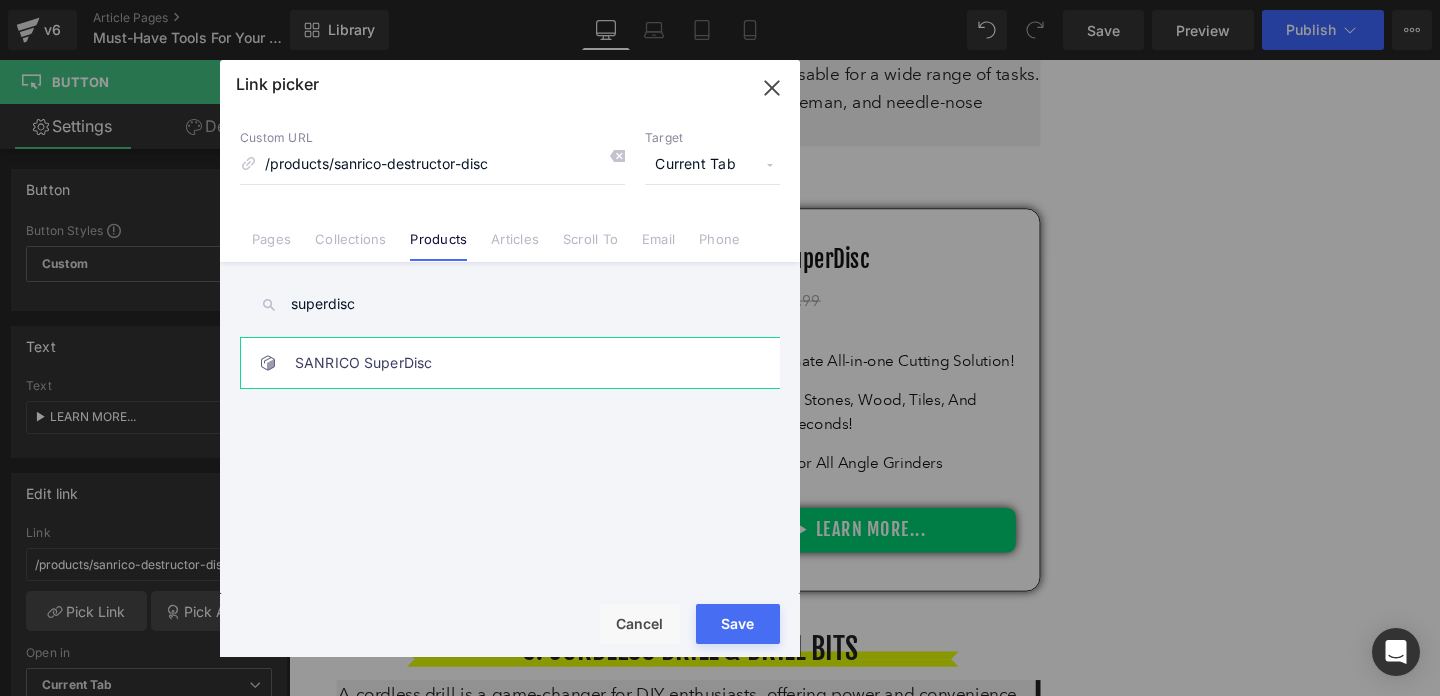 type on "superdisc" 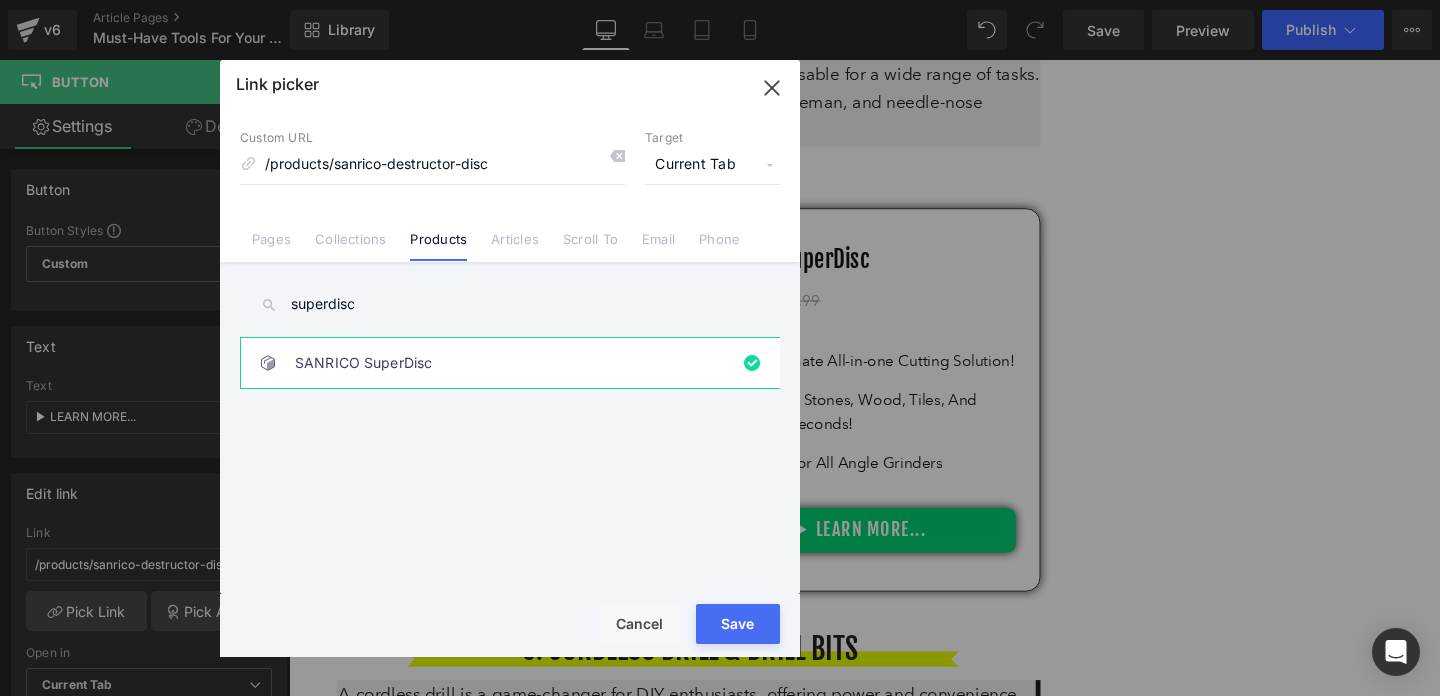 click on "Rendering Content" at bounding box center (720, 617) 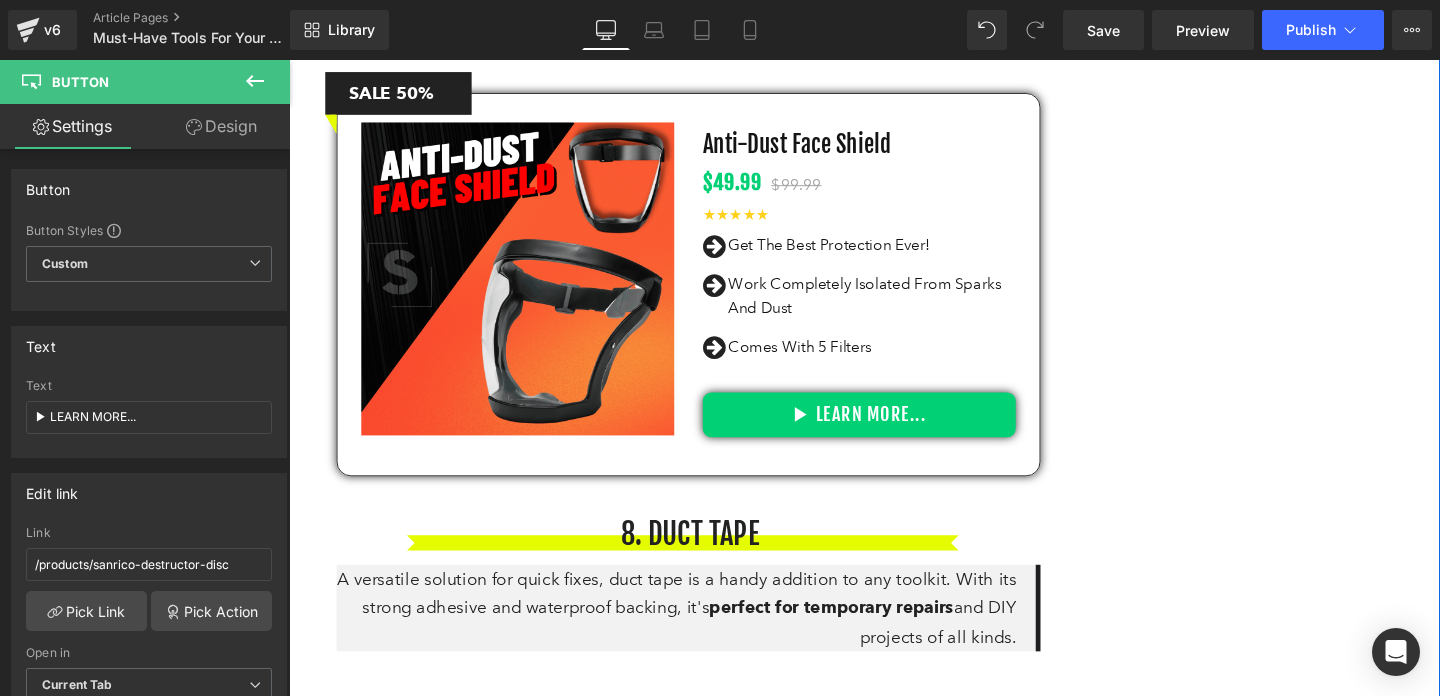 scroll, scrollTop: 3123, scrollLeft: 0, axis: vertical 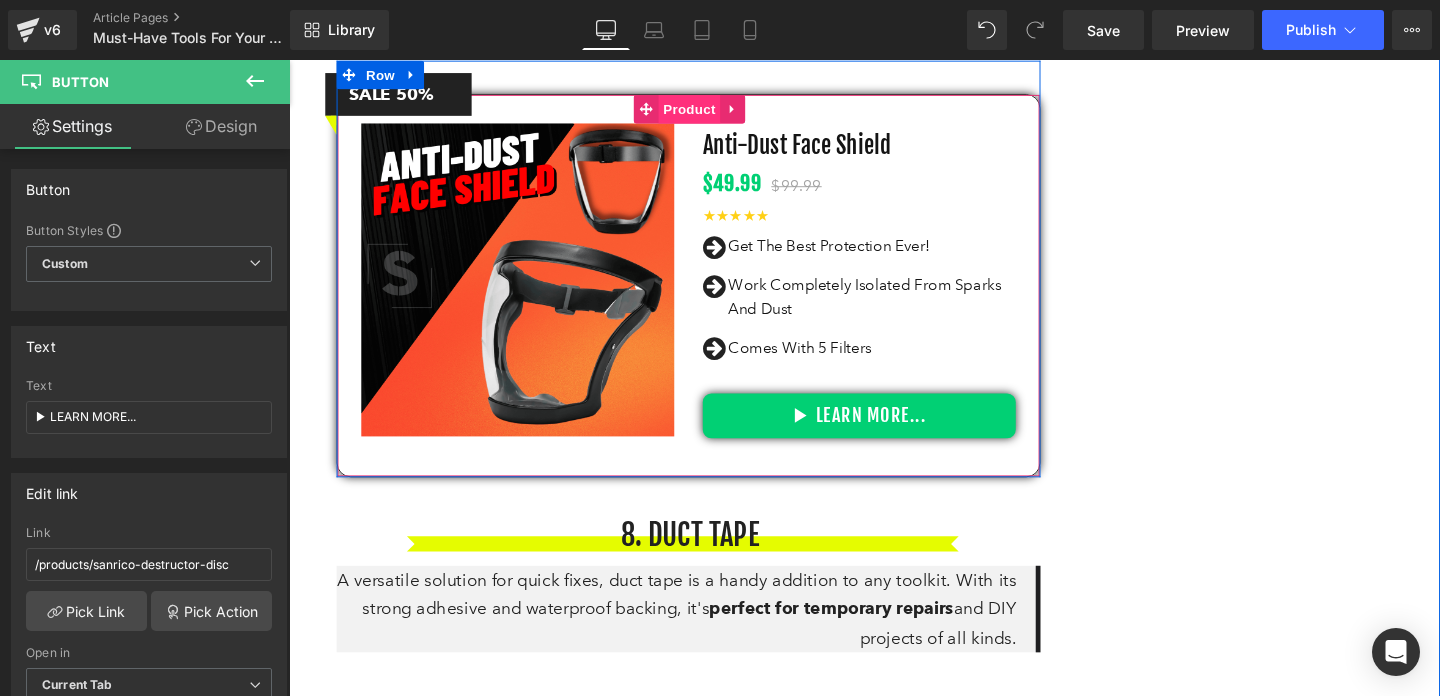 click on "Product" at bounding box center [710, 112] 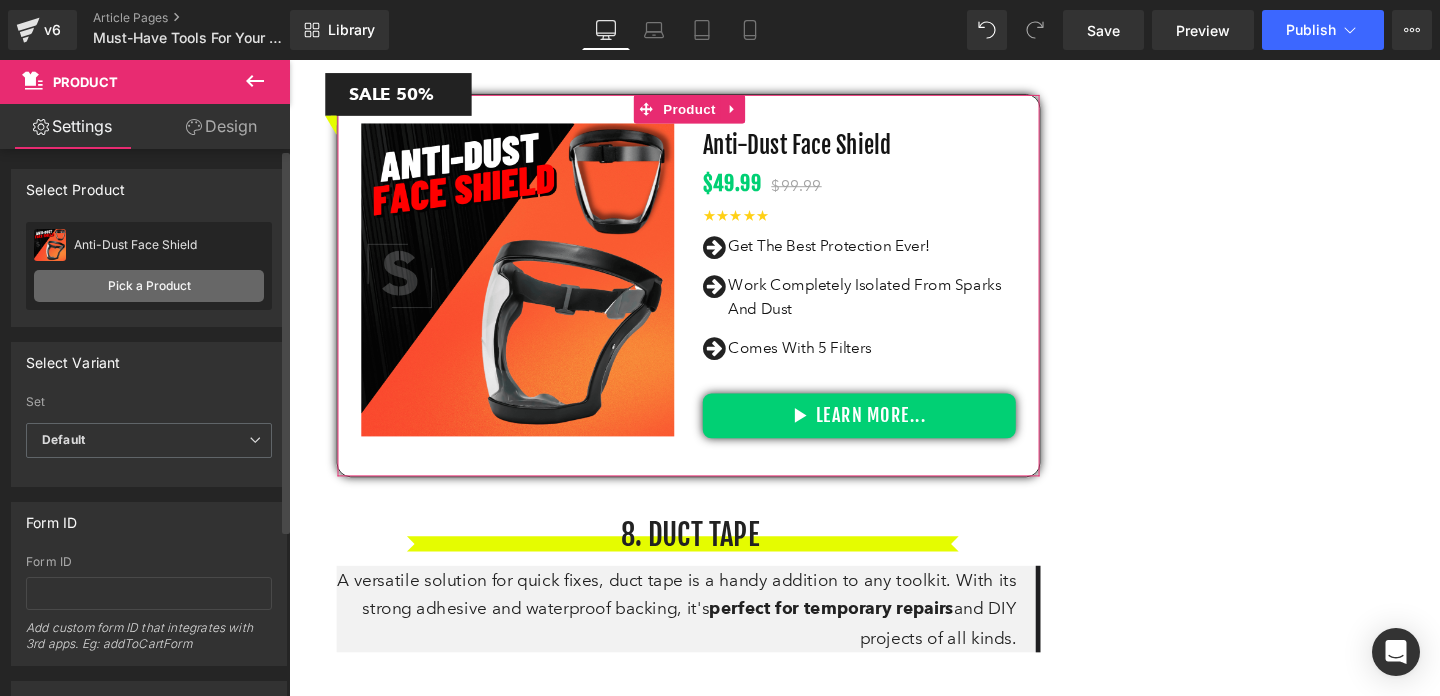 click on "Pick a Product" at bounding box center [149, 286] 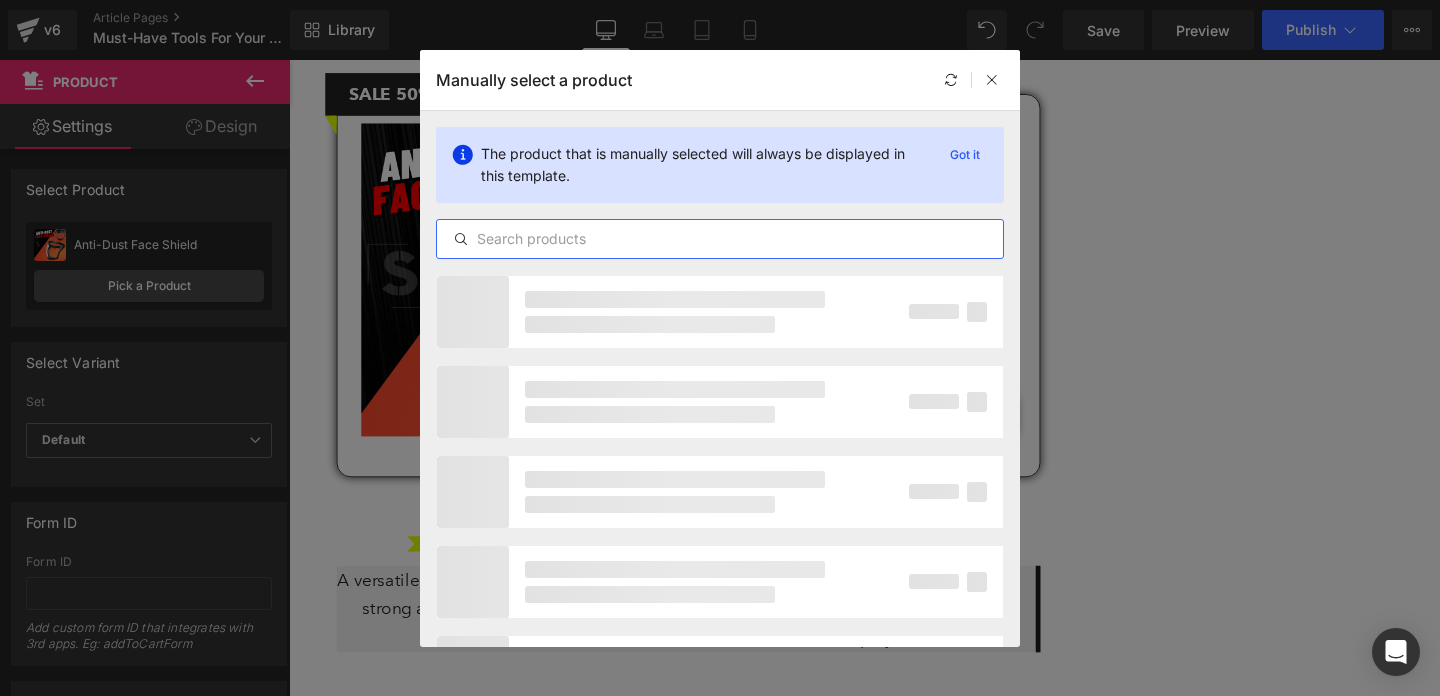click at bounding box center (720, 239) 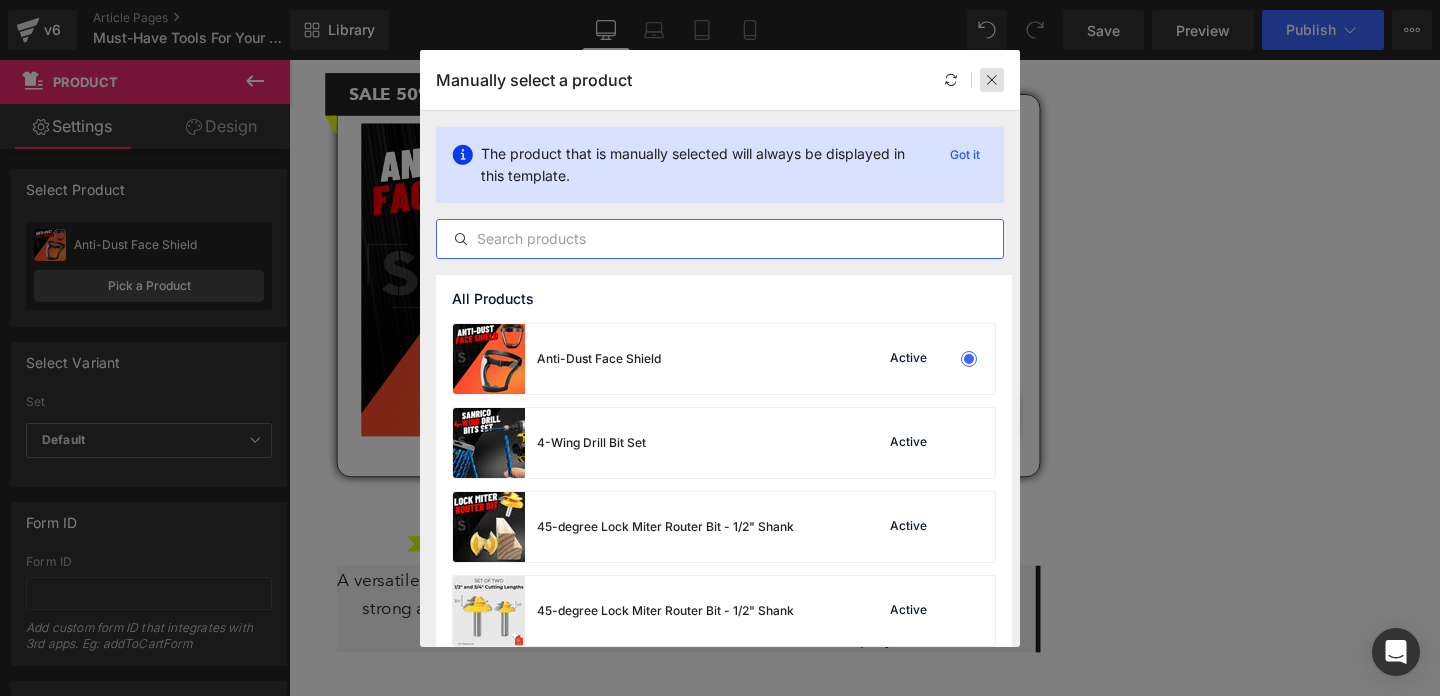 click at bounding box center (992, 80) 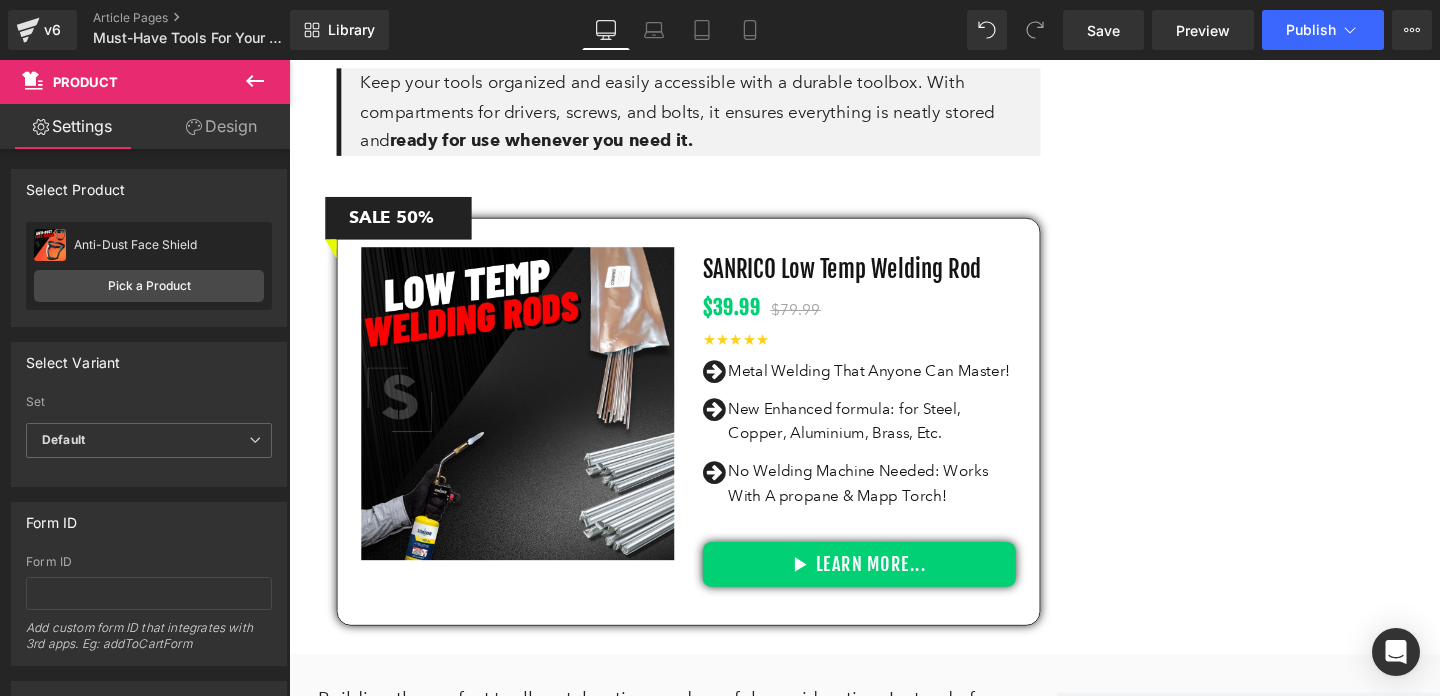 scroll, scrollTop: 4115, scrollLeft: 0, axis: vertical 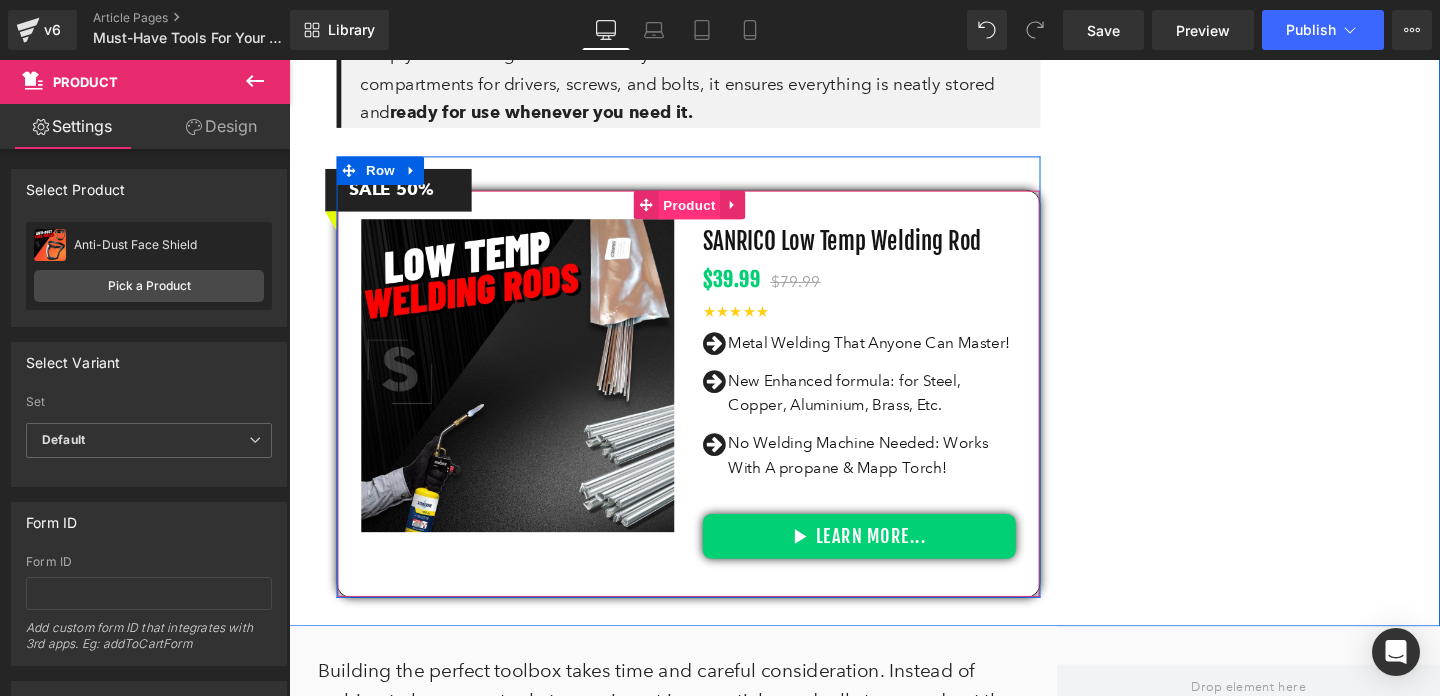 click on "Product" at bounding box center (710, 212) 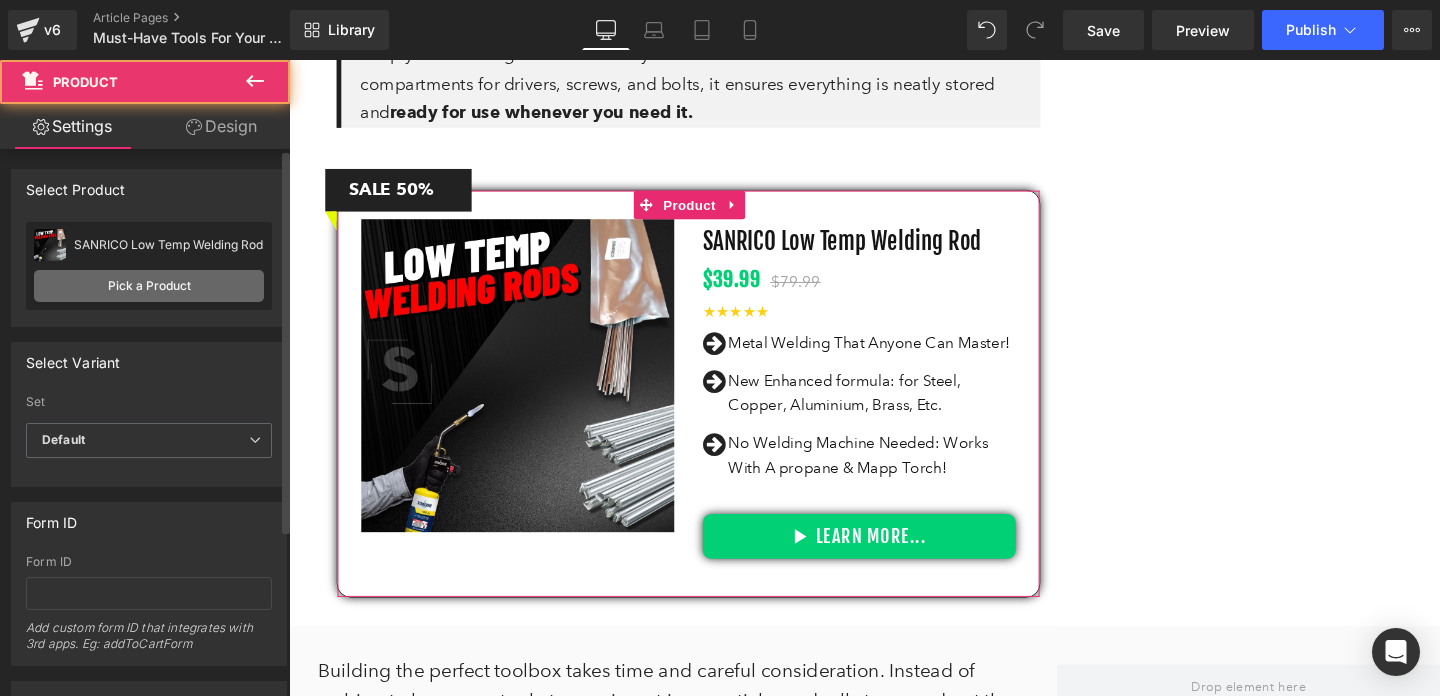 click on "Pick a Product" at bounding box center [149, 286] 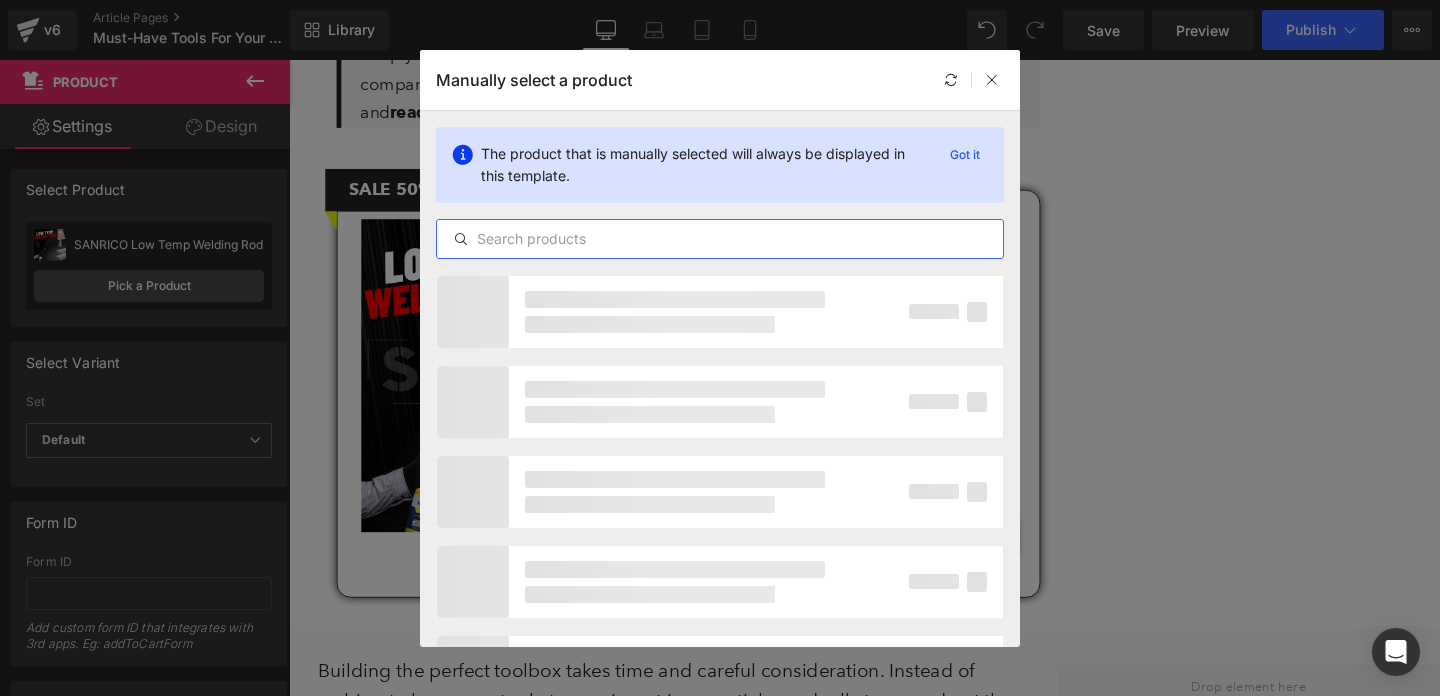 click at bounding box center (720, 239) 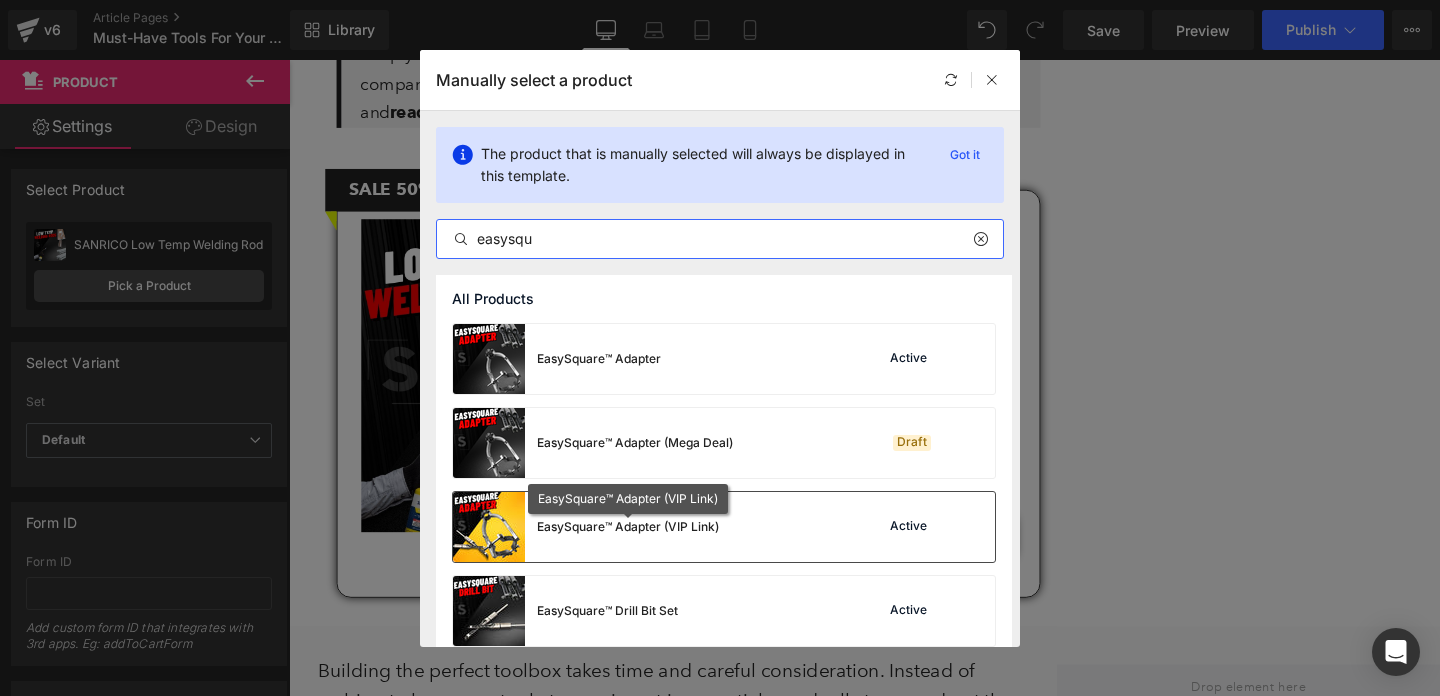 type on "easysqu" 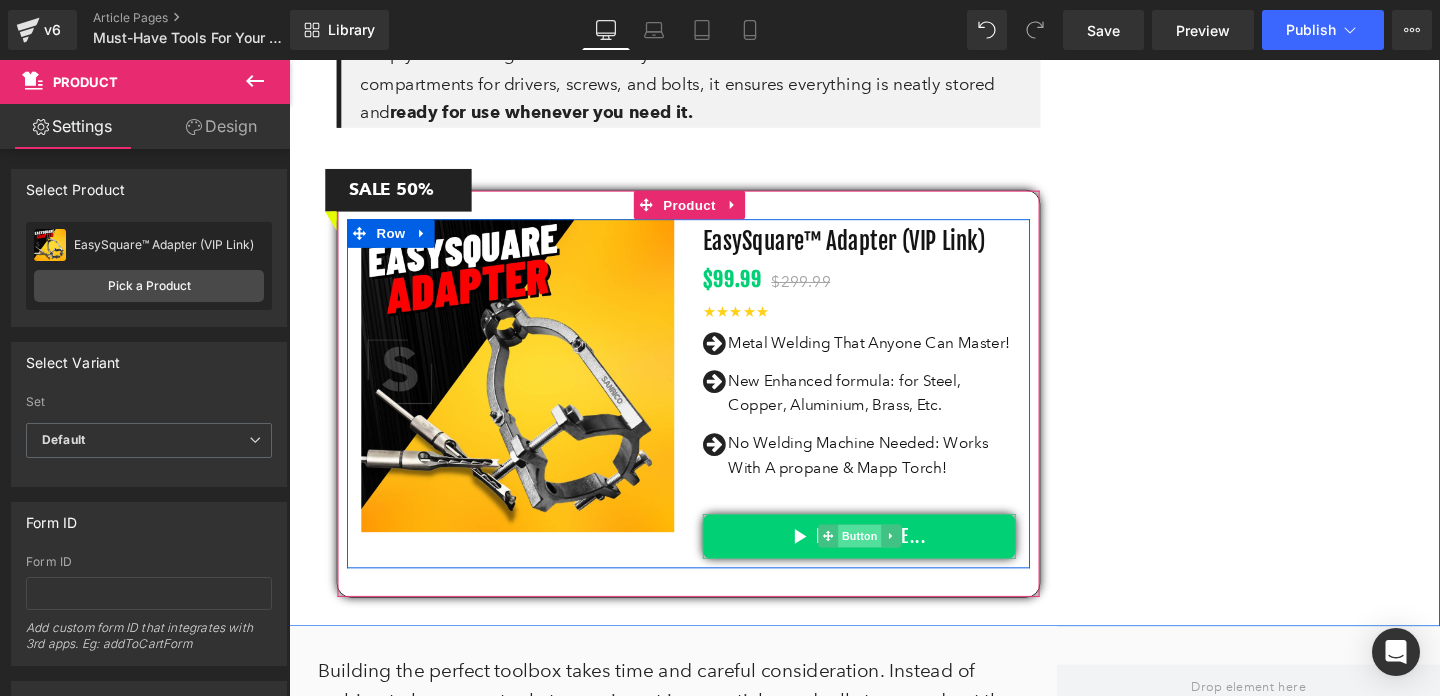 click on "Button" at bounding box center [889, 560] 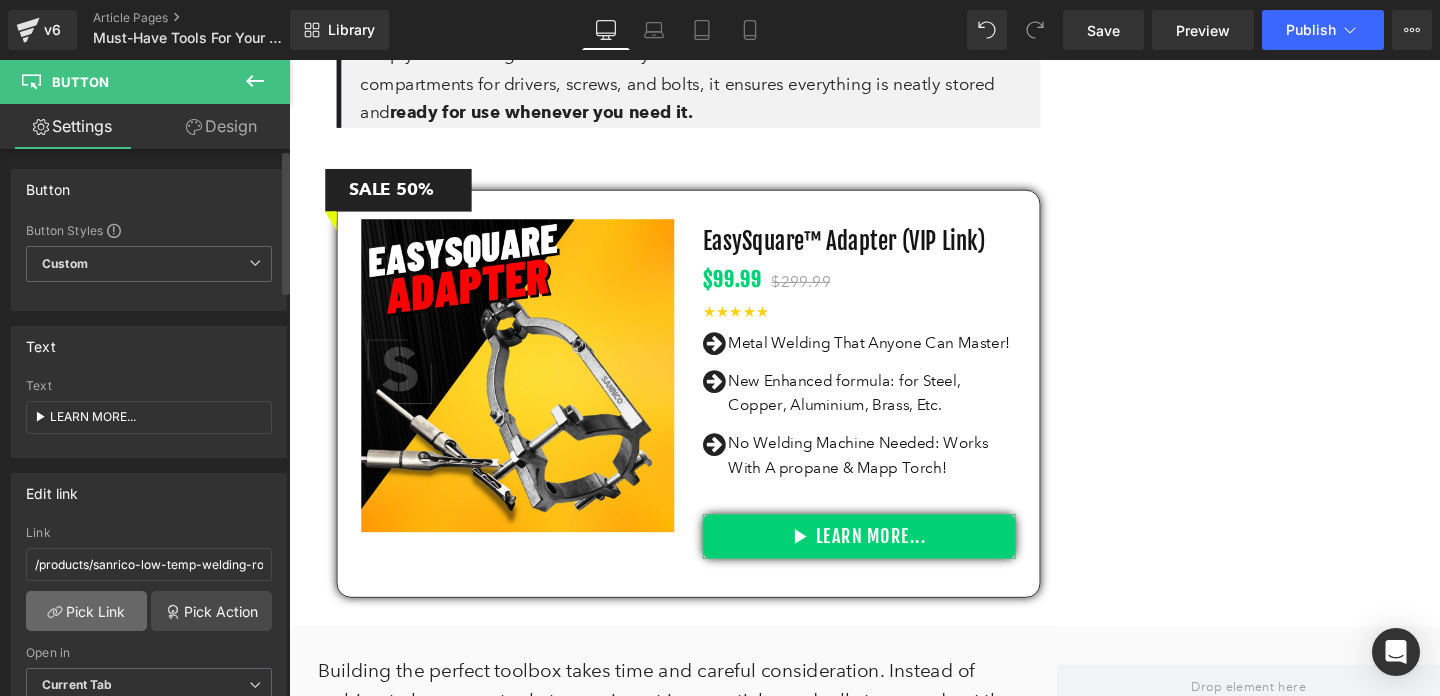 click on "Pick Link" at bounding box center (86, 611) 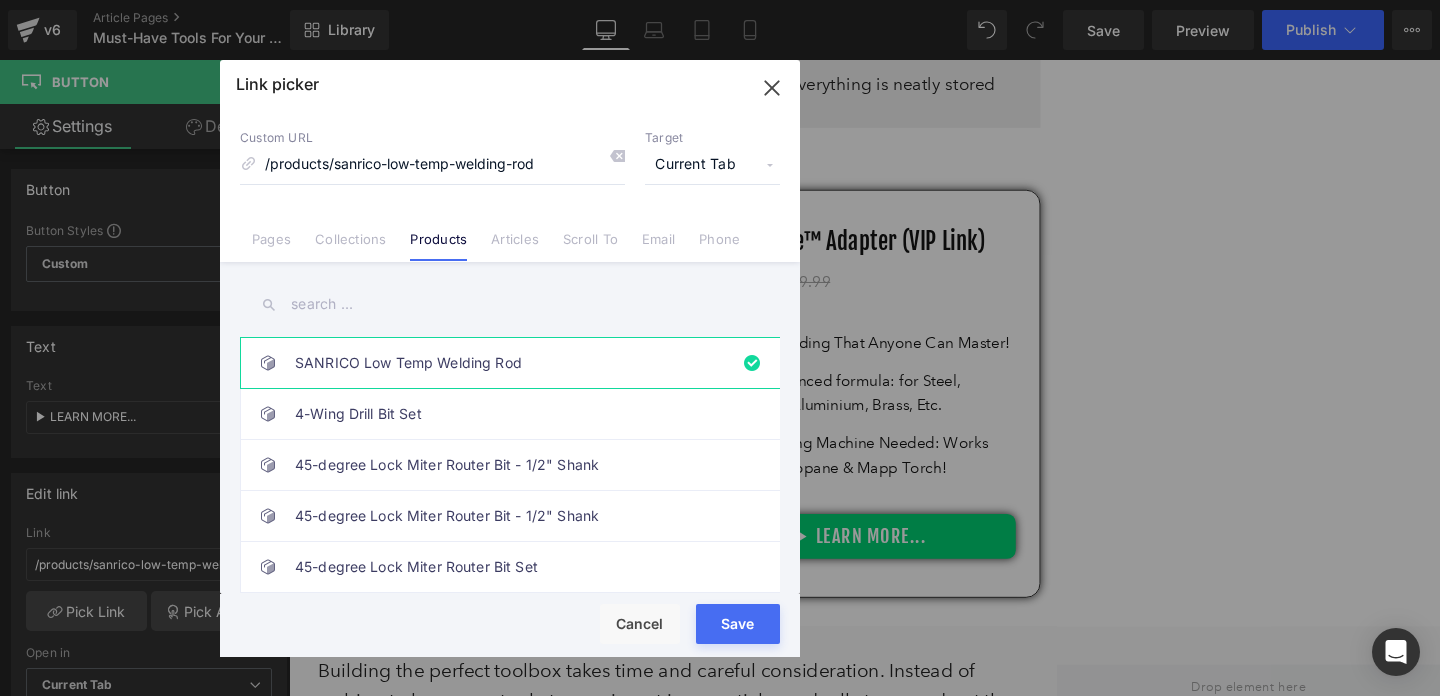 click at bounding box center [510, 304] 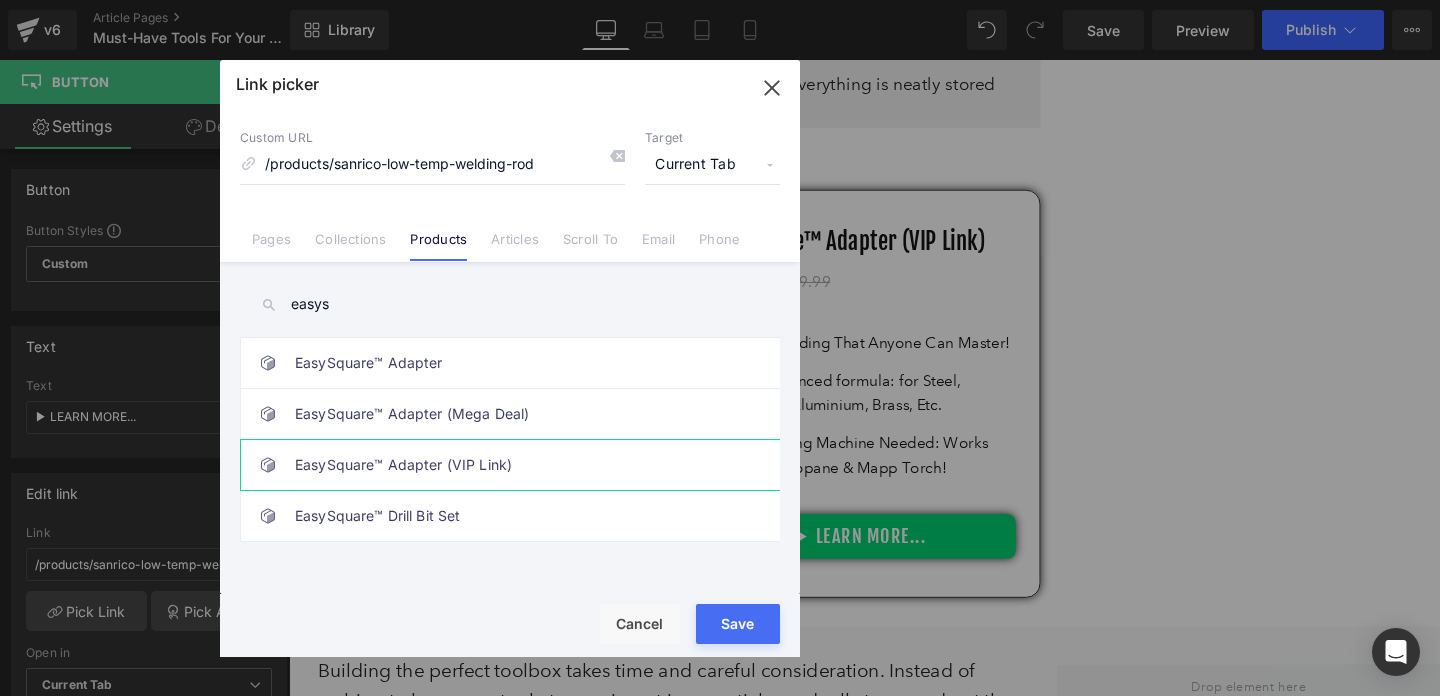 type on "easys" 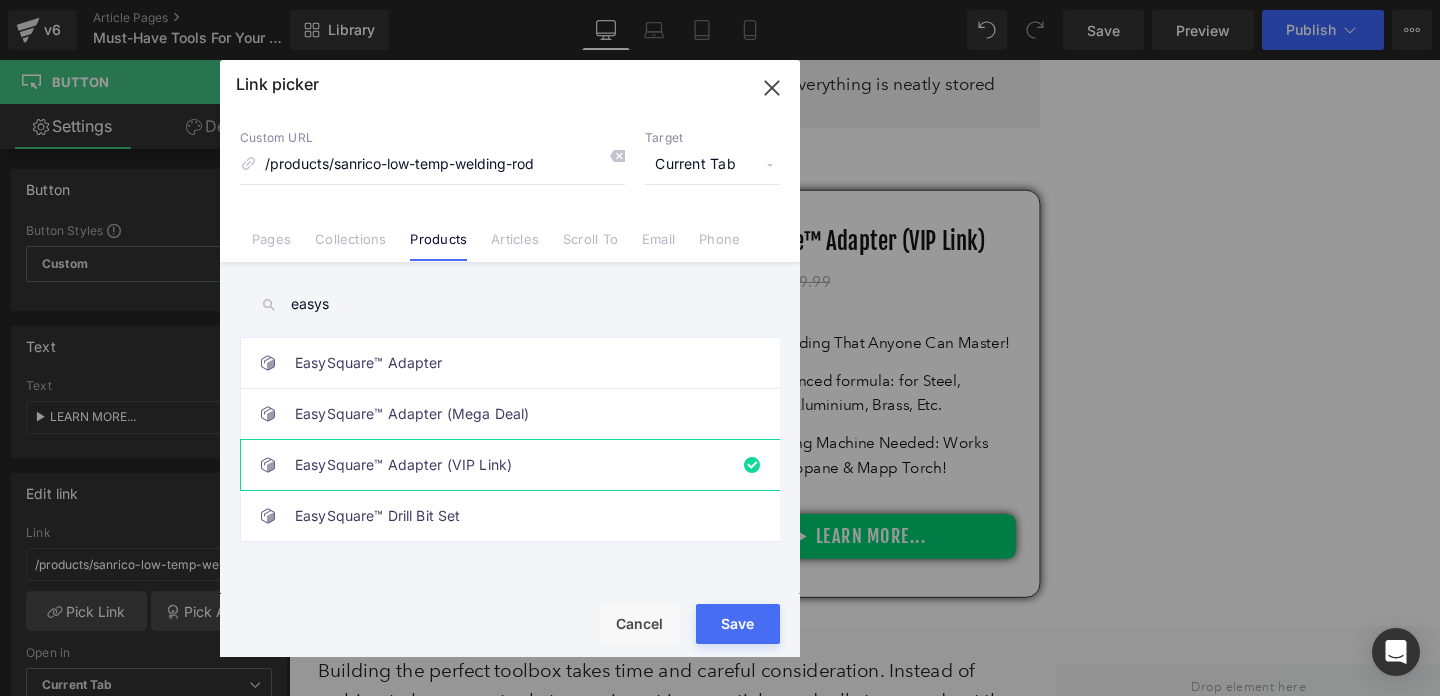 click on "Rendering Content" at bounding box center (720, 617) 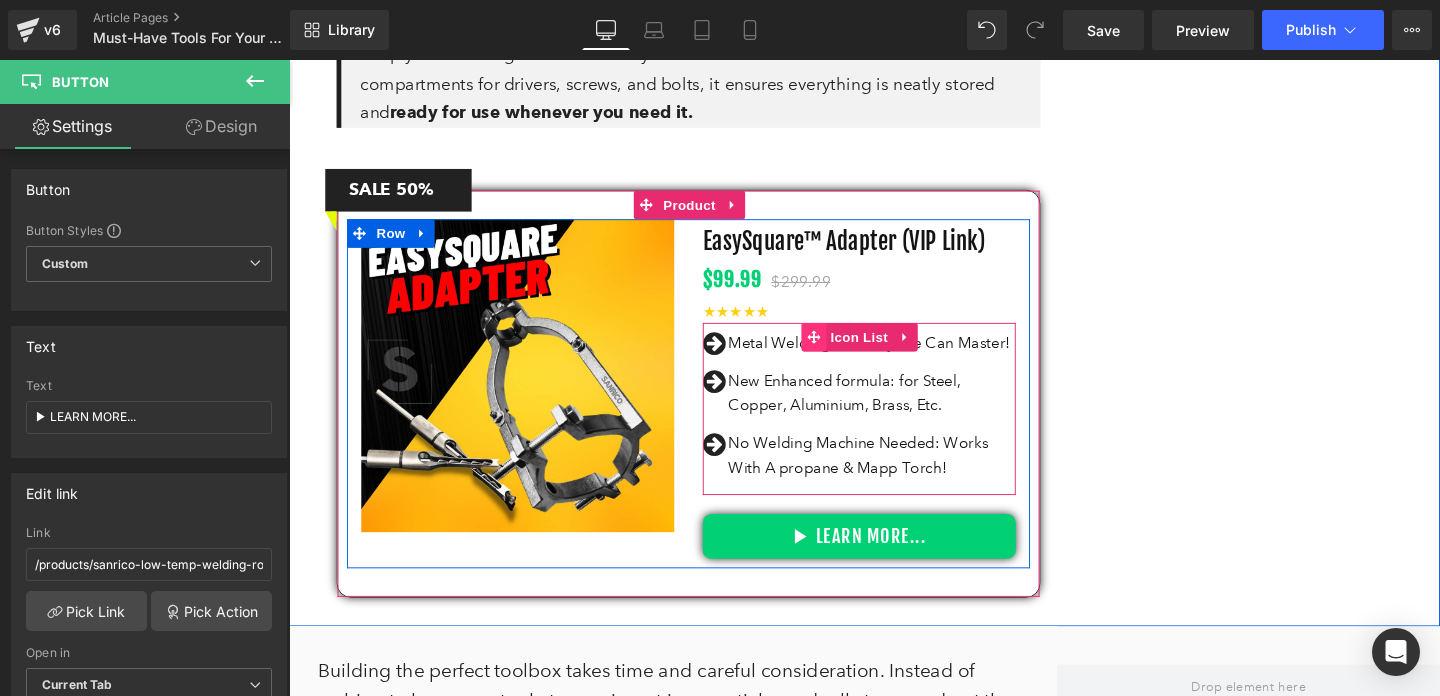 click 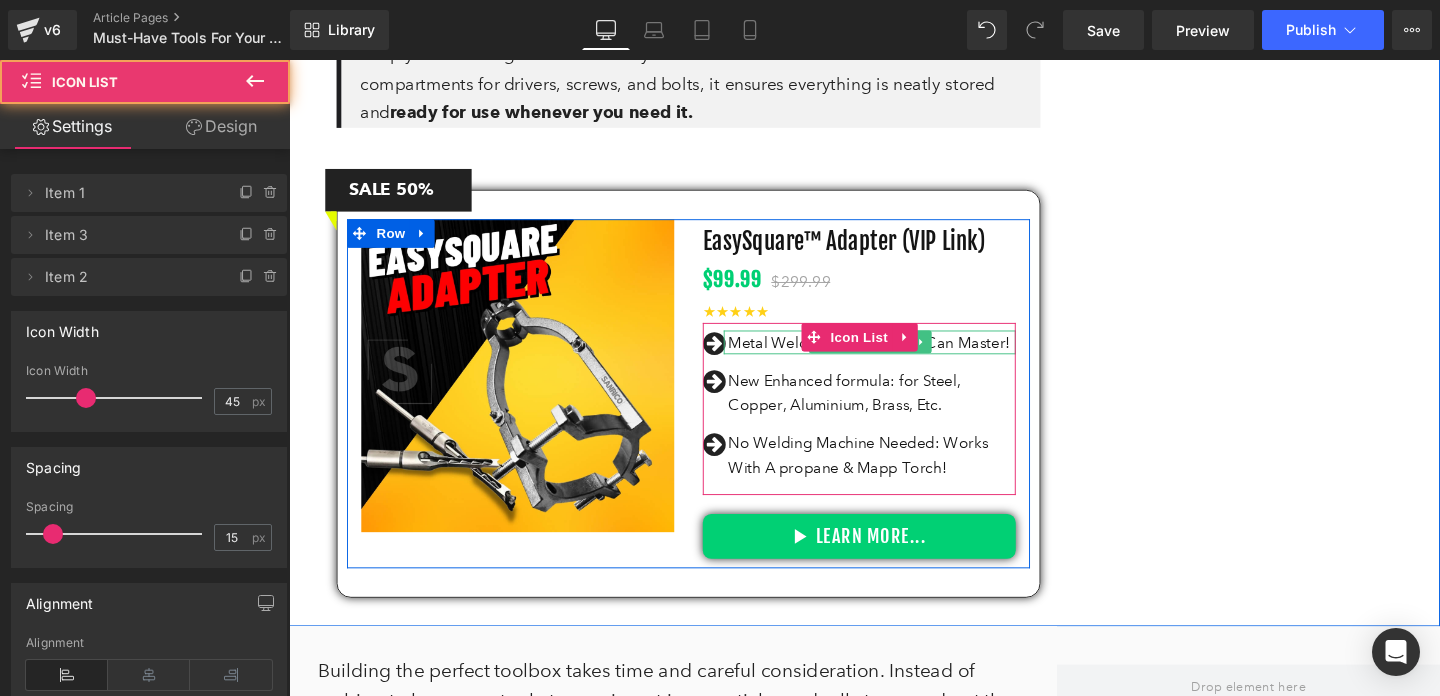 click on "Metal Welding That Anyone Can Master!" at bounding box center (902, 357) 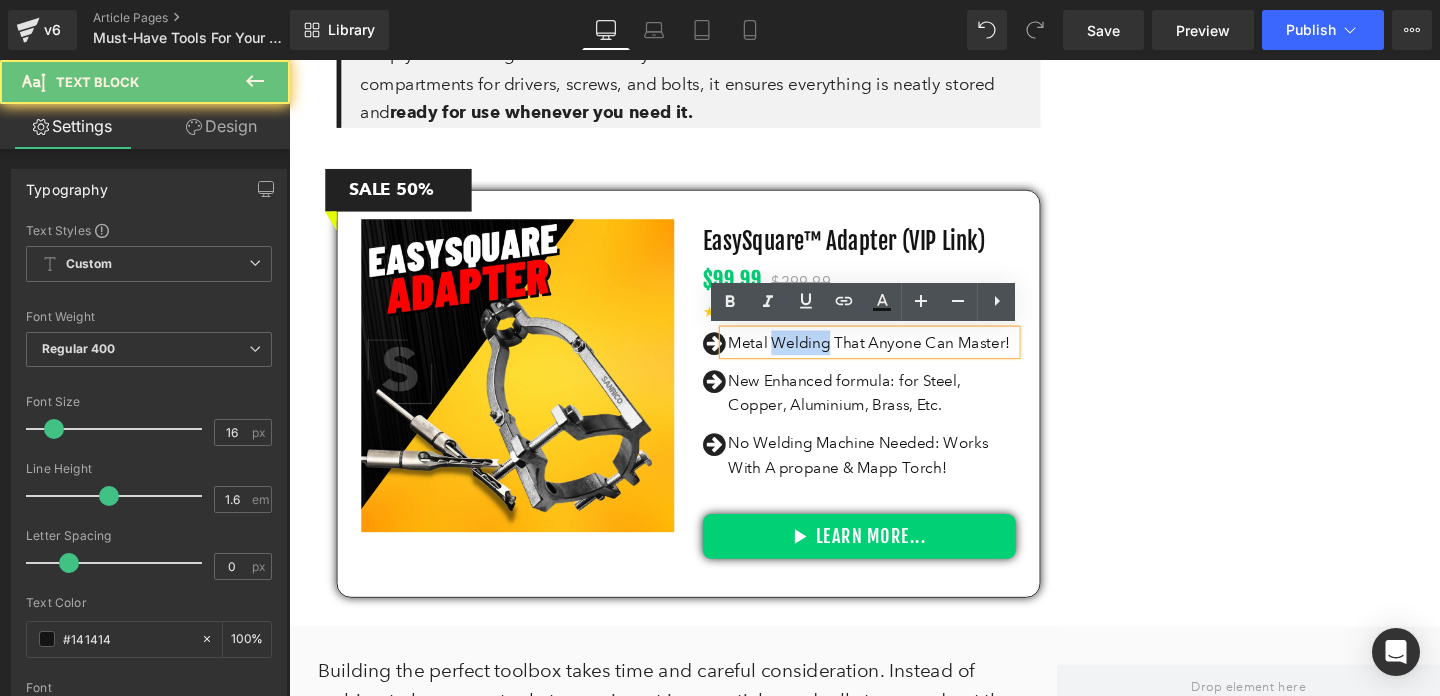 click on "Metal Welding That Anyone Can Master!" at bounding box center (902, 357) 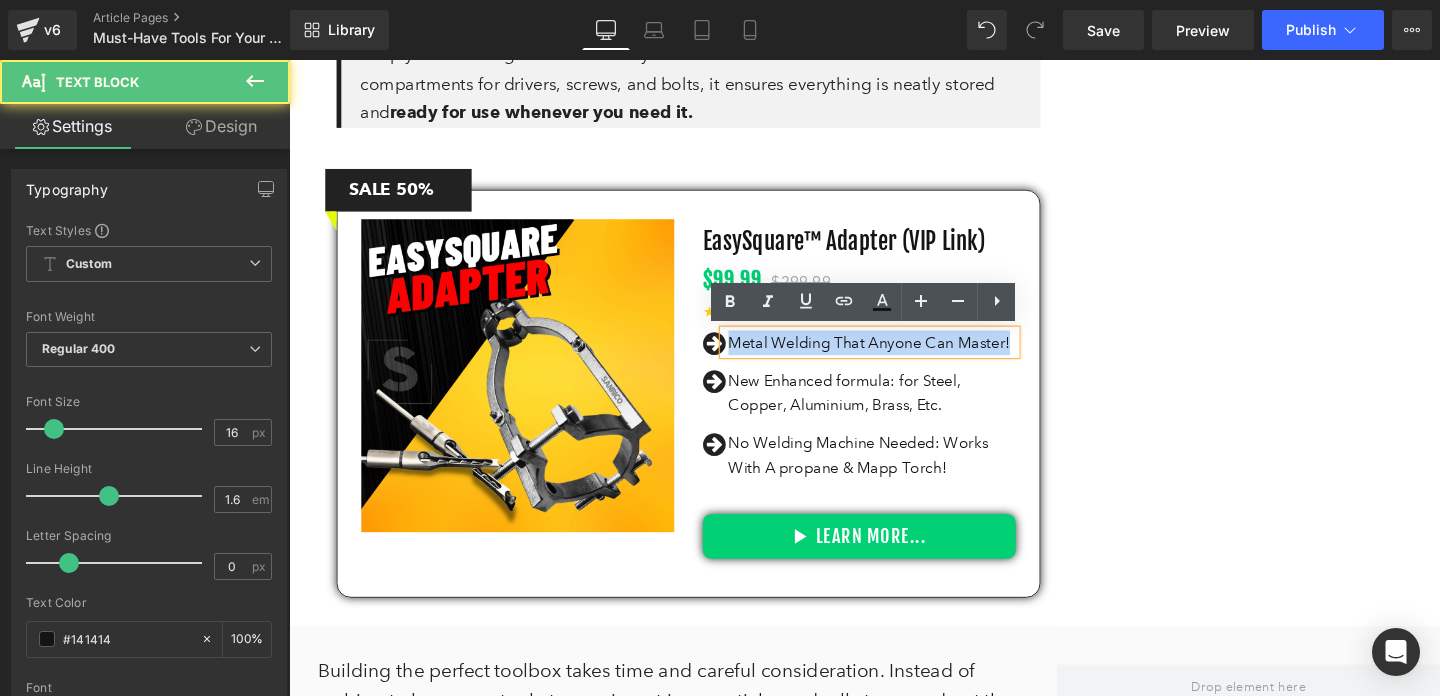 click on "Metal Welding That Anyone Can Master!" at bounding box center (902, 357) 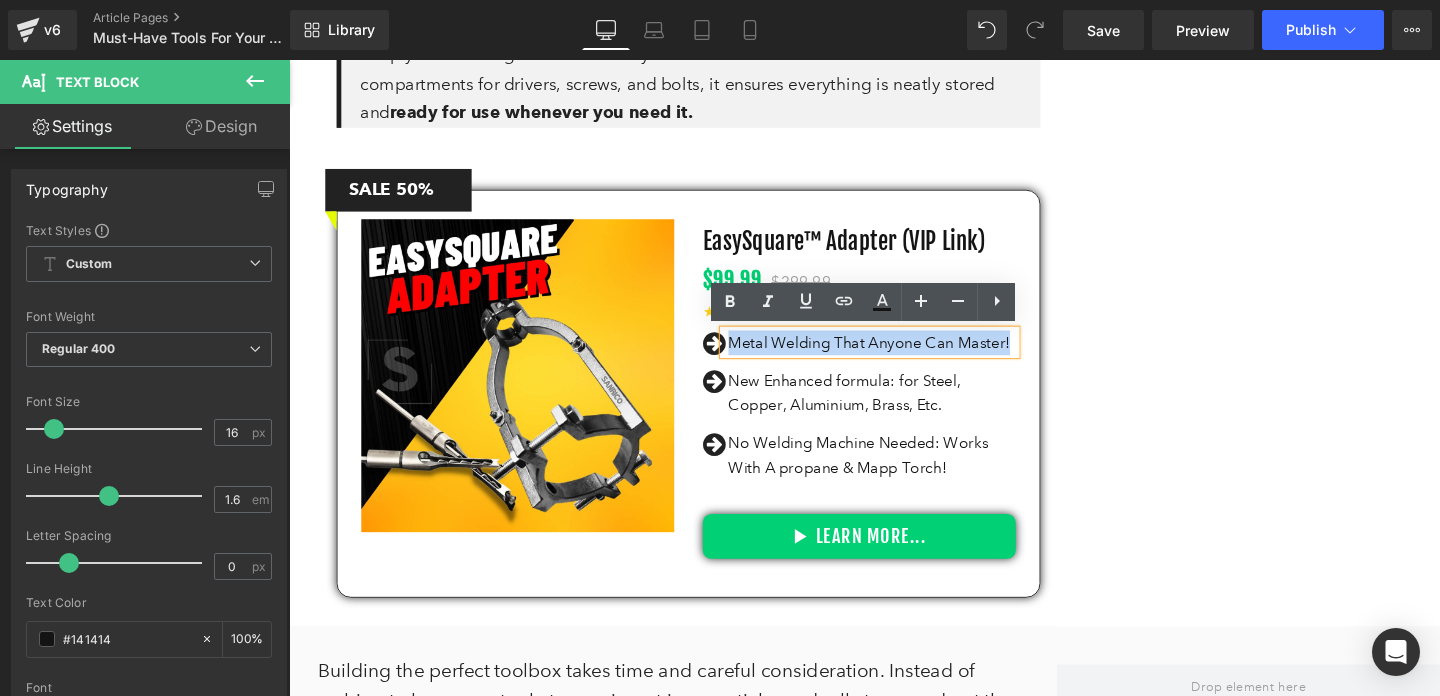 paste 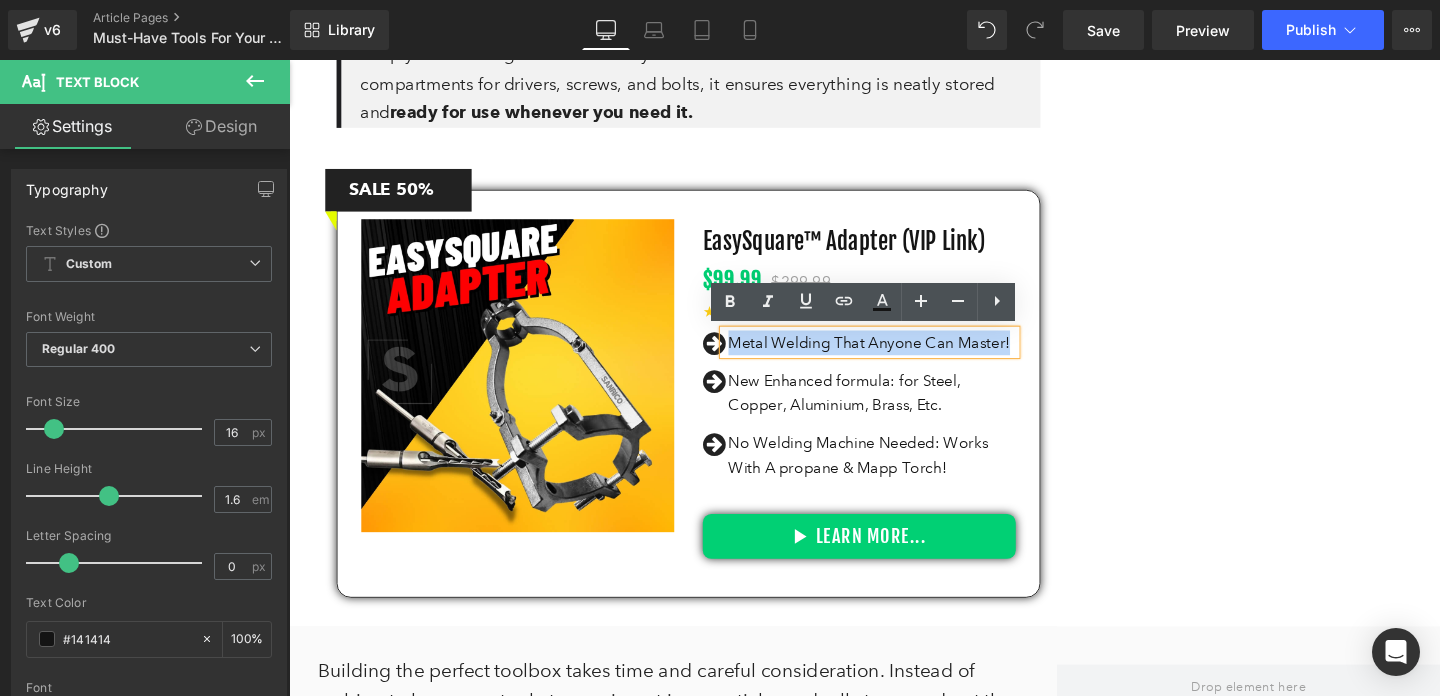 type 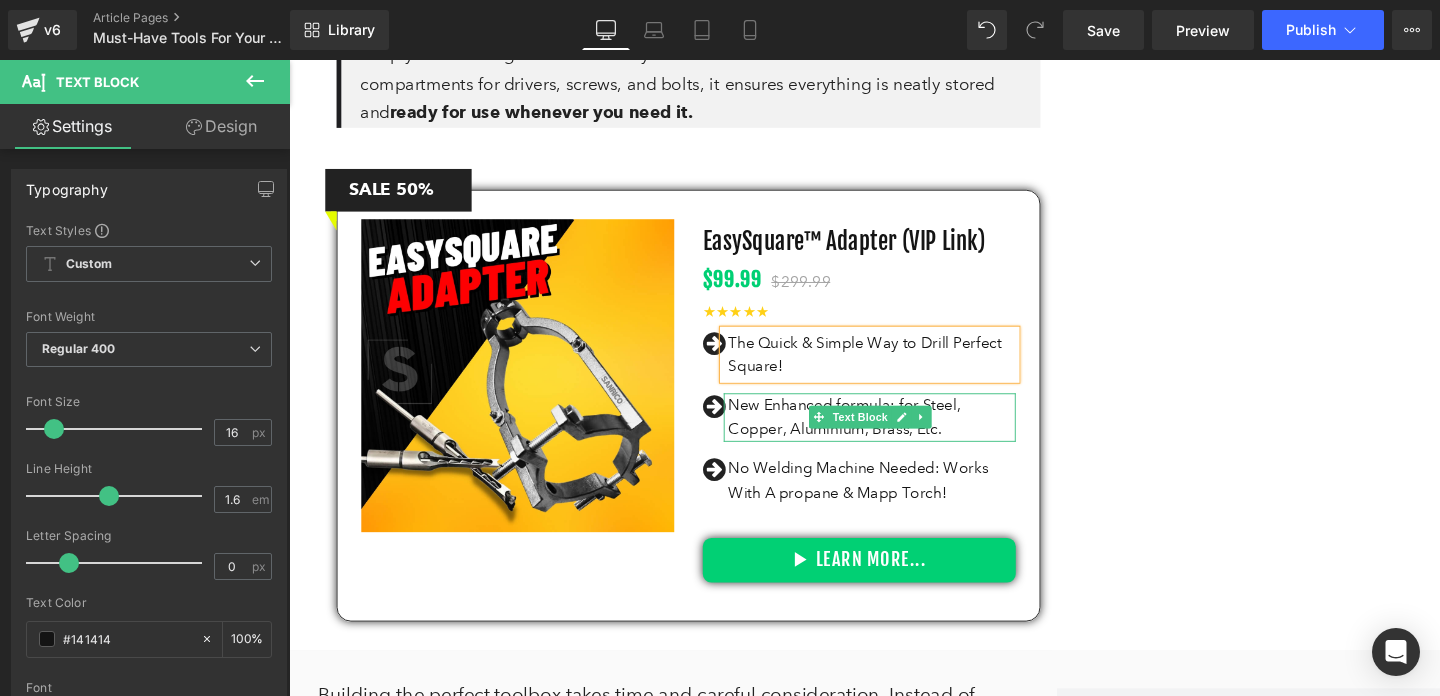 click on "New Enhanced formula: for Steel, Copper, Aluminium, Brass, Etc." at bounding box center (902, 435) 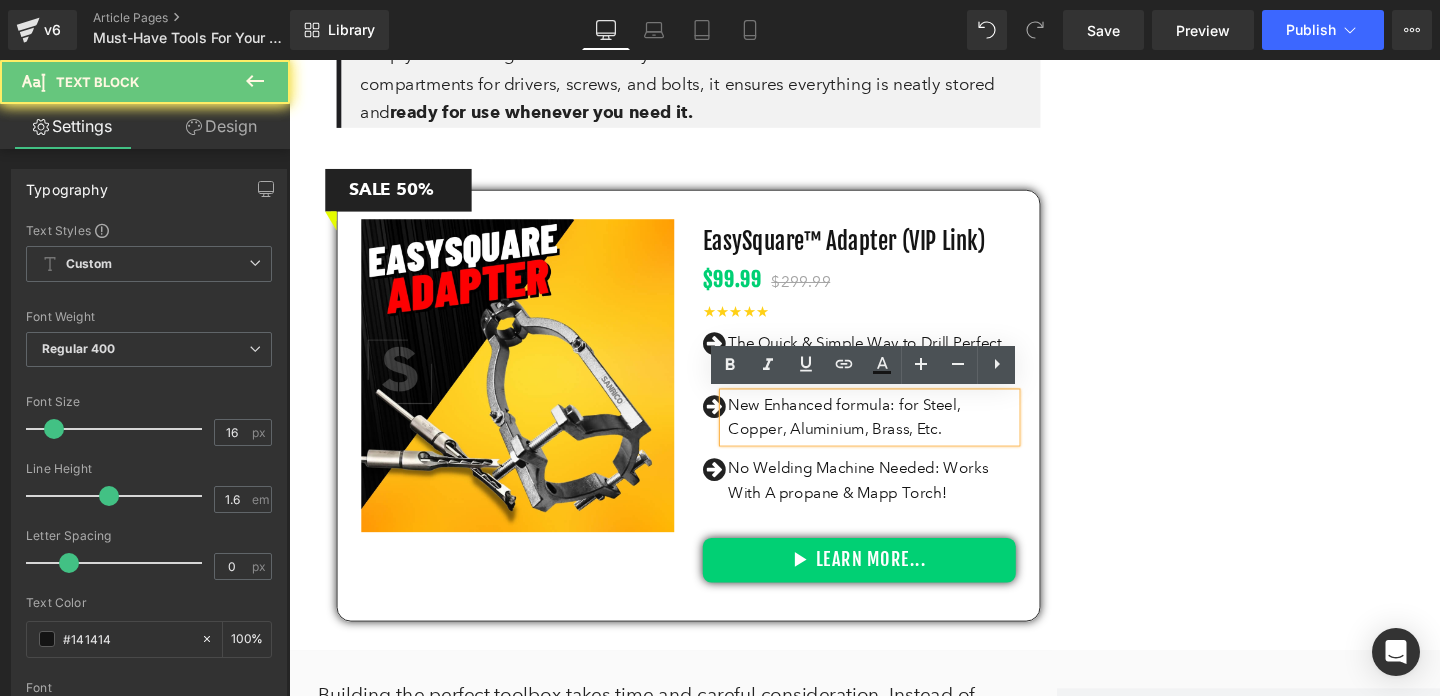 click on "New Enhanced formula: for Steel, Copper, Aluminium, Brass, Etc." at bounding box center [902, 435] 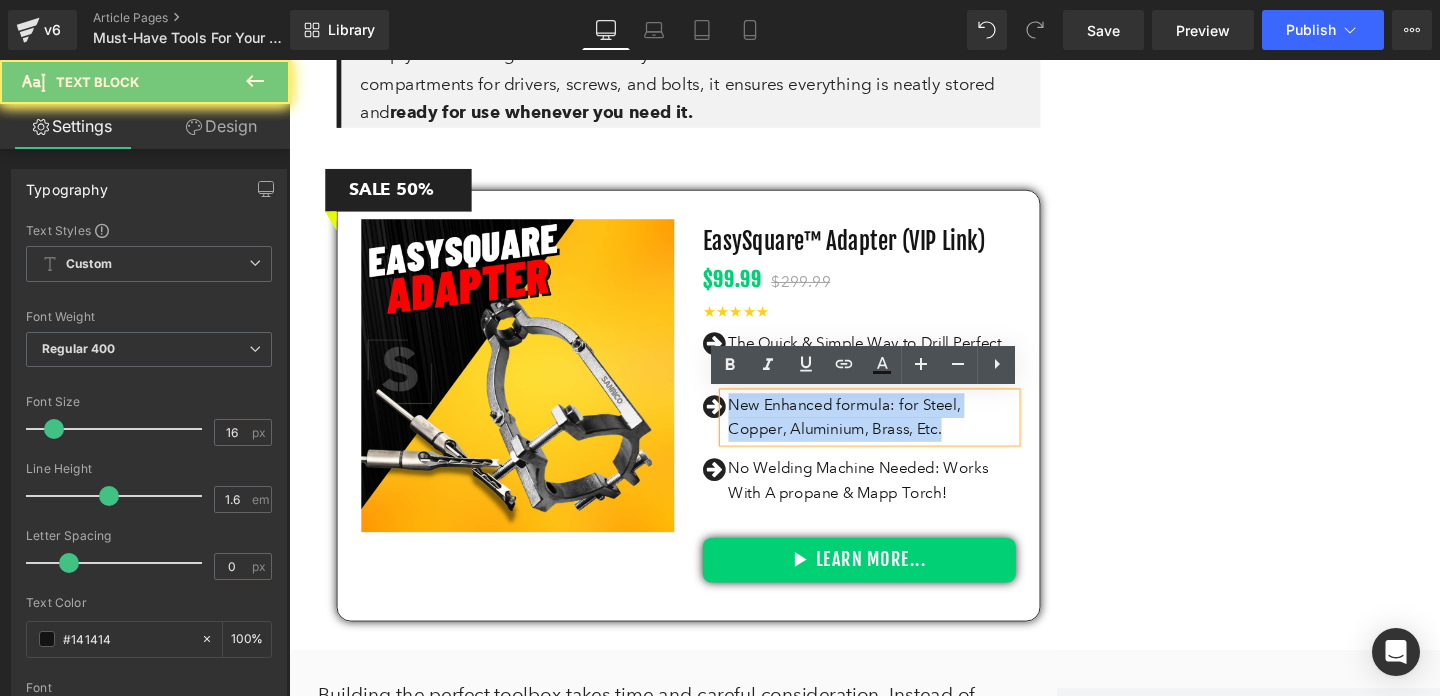 click on "New Enhanced formula: for Steel, Copper, Aluminium, Brass, Etc." at bounding box center (902, 435) 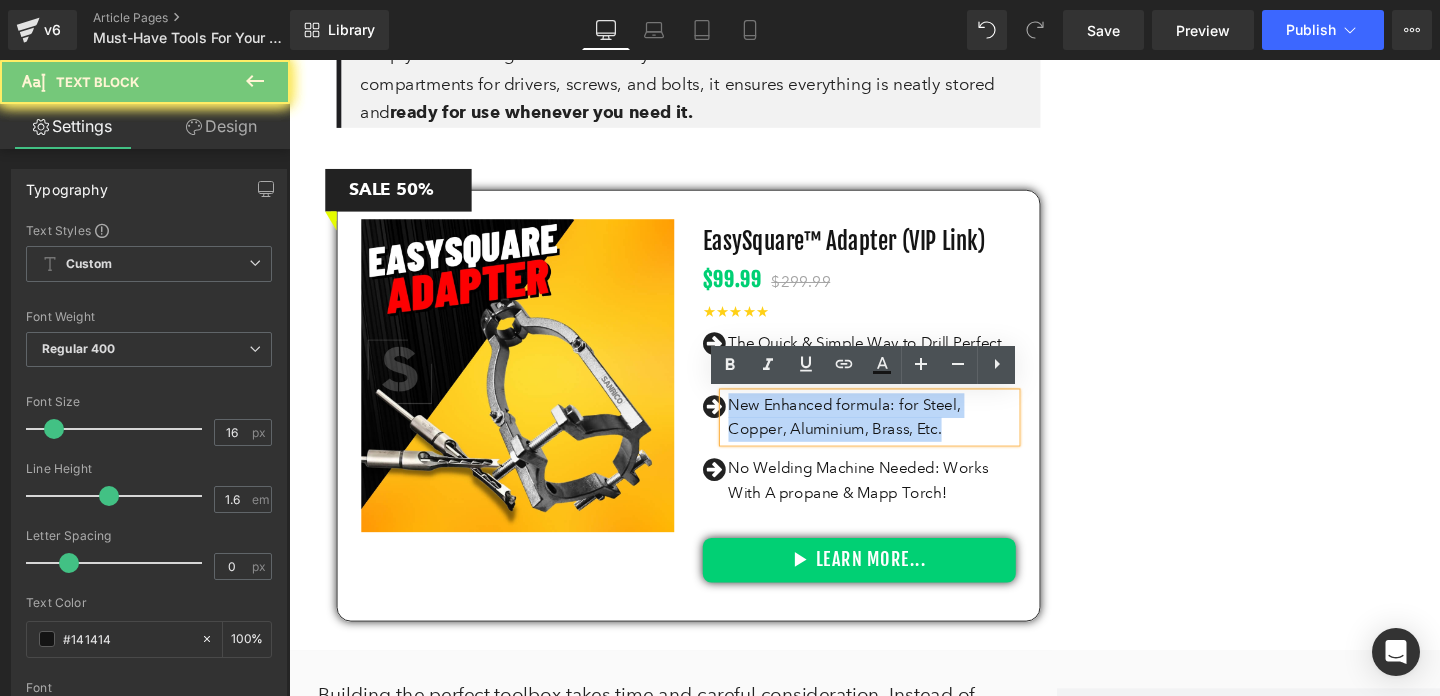 paste 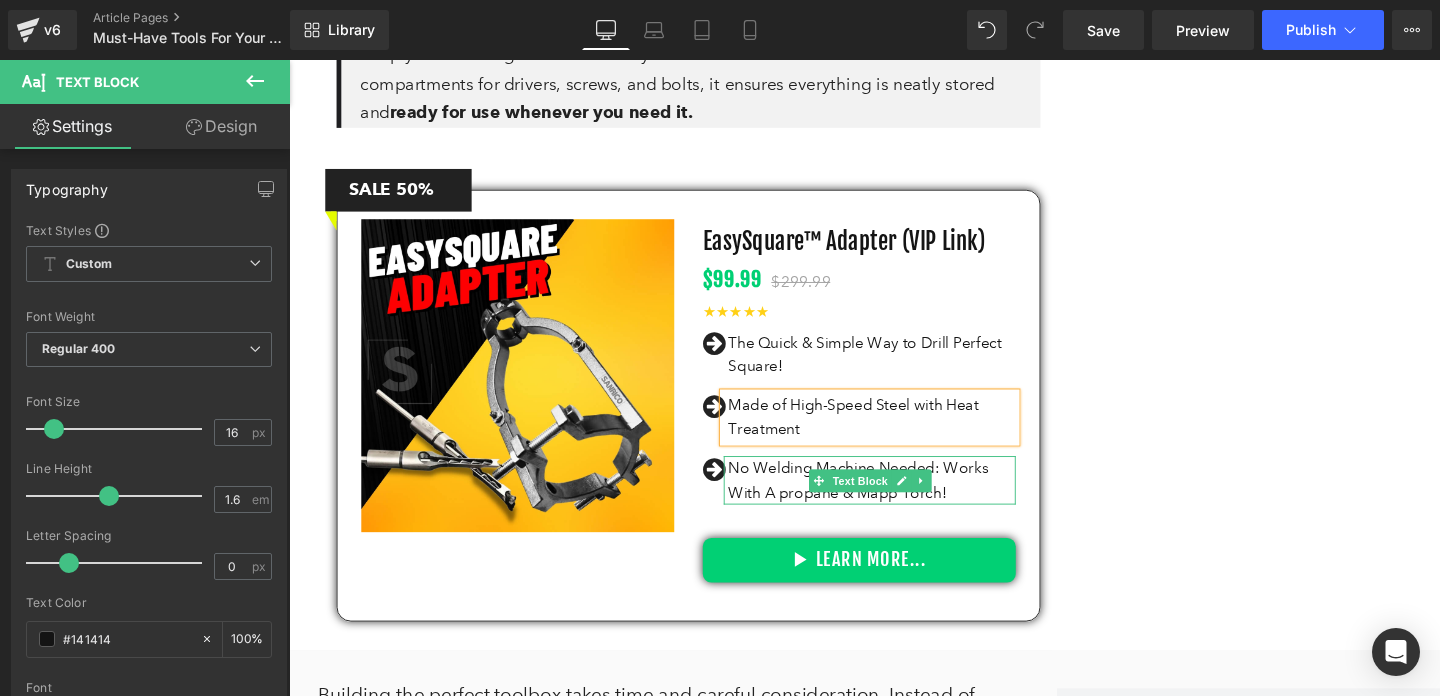 click on "No Welding Machine Needed: Works With A propane & Mapp Torch!" at bounding box center (902, 501) 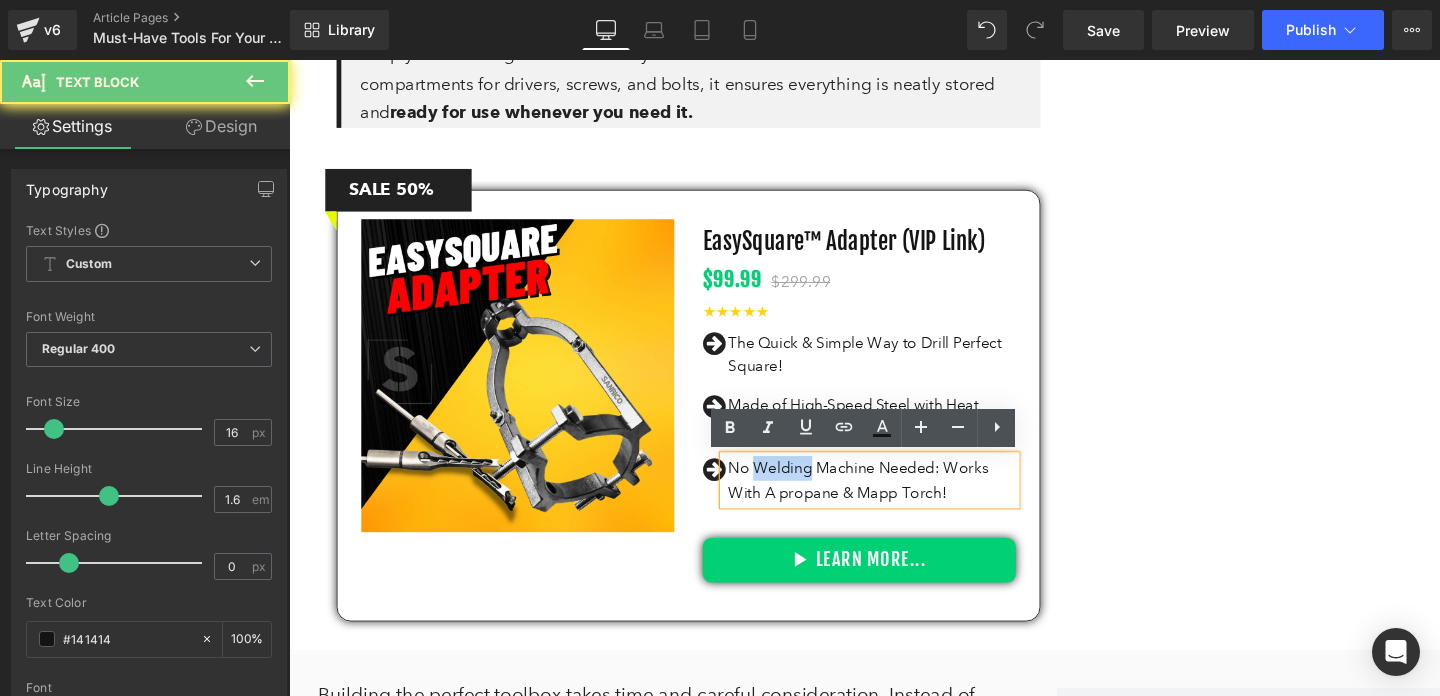 click on "No Welding Machine Needed: Works With A propane & Mapp Torch!" at bounding box center [902, 501] 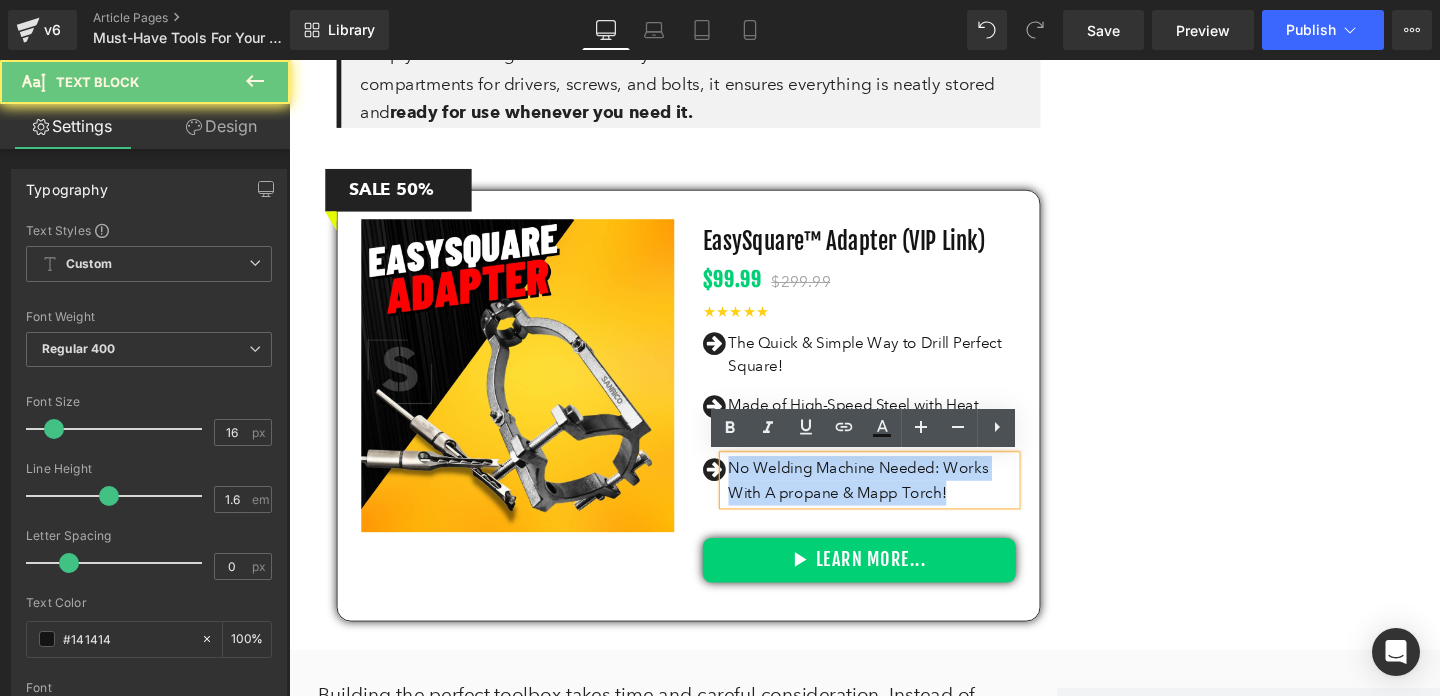 click on "No Welding Machine Needed: Works With A propane & Mapp Torch!" at bounding box center [902, 501] 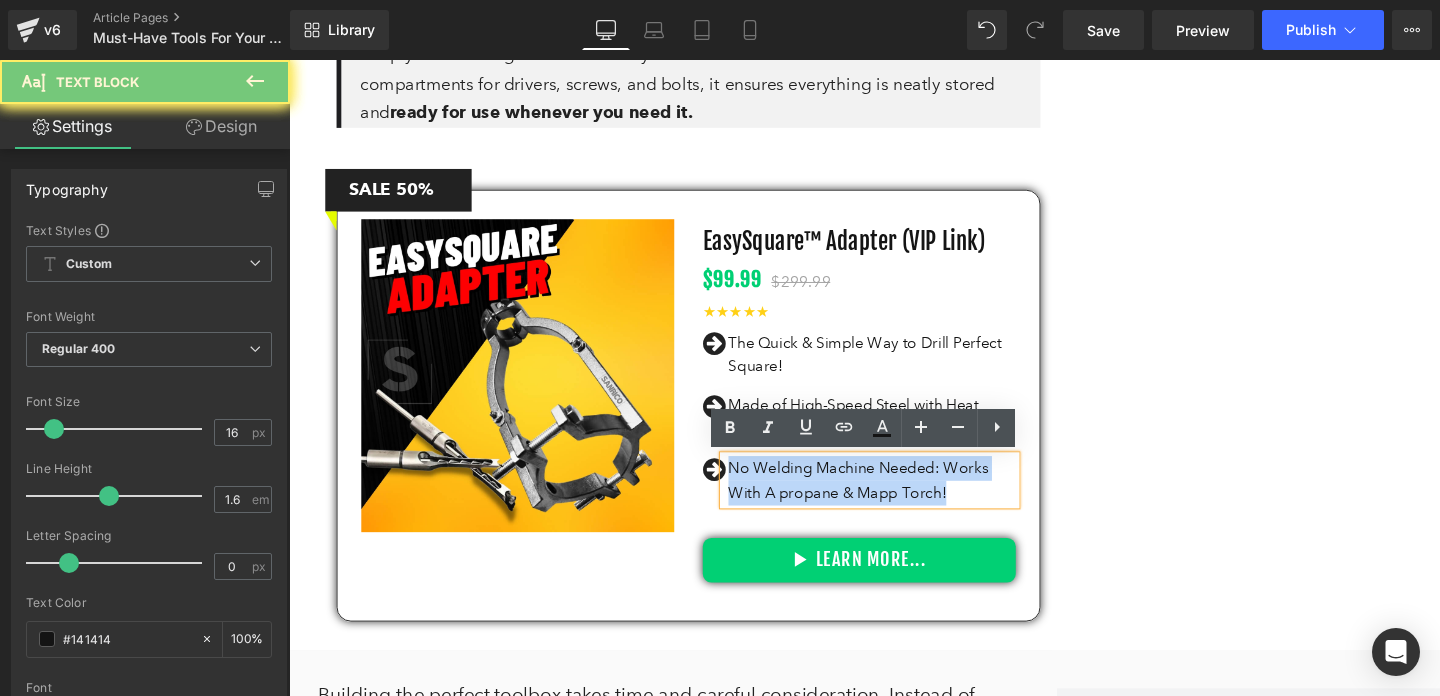 paste 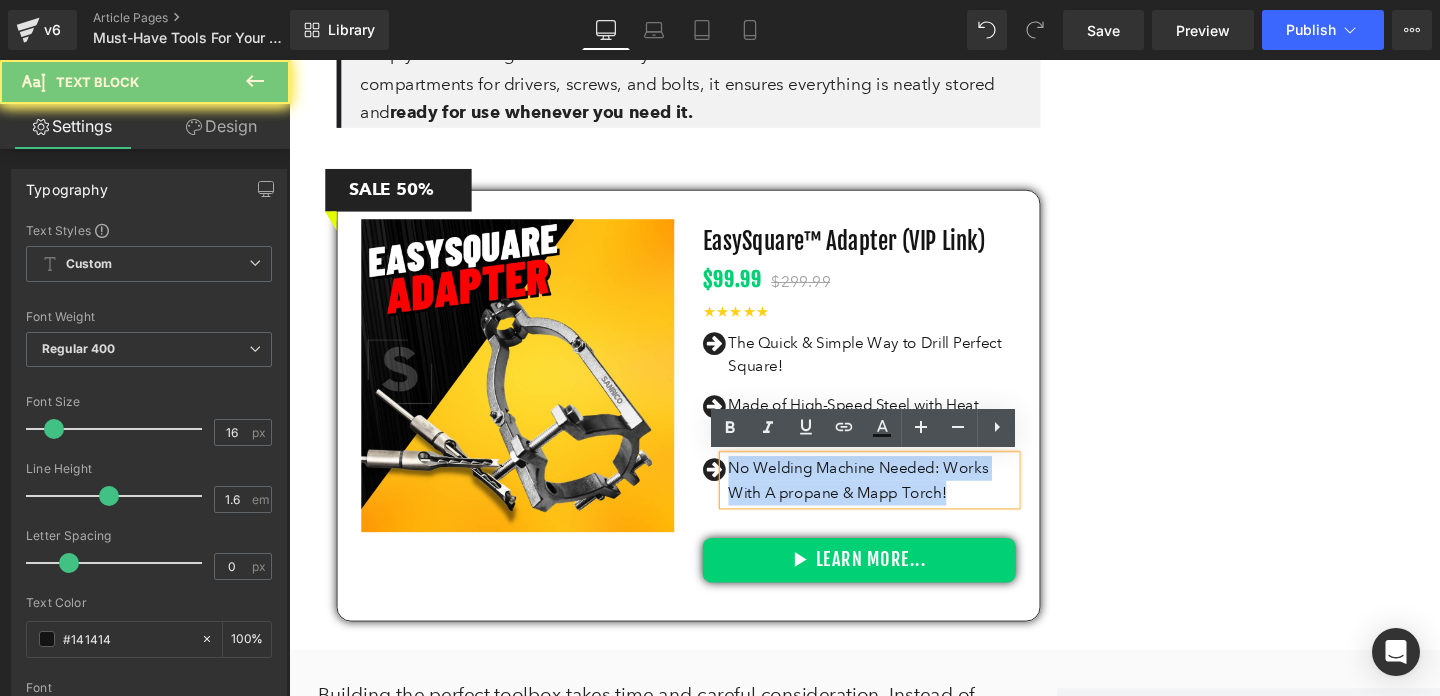type 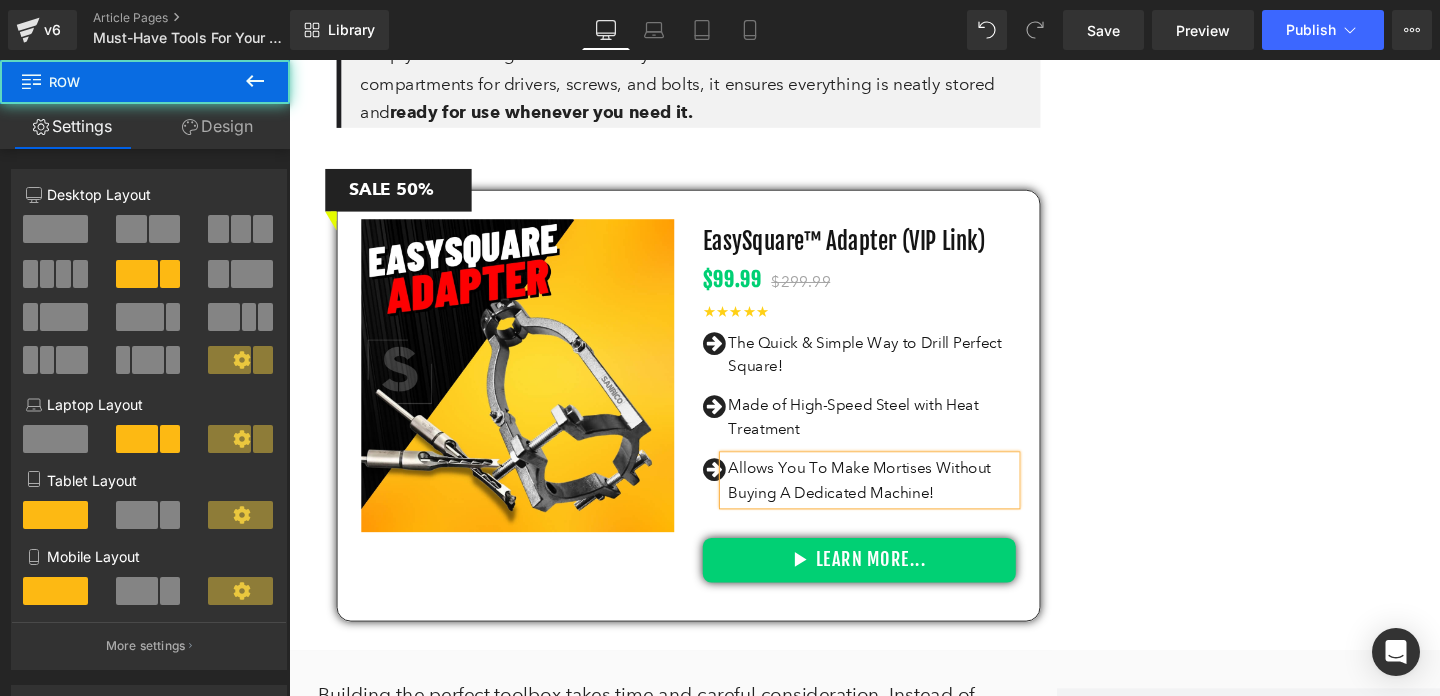 click on "Image
Separator
"Having the right tools is obviously essential, but it's sometimes hard to determine which ones are needed in this world full of products."
Text Block         Separator
Icon List         Image         Separator         "Having the right tools is obviously essential, but it's sometimes hard to determine which ones are needed in this world full of products." Text Block         Separator         Row         1. SCREWDRIVER SET Heading         Screwdrivers are the backbone of any toolkit Text Block         2. TAPE MEASURE Heading         Accurate measurements are crucial for successful DIY projects Text Block         3. ADJUSTABLE CRESCENT WRENCH Heading" at bounding box center [894, -1212] 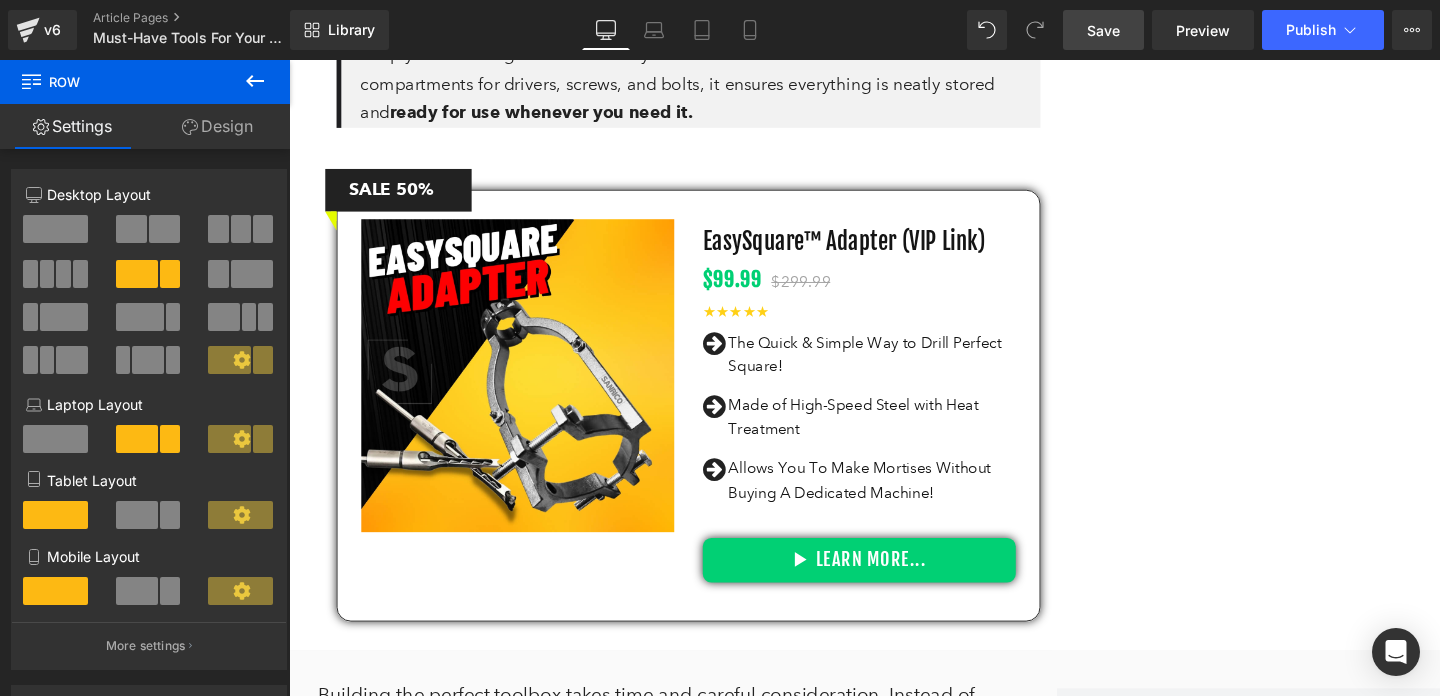 drag, startPoint x: 1107, startPoint y: 27, endPoint x: 846, endPoint y: 247, distance: 341.3517 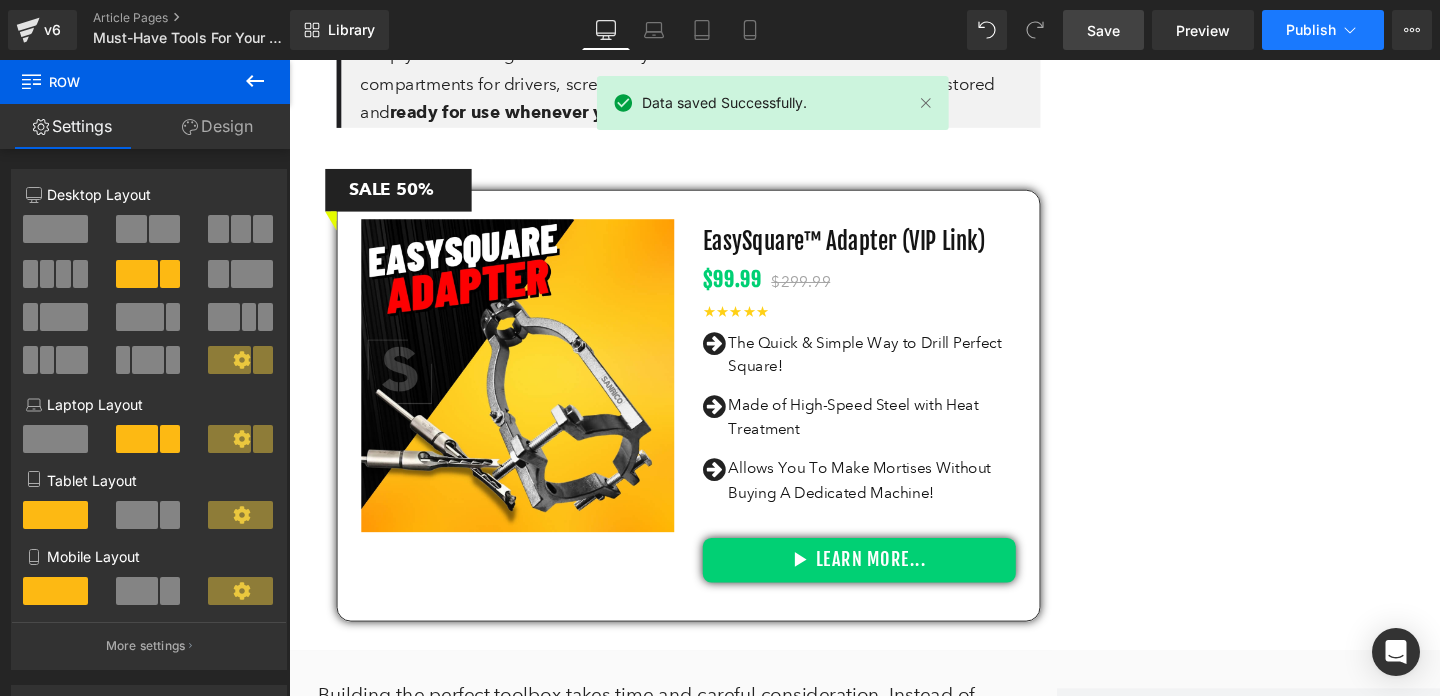 click on "Publish" at bounding box center (1311, 30) 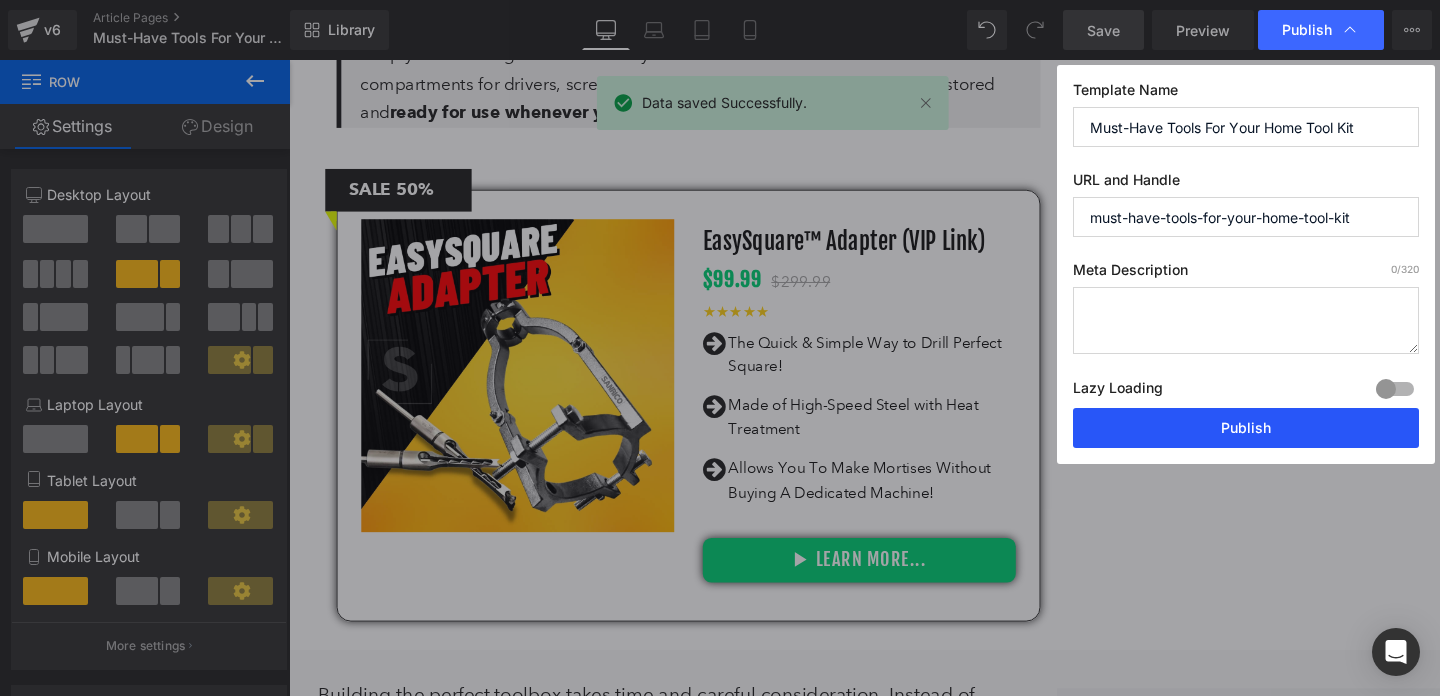 click on "Publish" at bounding box center [1246, 428] 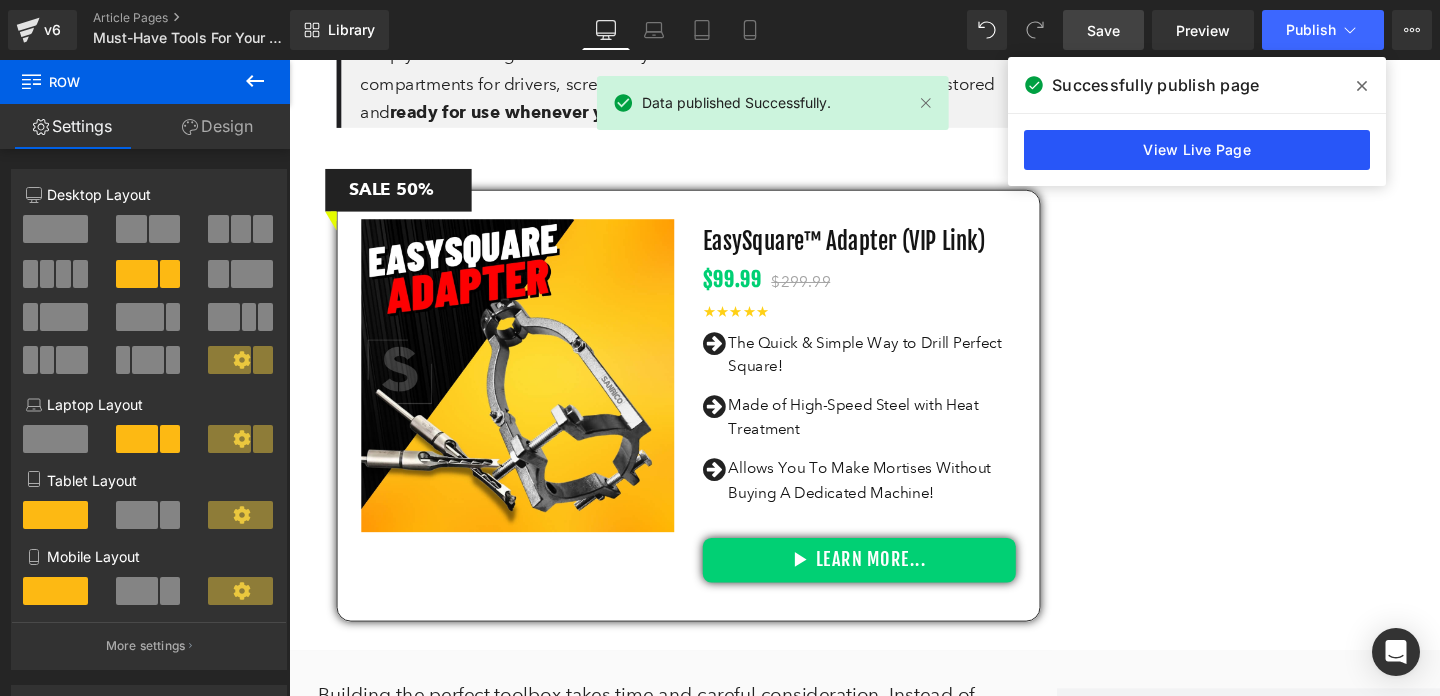 click on "View Live Page" at bounding box center [1197, 150] 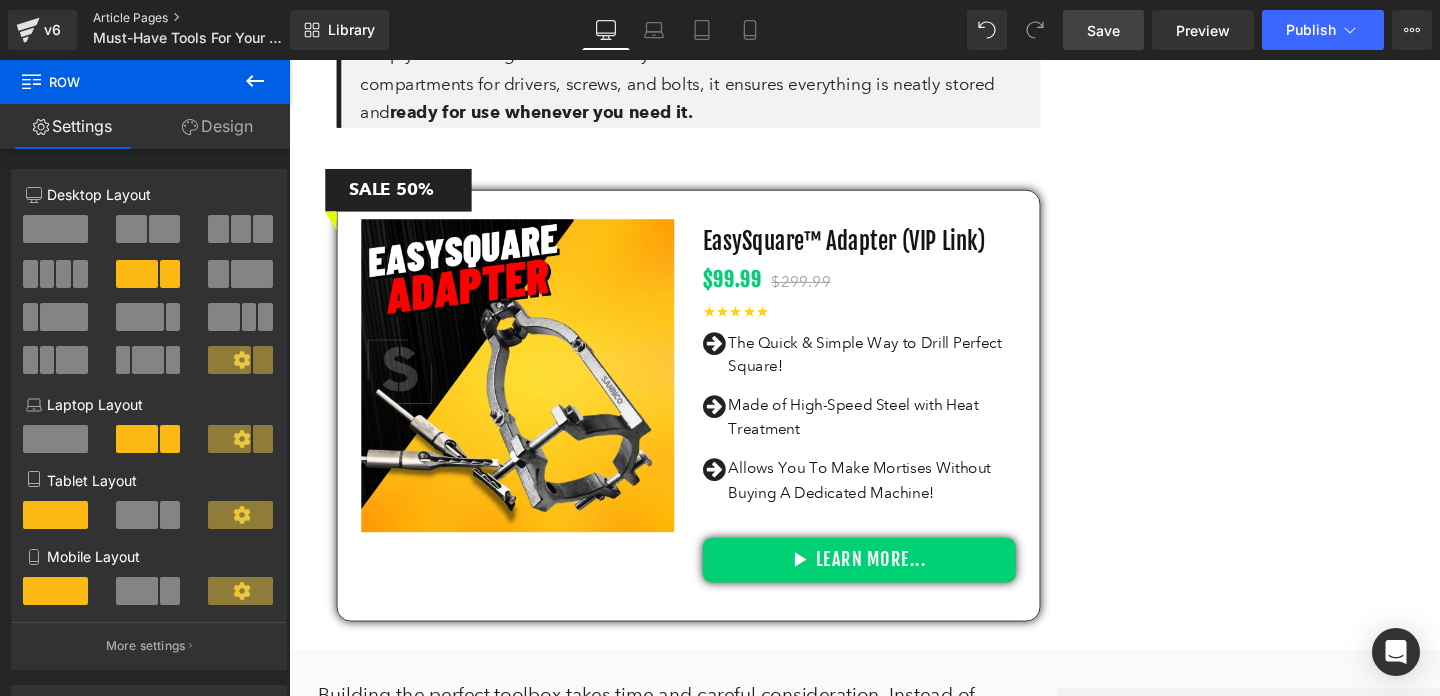 click on "Article Pages" at bounding box center [208, 18] 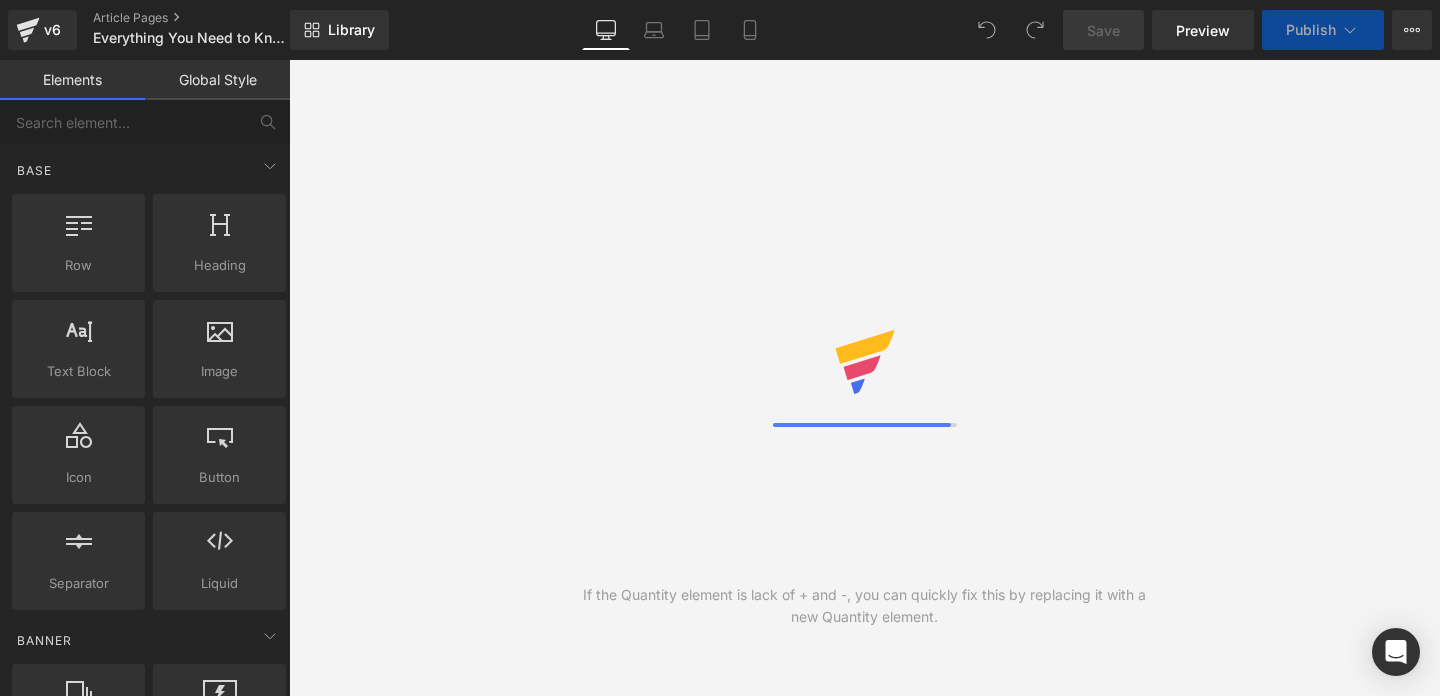 scroll, scrollTop: 0, scrollLeft: 0, axis: both 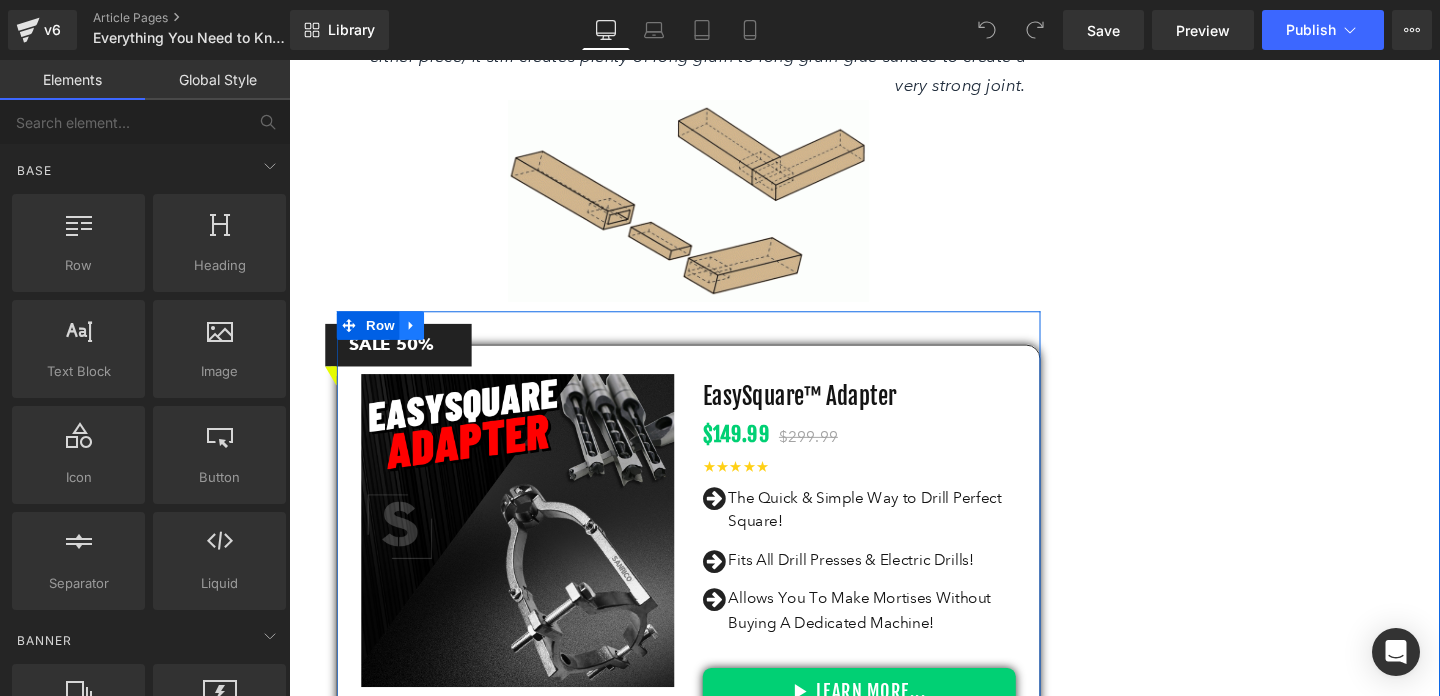 click 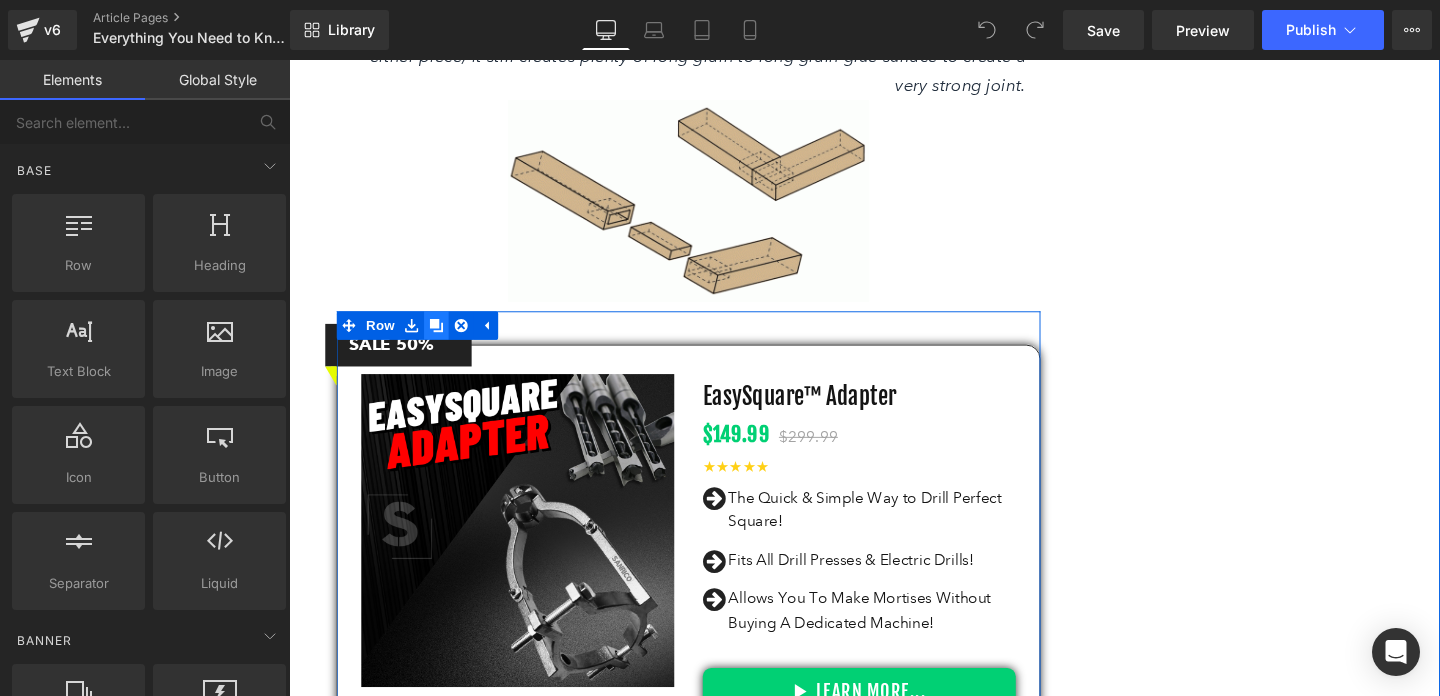 click 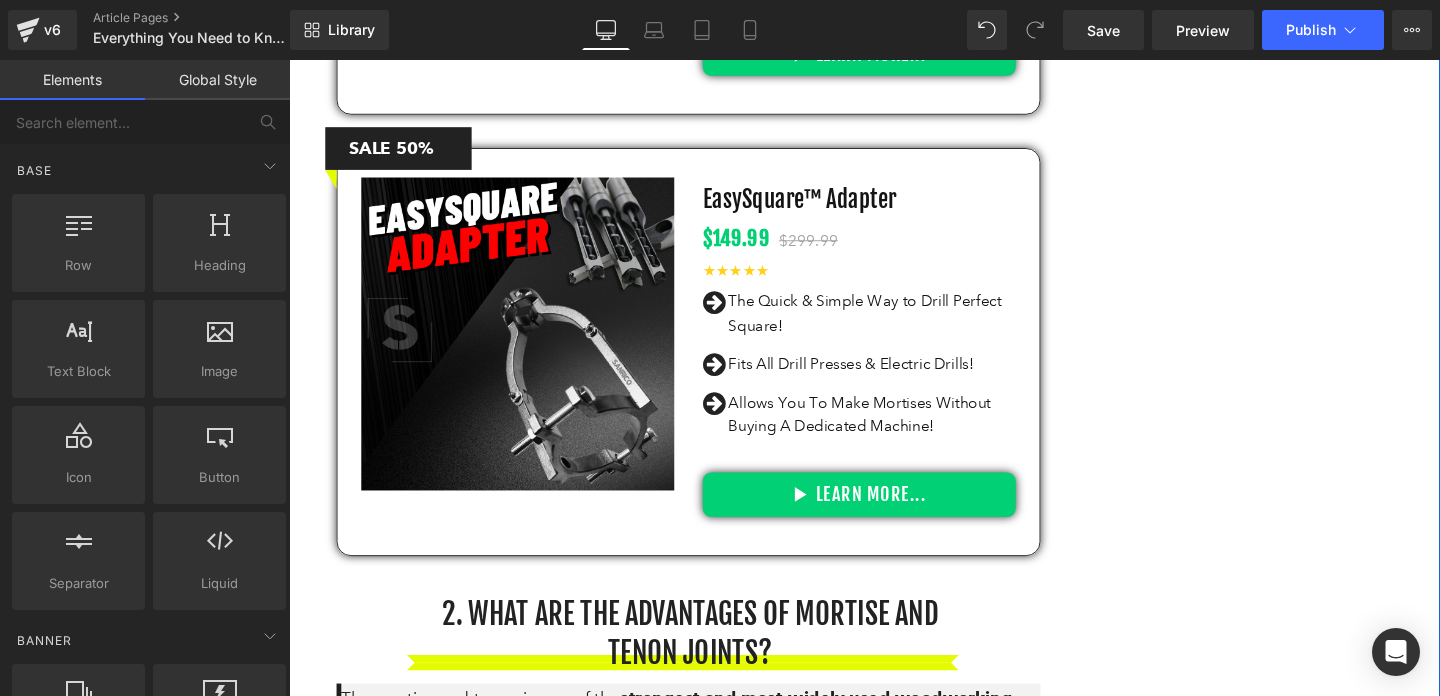 scroll, scrollTop: 3321, scrollLeft: 0, axis: vertical 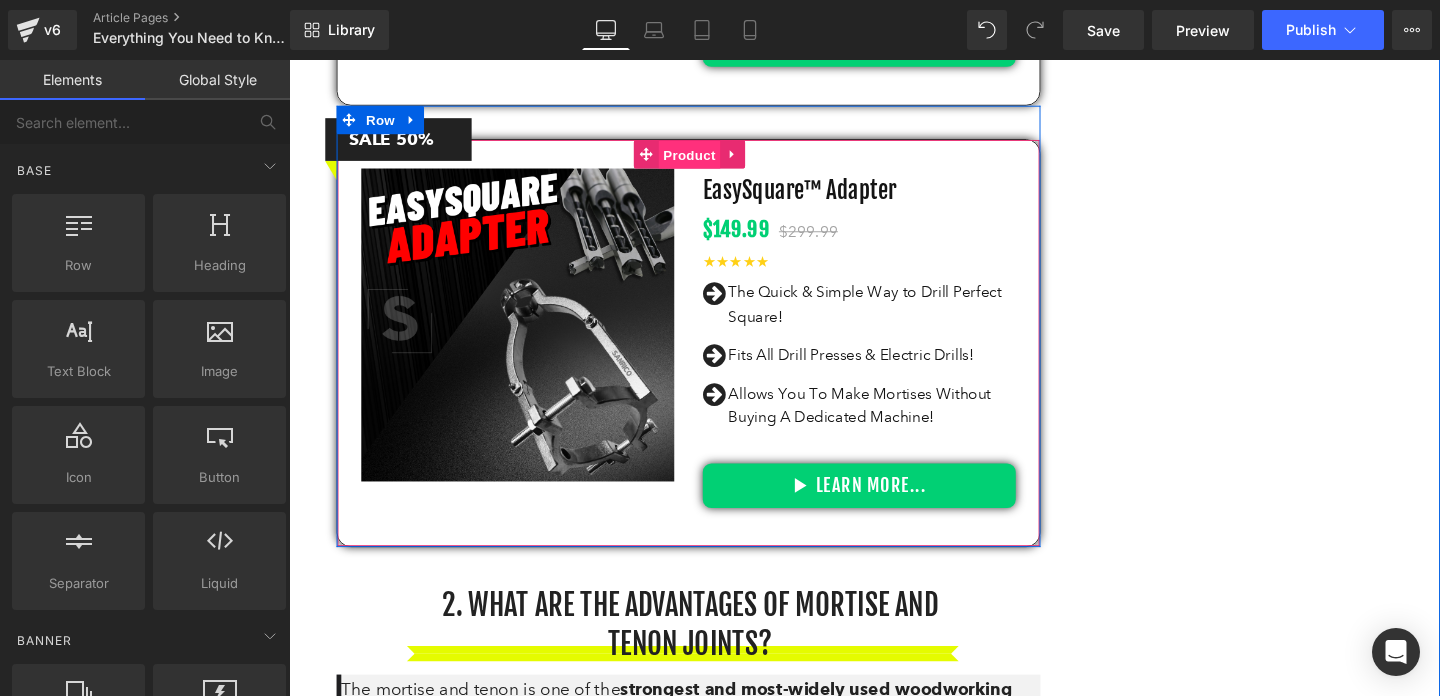click on "Product" at bounding box center [710, 160] 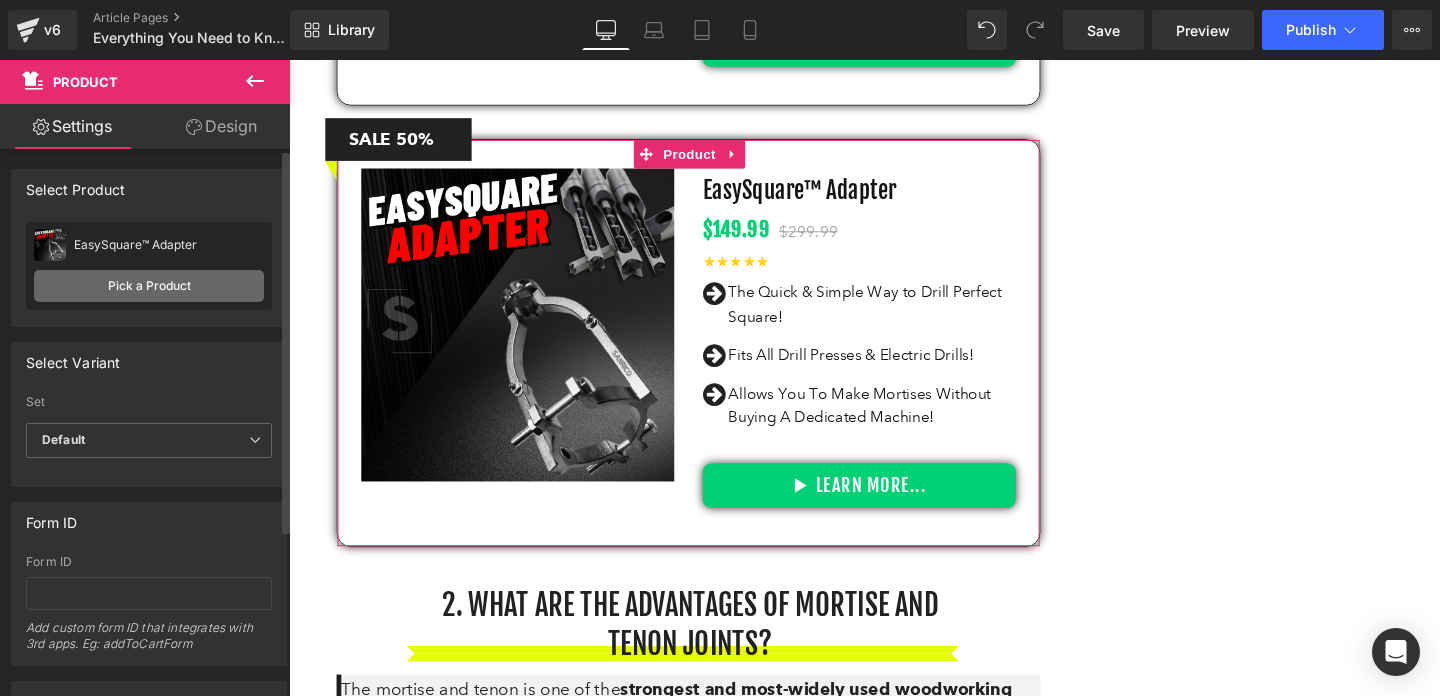 click on "Pick a Product" at bounding box center [149, 286] 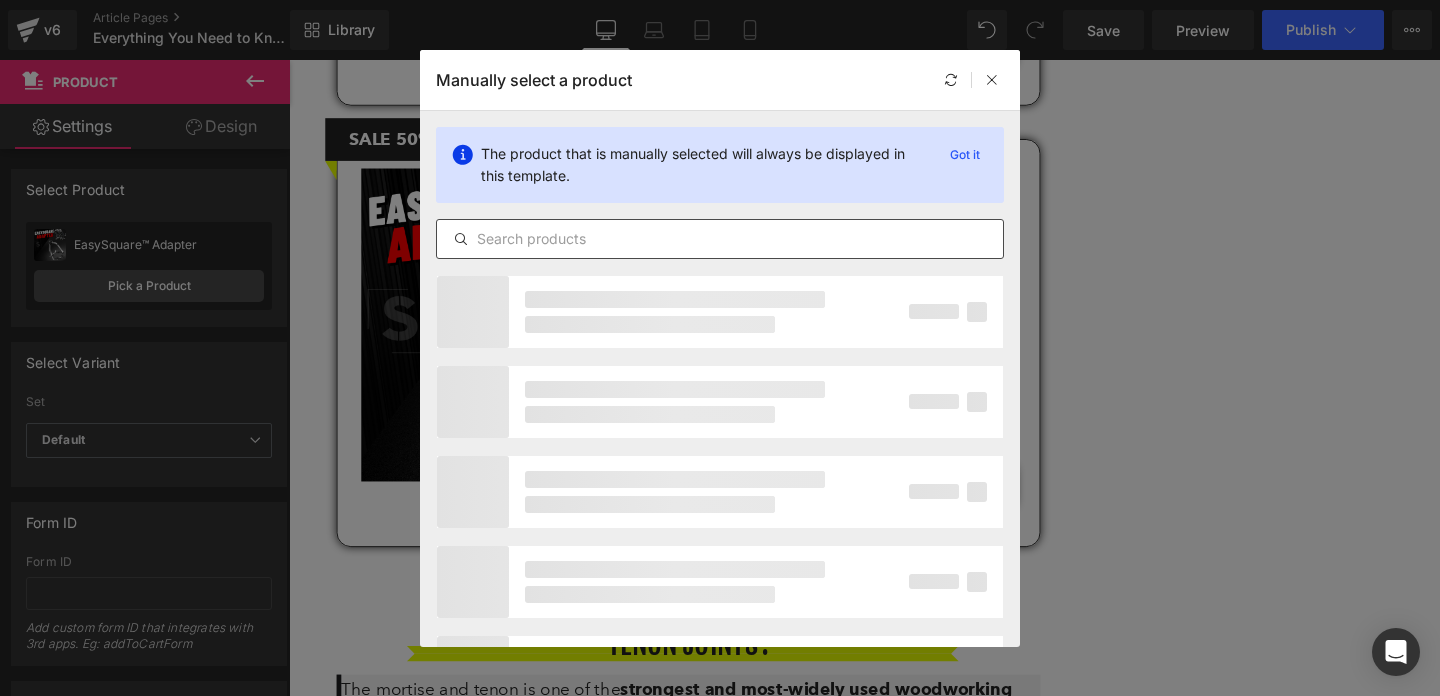 click at bounding box center (720, 239) 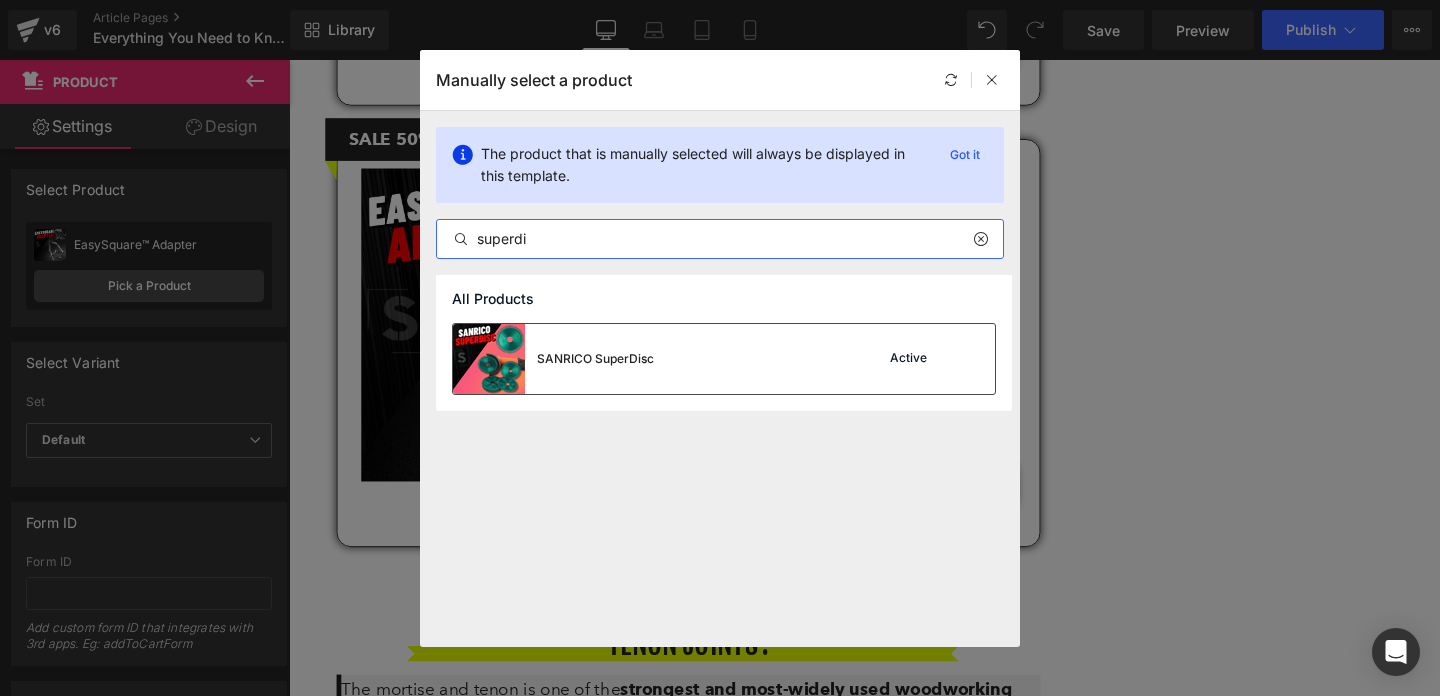 type on "superdi" 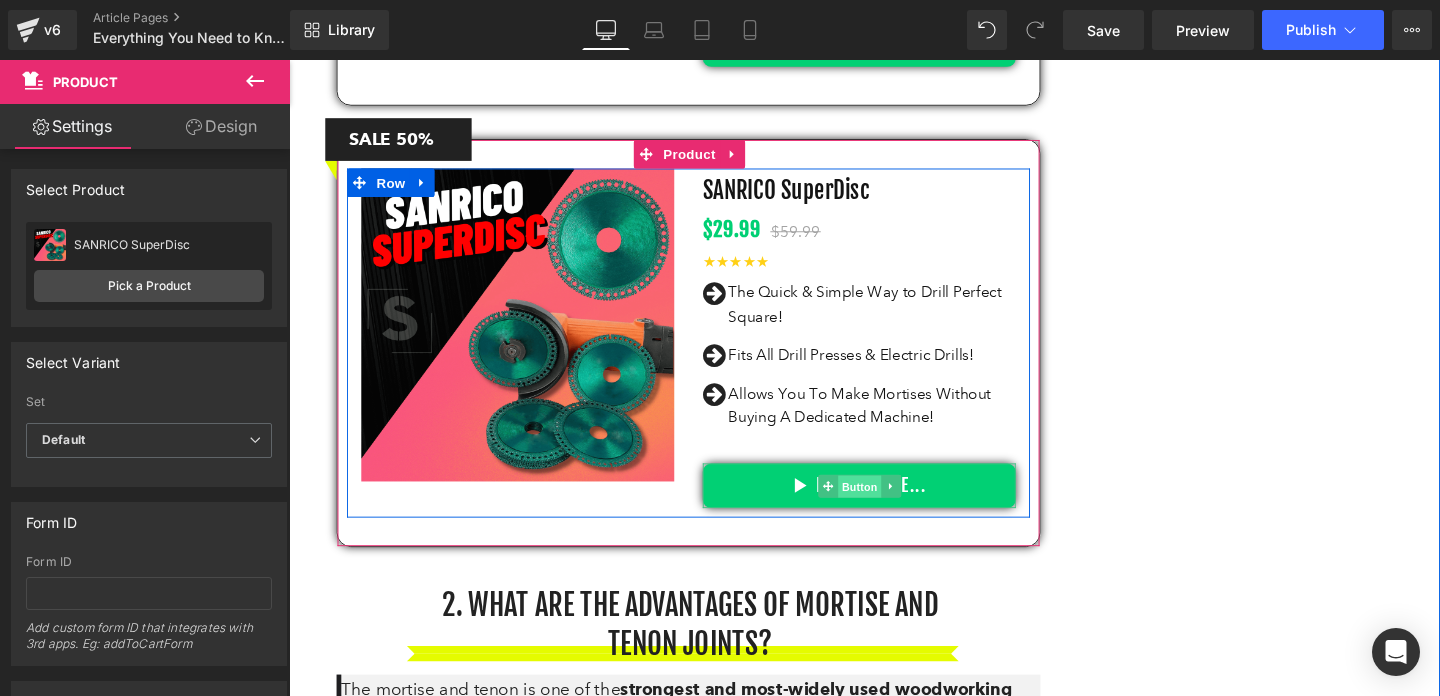 click on "Button" at bounding box center (889, 508) 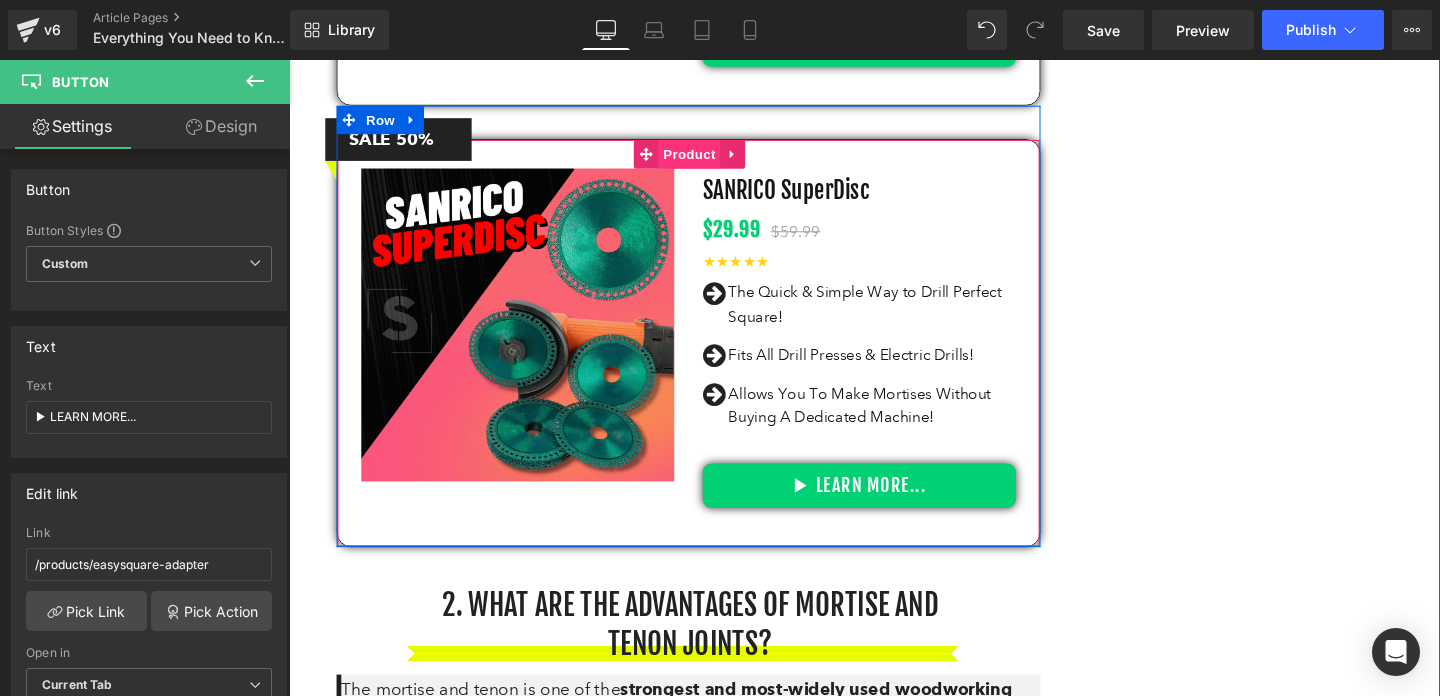 click on "Product" at bounding box center (710, 159) 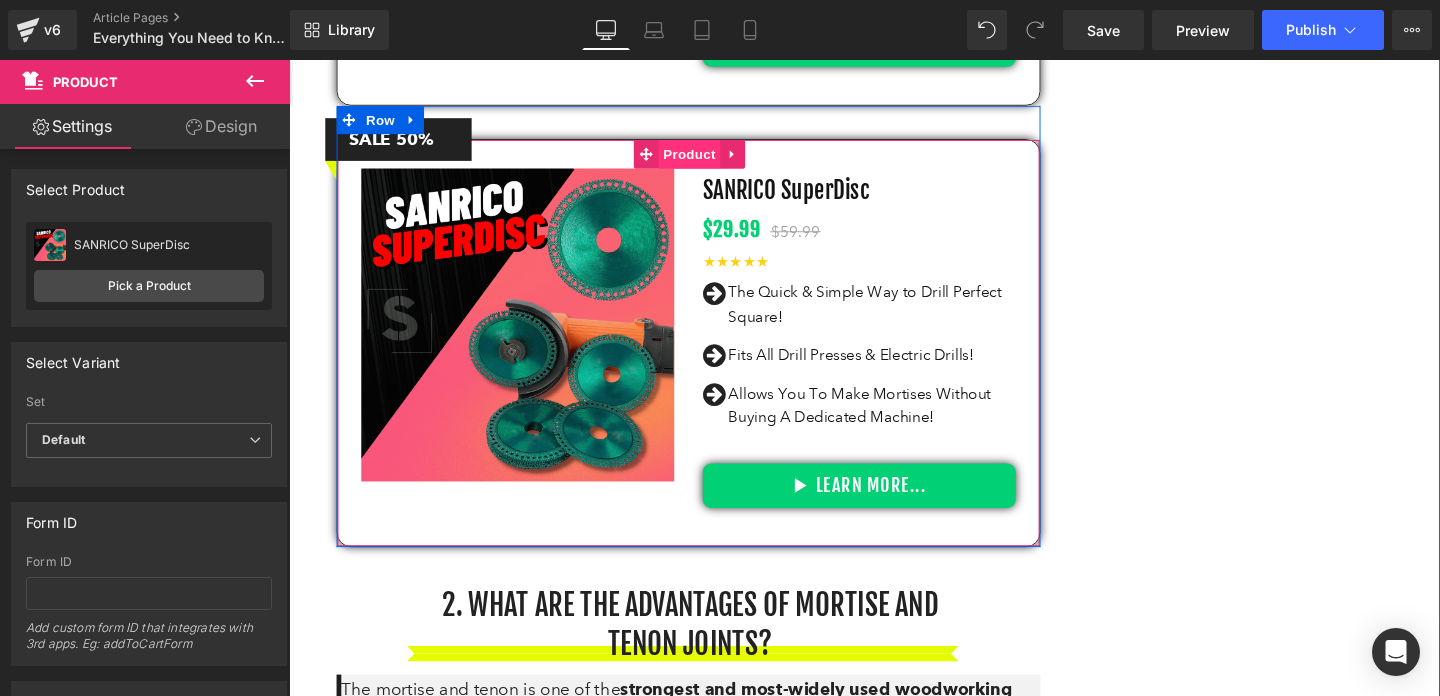 click on "Product" at bounding box center (710, 159) 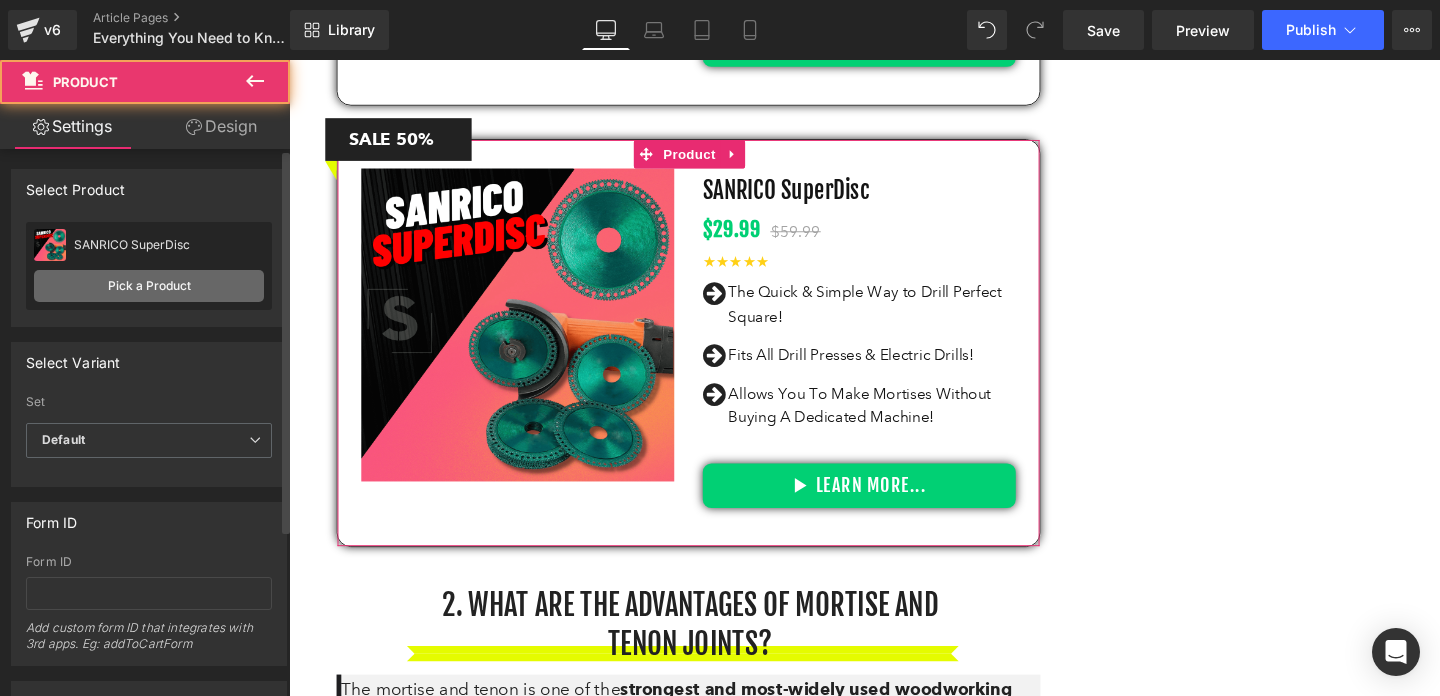 click on "Pick a Product" at bounding box center [149, 286] 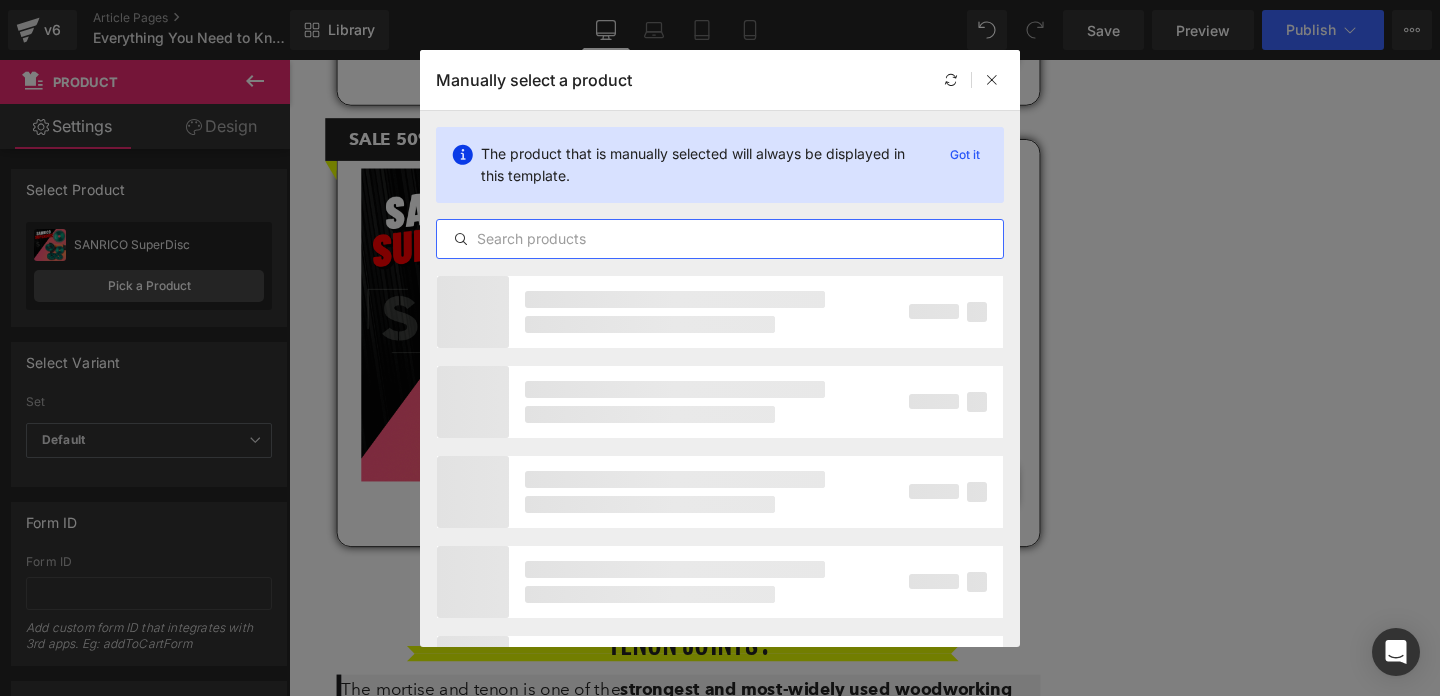 click at bounding box center [720, 239] 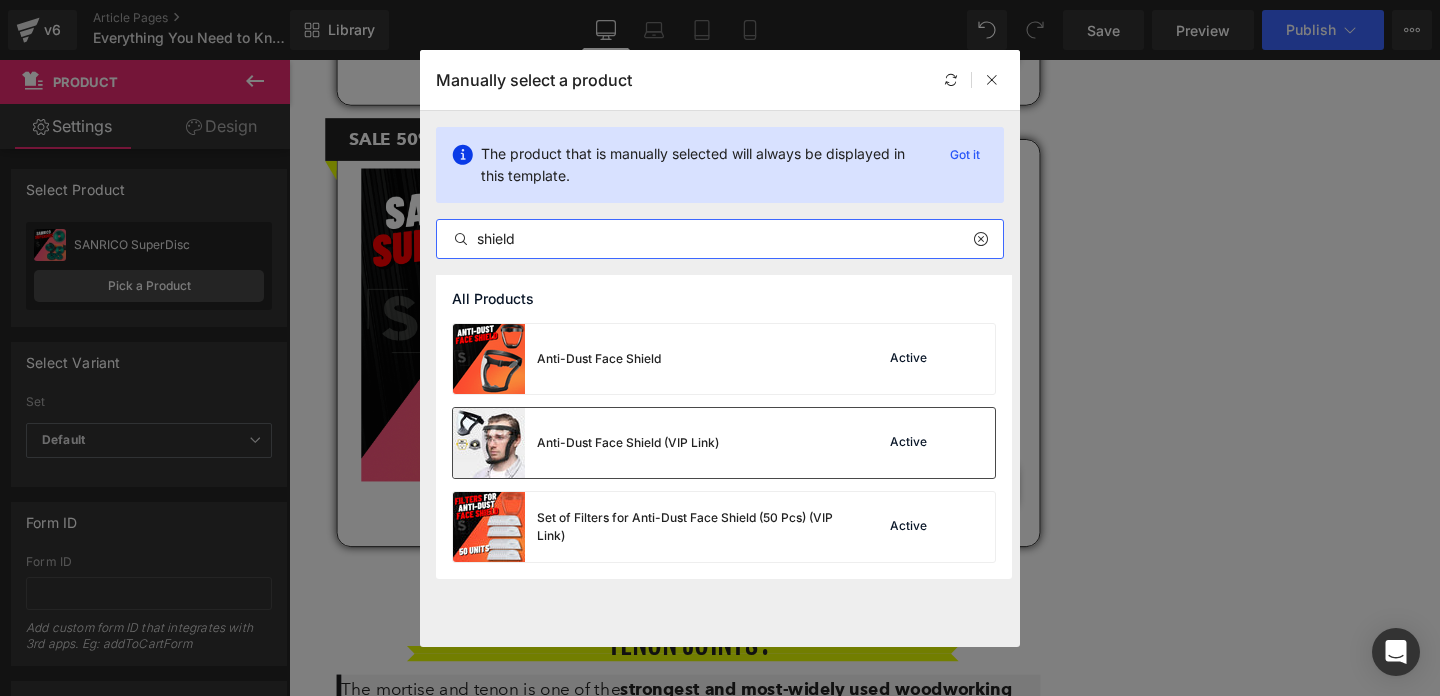 type on "shield" 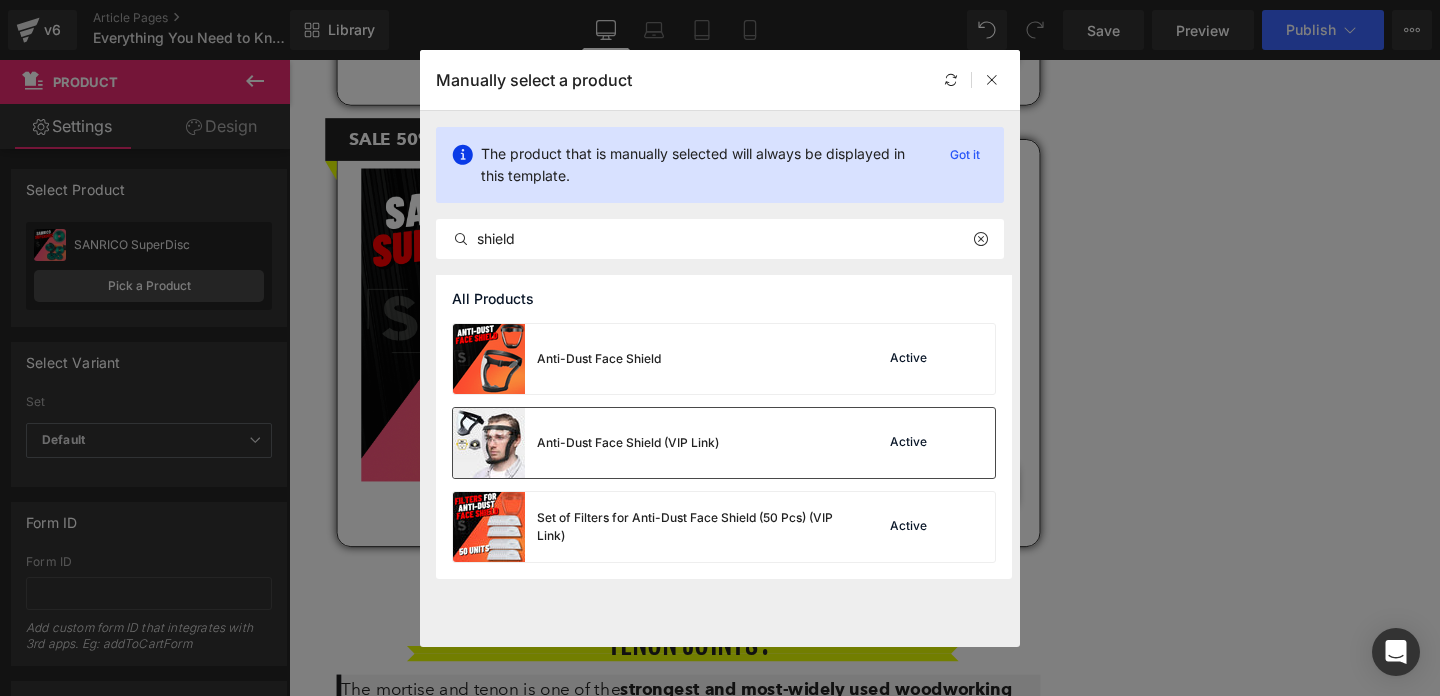 click on "Anti-Dust Face Shield (VIP Link)" at bounding box center (628, 443) 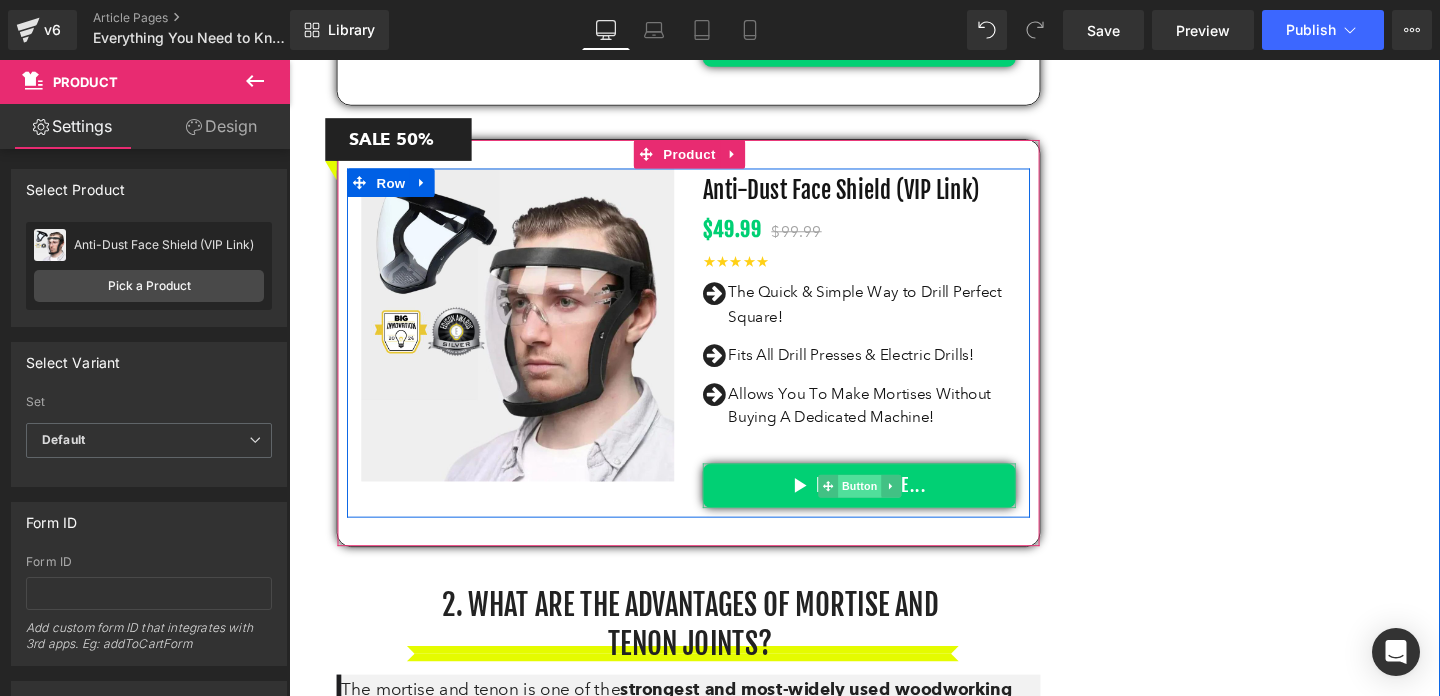 click on "Button" at bounding box center (889, 508) 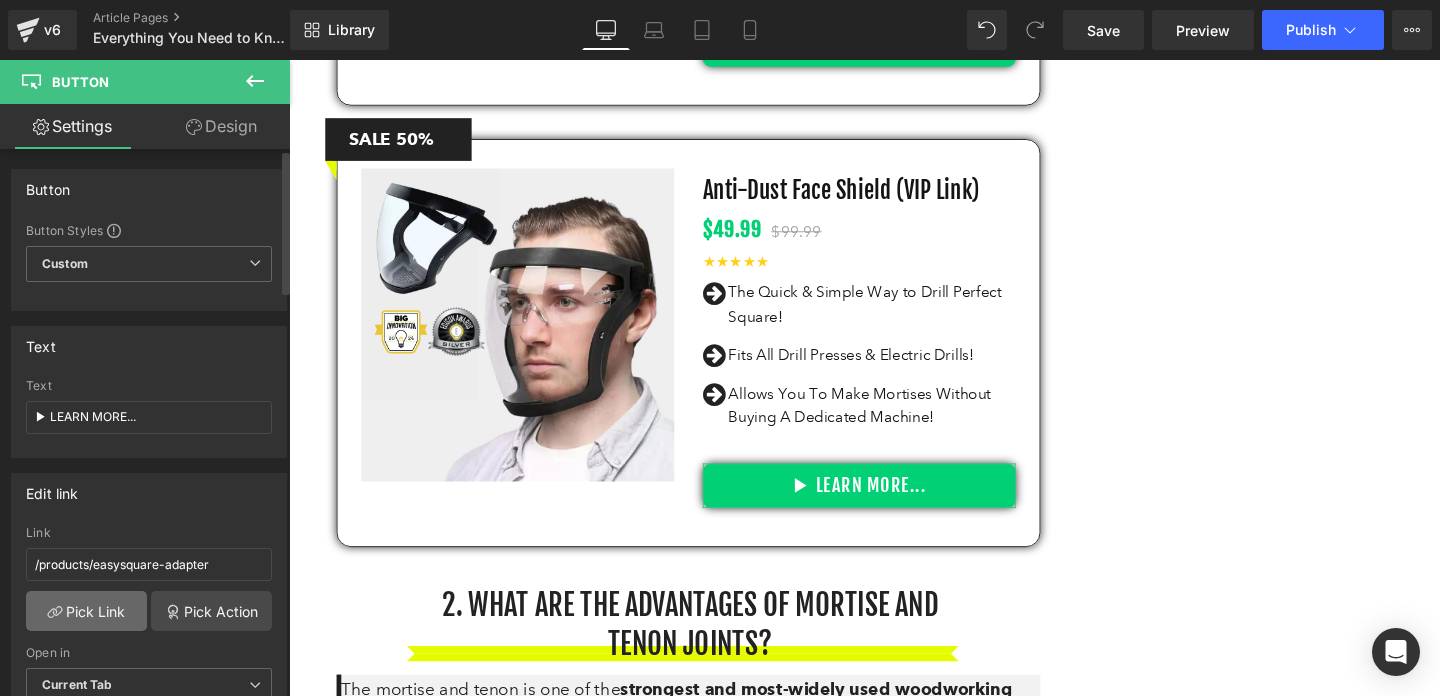 click on "Pick Link" at bounding box center (86, 611) 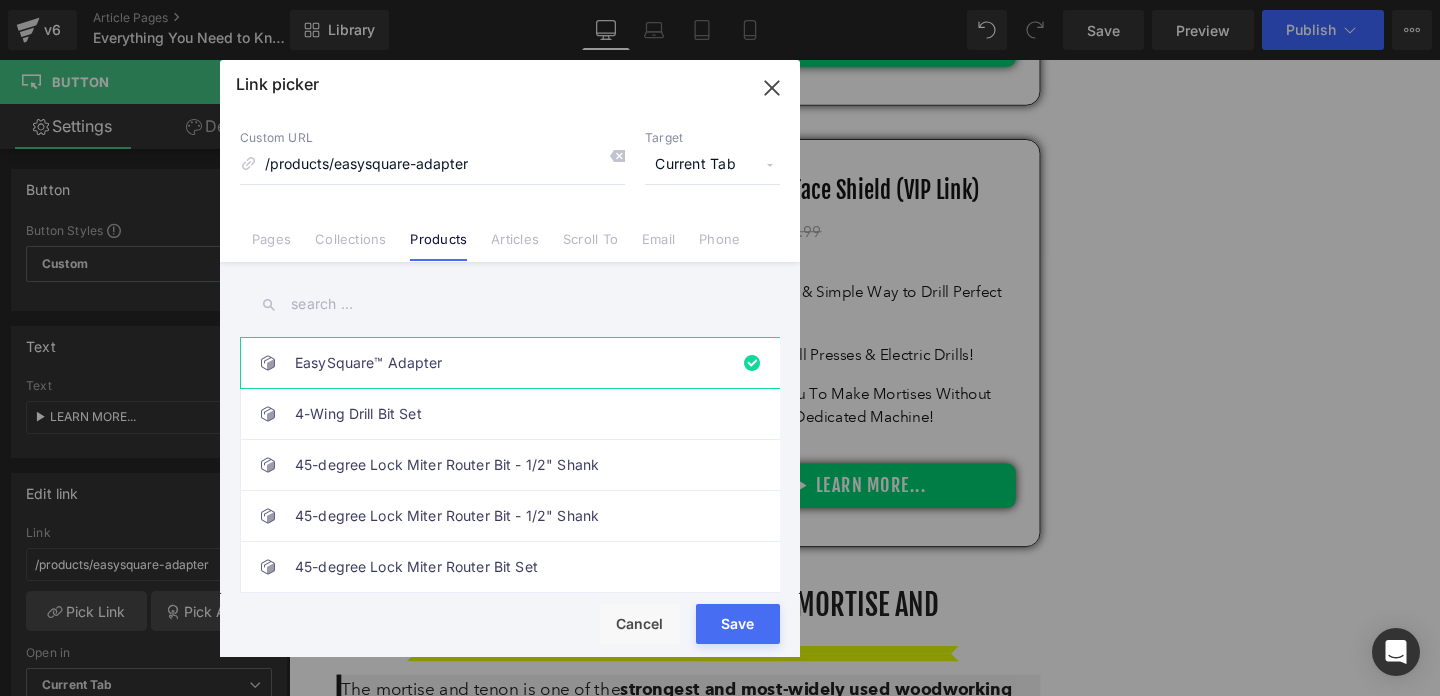 click at bounding box center (510, 304) 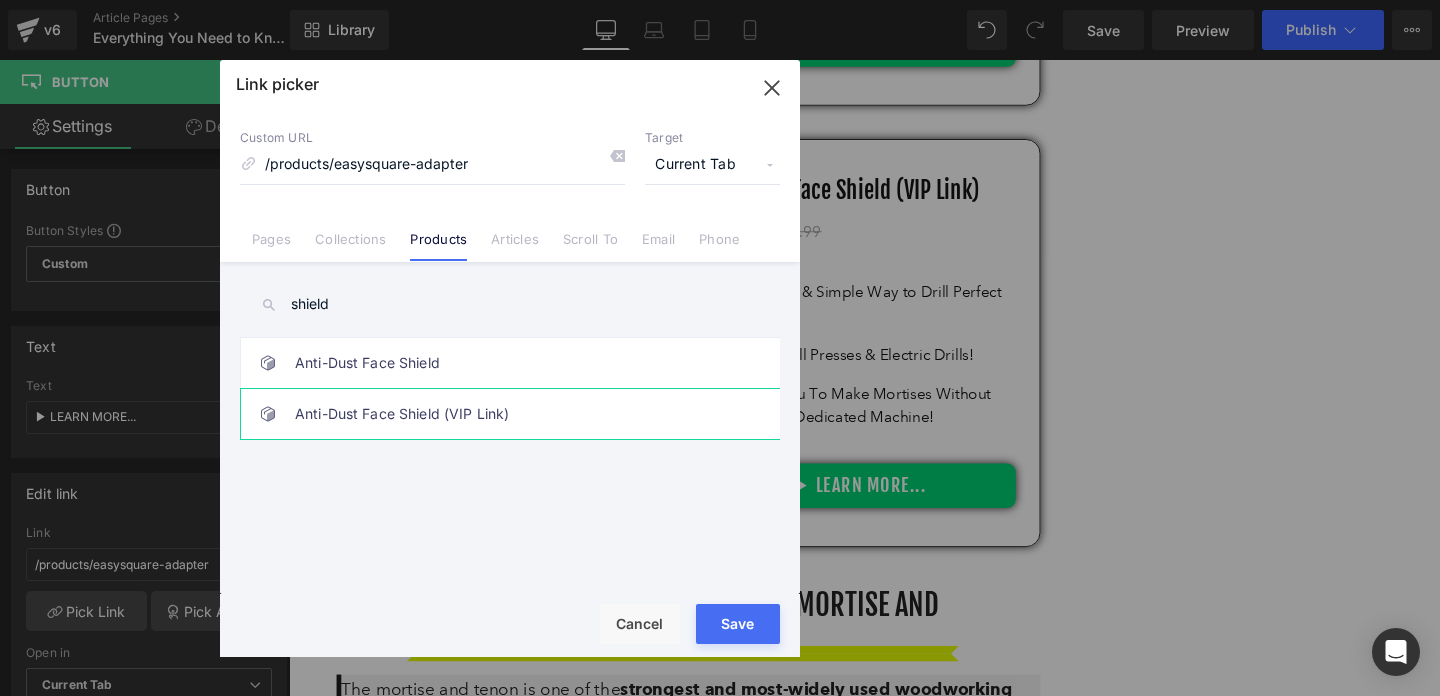 type on "shield" 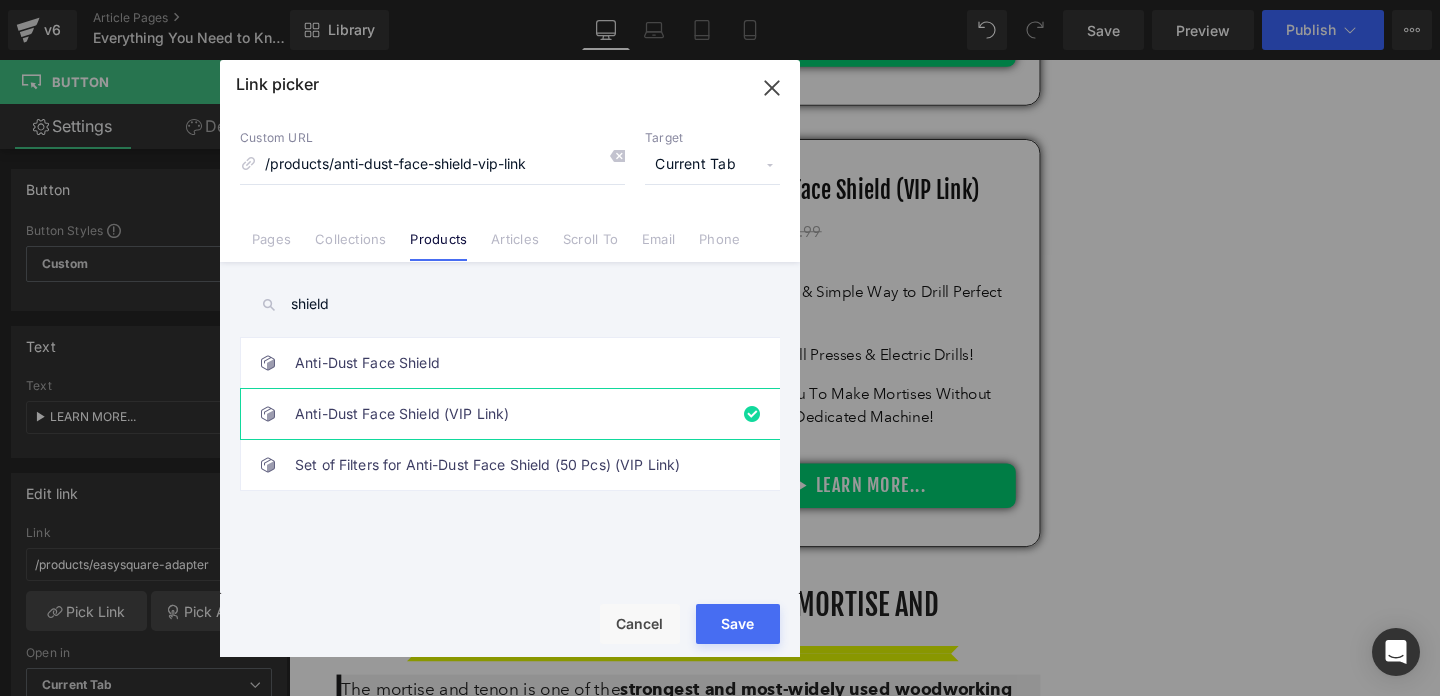 click on "Save" at bounding box center (738, 624) 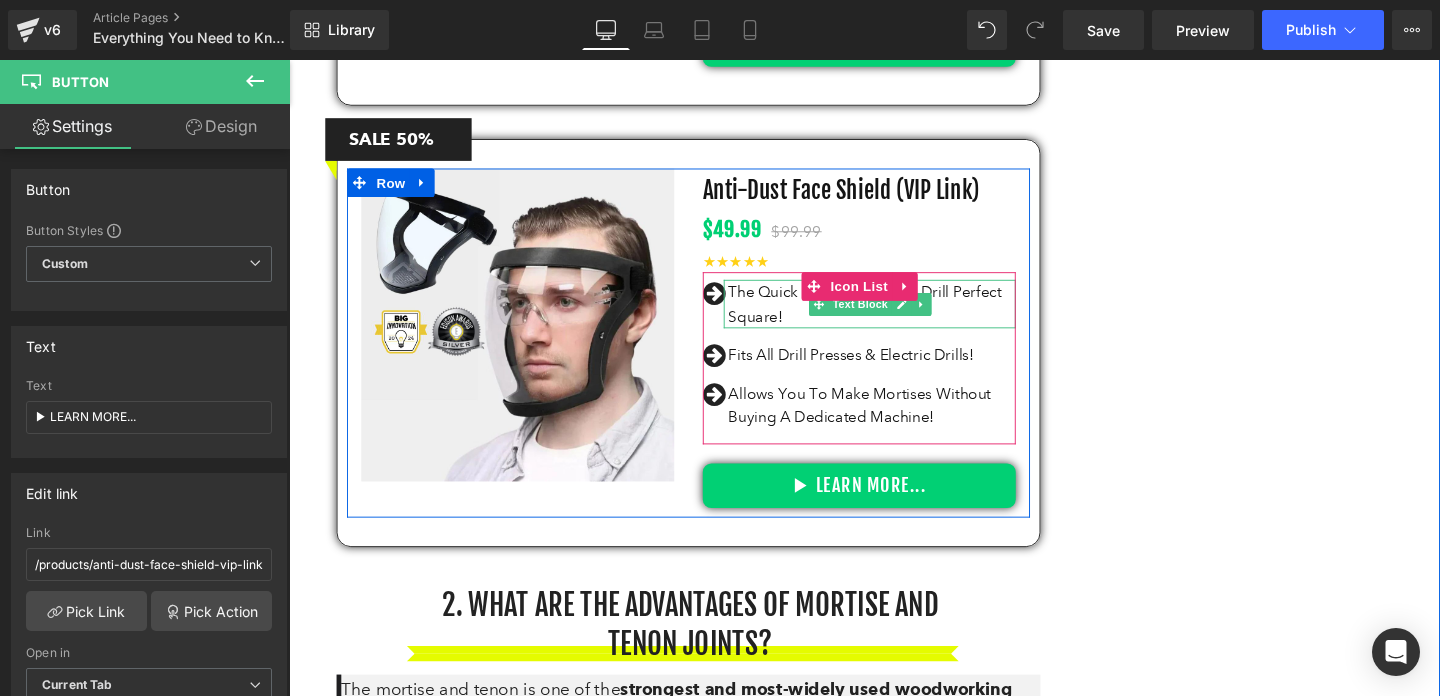 click on "The Quick & Simple Way to Drill Perfect Square!" at bounding box center (902, 316) 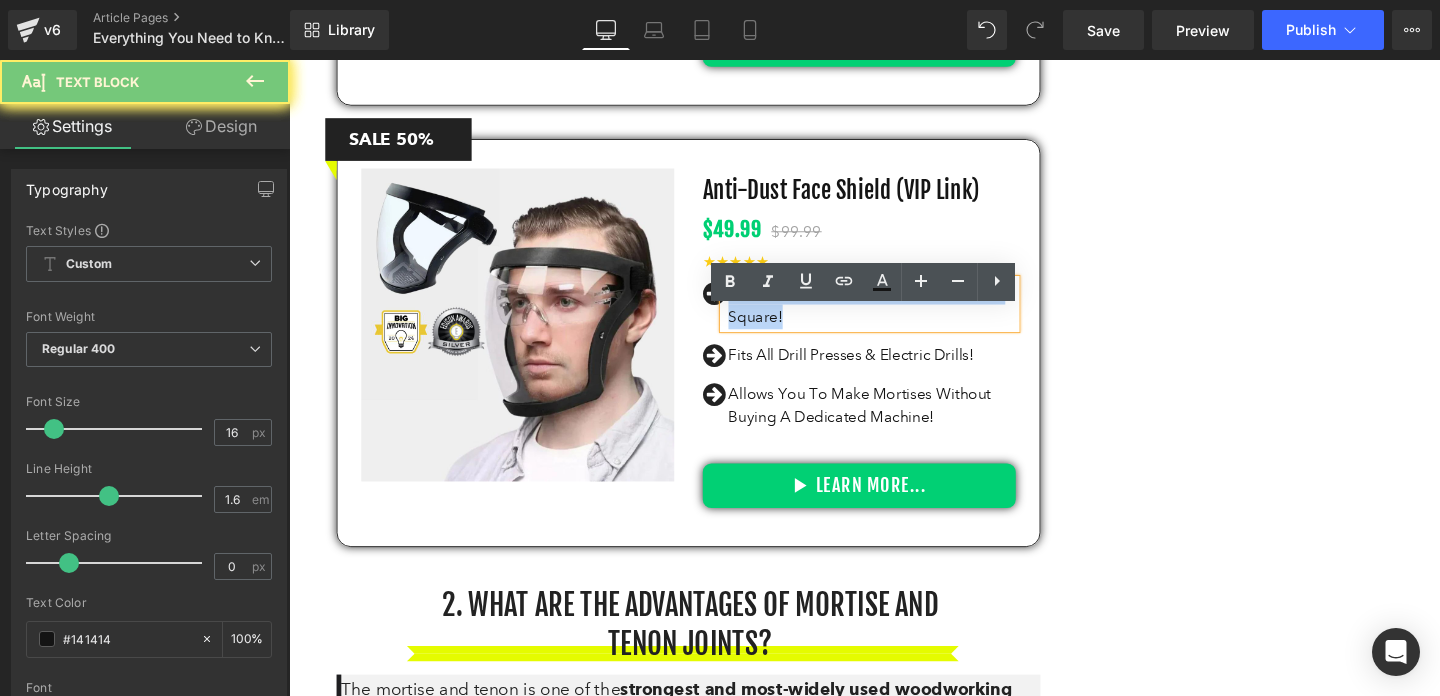 click on "The Quick & Simple Way to Drill Perfect Square!" at bounding box center [902, 316] 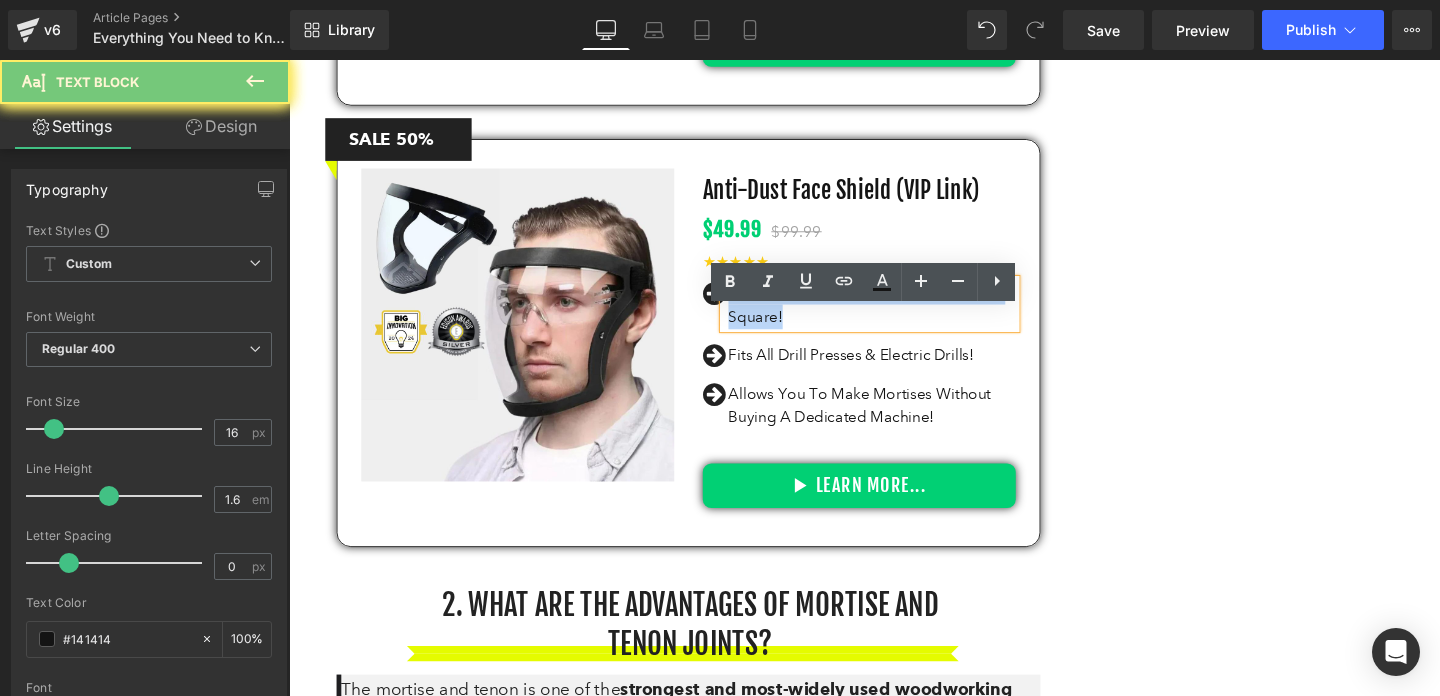 paste 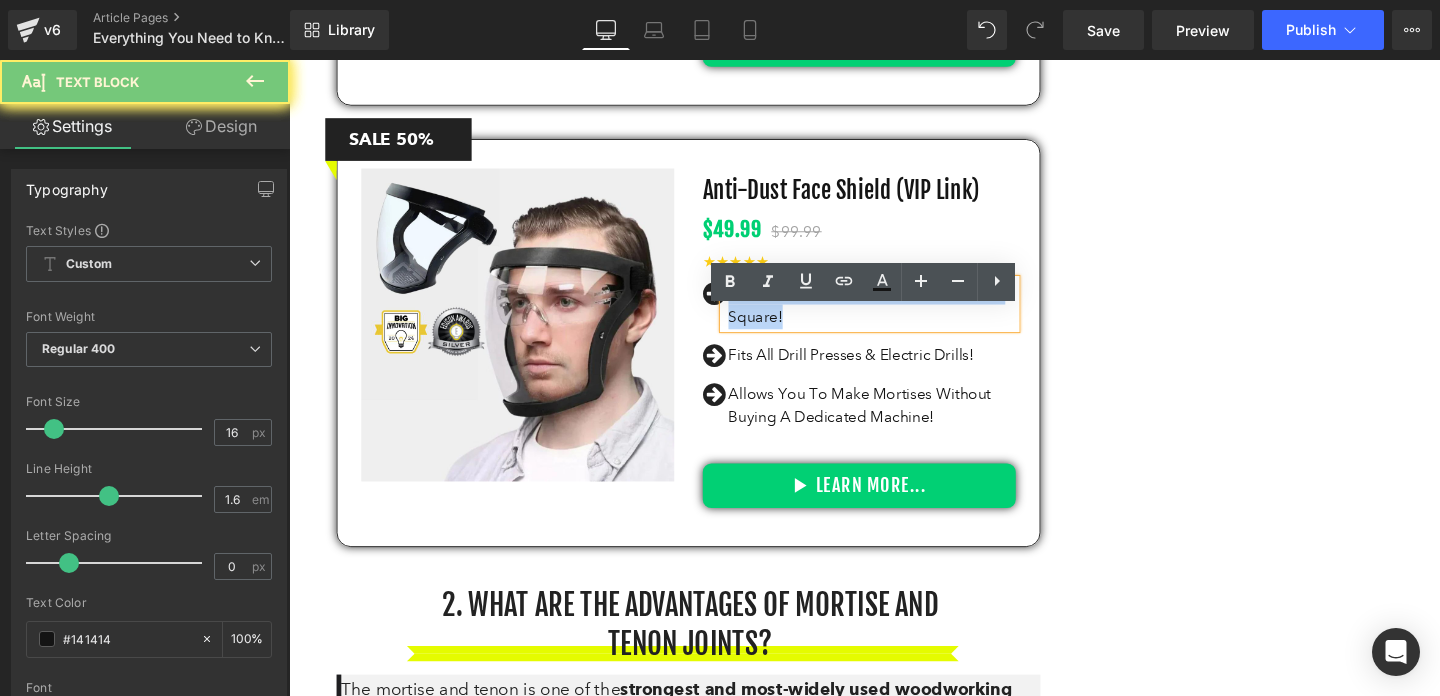 type 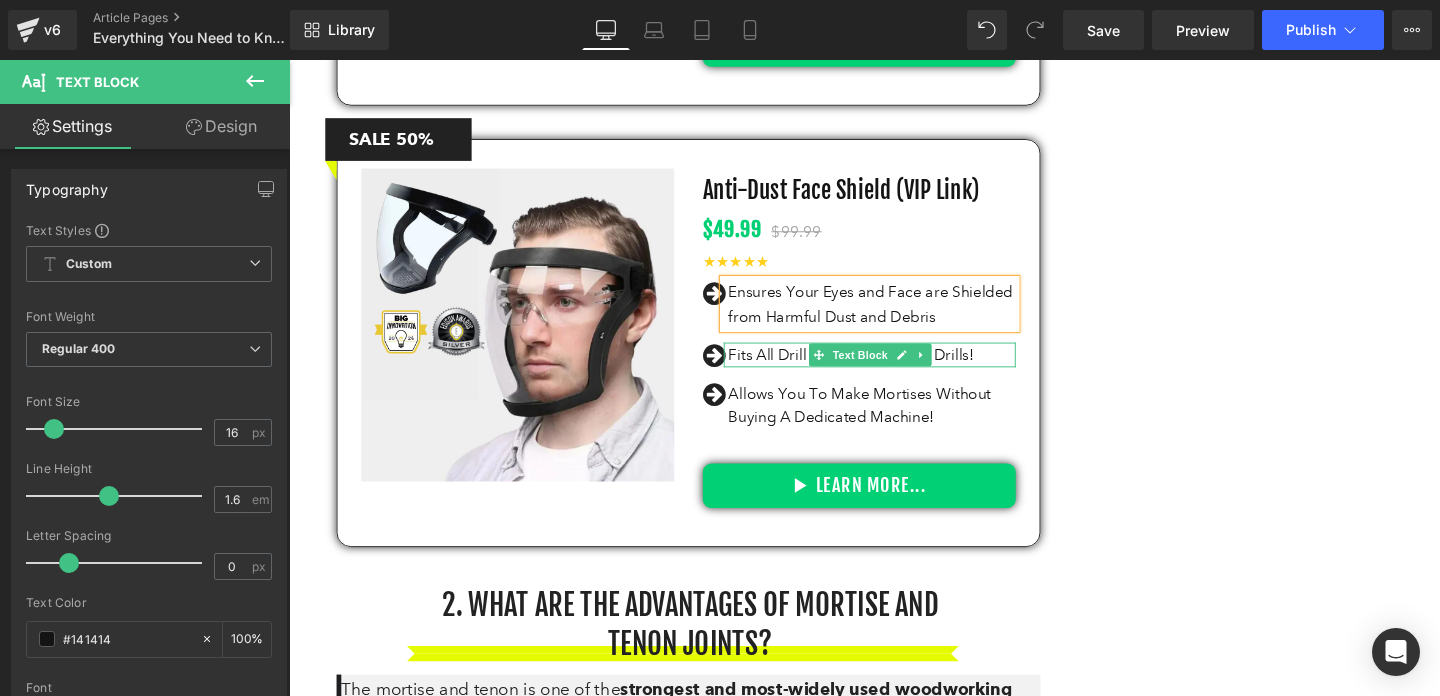 click on "Fits All Drill Presses & Electric Drills!" at bounding box center [902, 370] 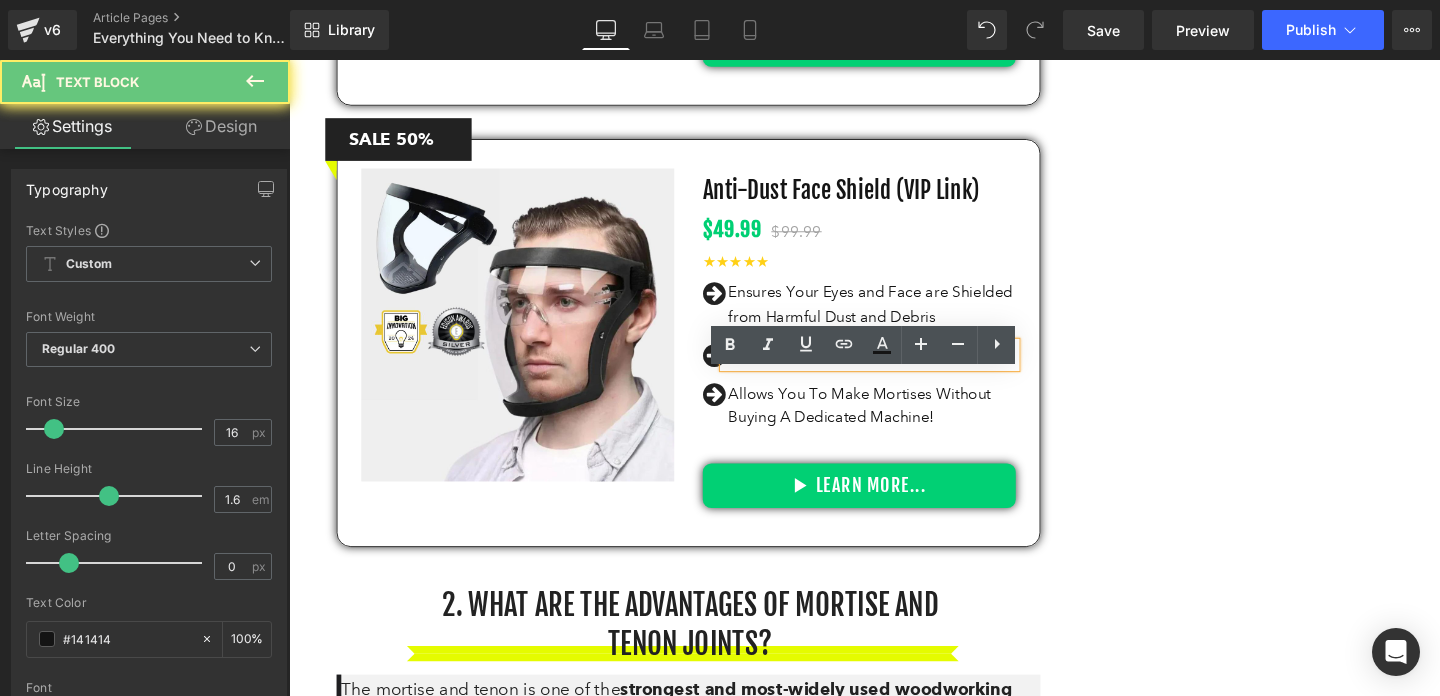 click on "Fits All Drill Presses & Electric Drills!" at bounding box center (902, 370) 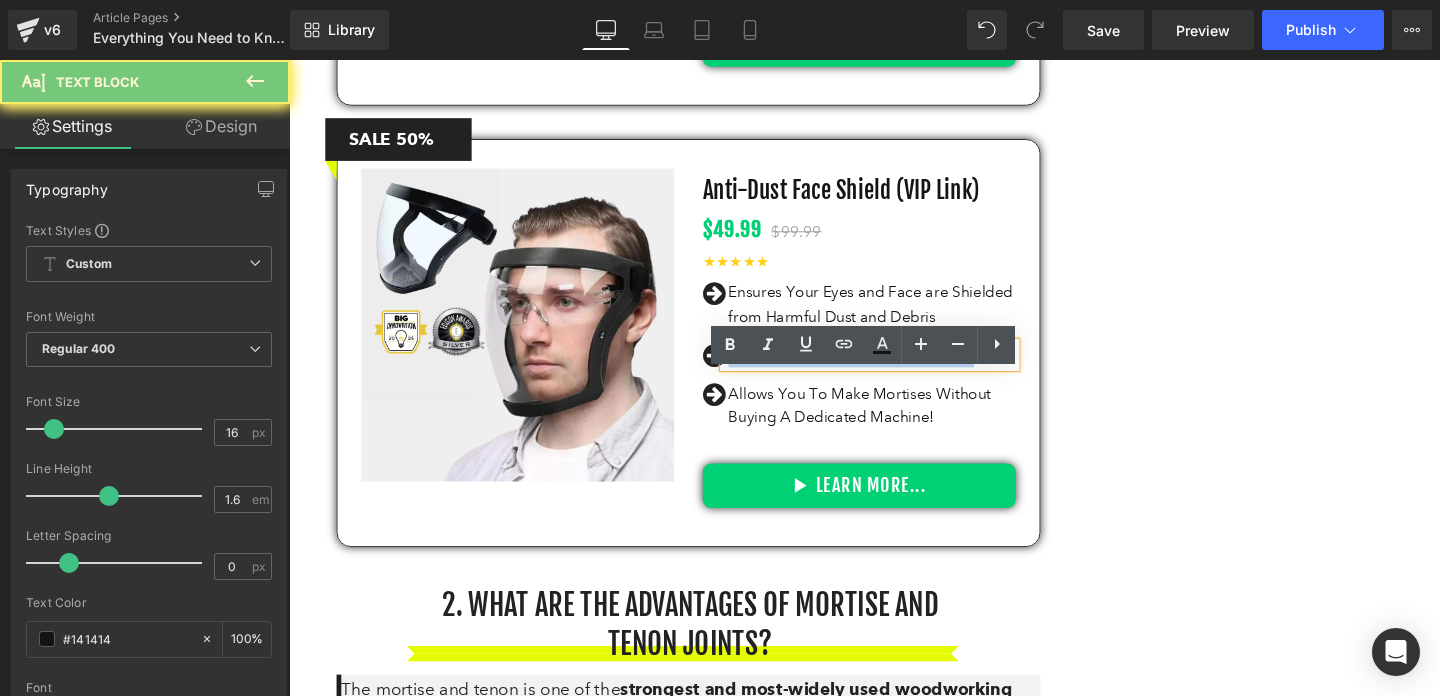 click on "Fits All Drill Presses & Electric Drills!" at bounding box center [902, 370] 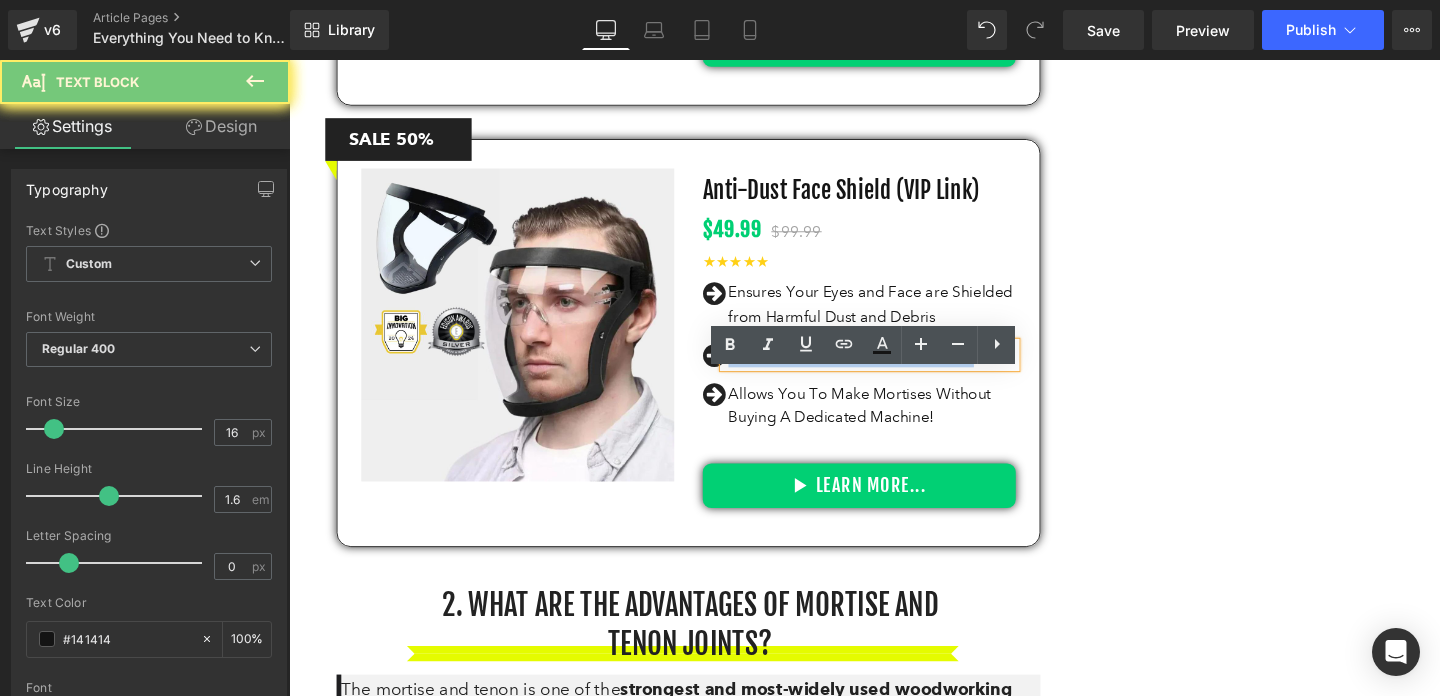 paste 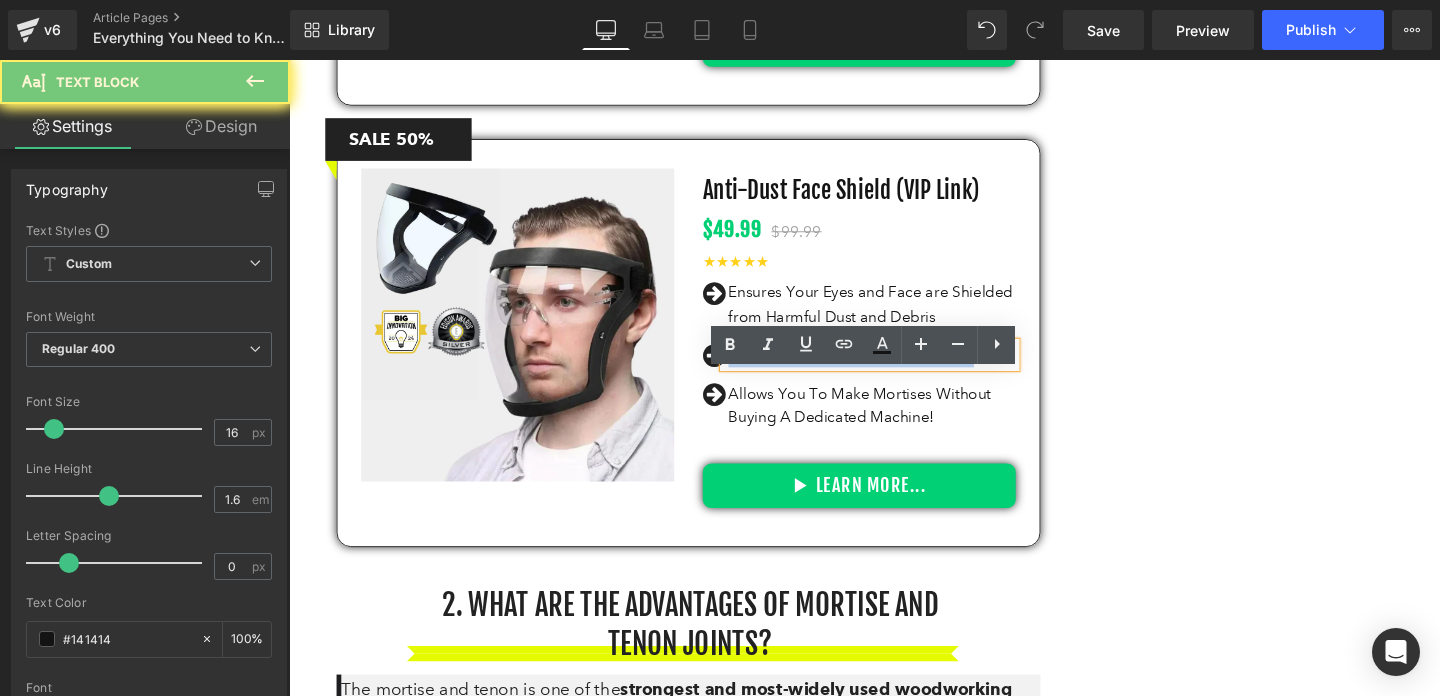 type 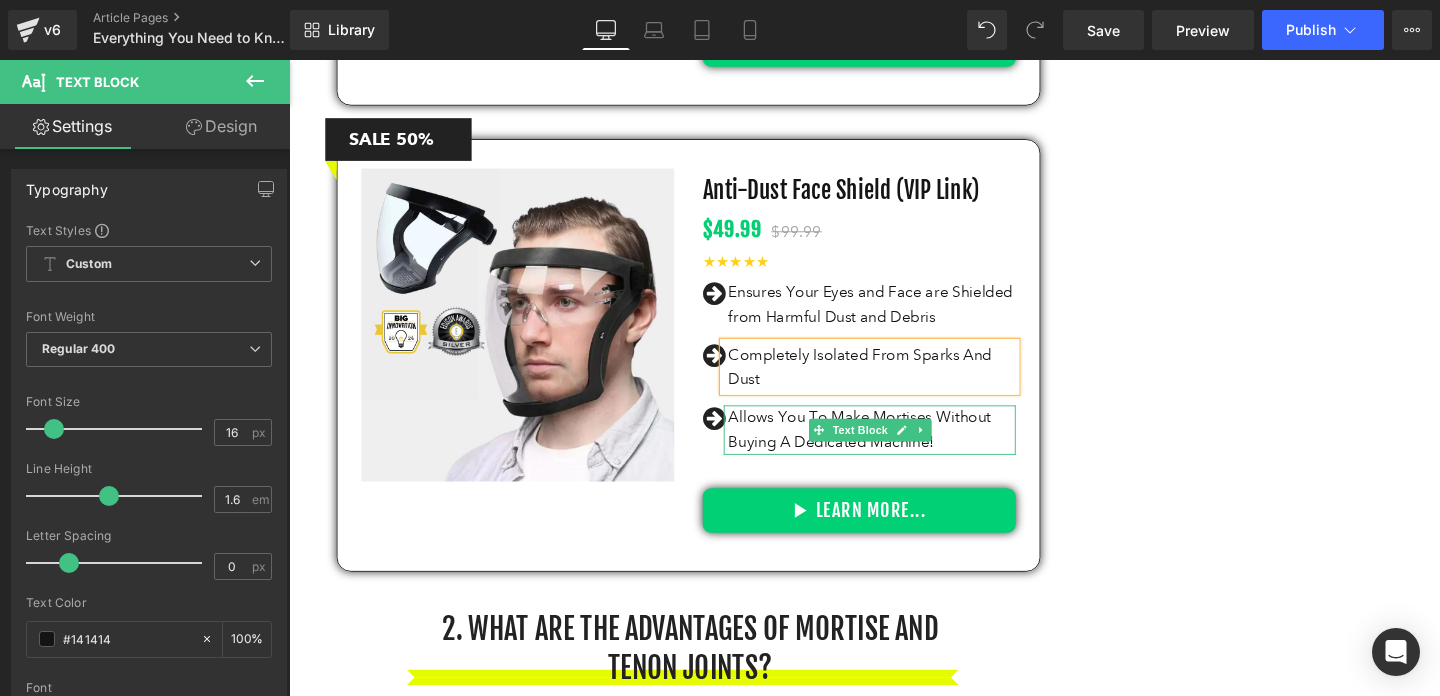 click on "Allows You To Make Mortises Without Buying A Dedicated Machine!" at bounding box center (902, 448) 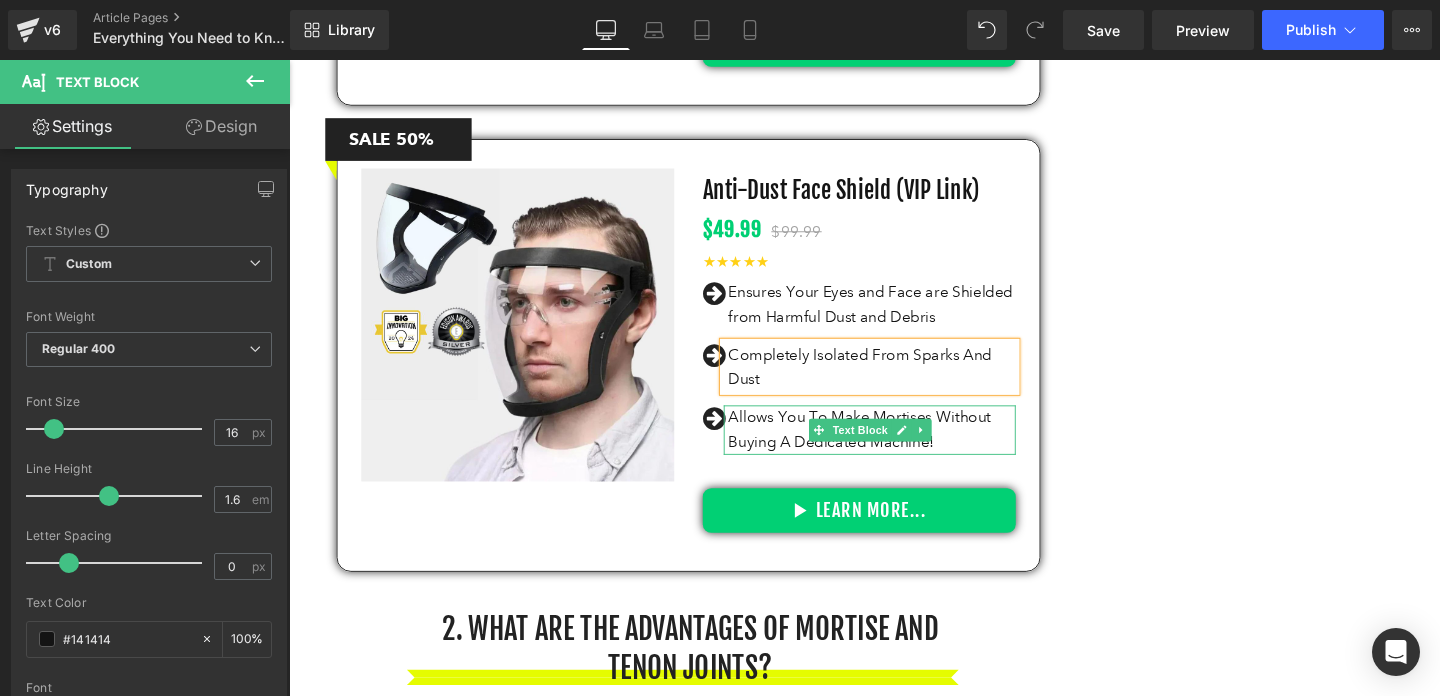 click on "Allows You To Make Mortises Without Buying A Dedicated Machine!" at bounding box center (902, 448) 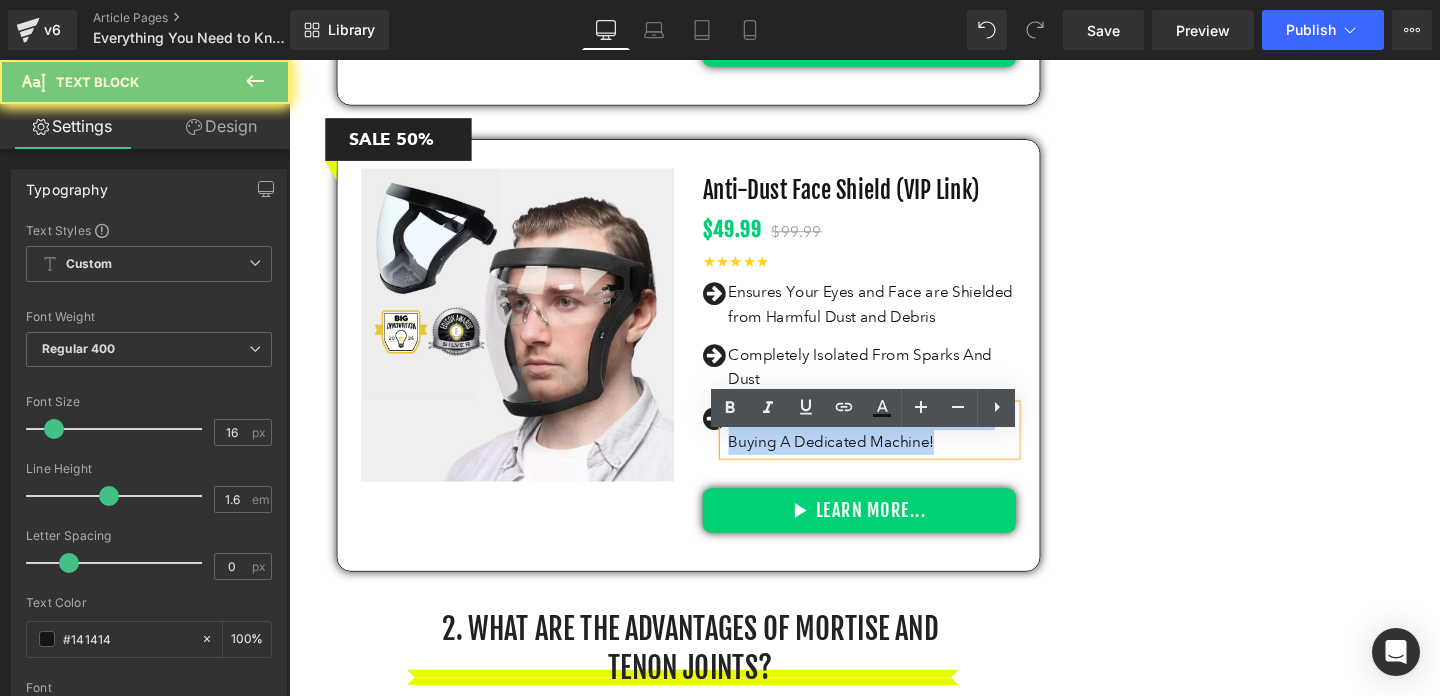 click on "Allows You To Make Mortises Without Buying A Dedicated Machine!" at bounding box center [902, 448] 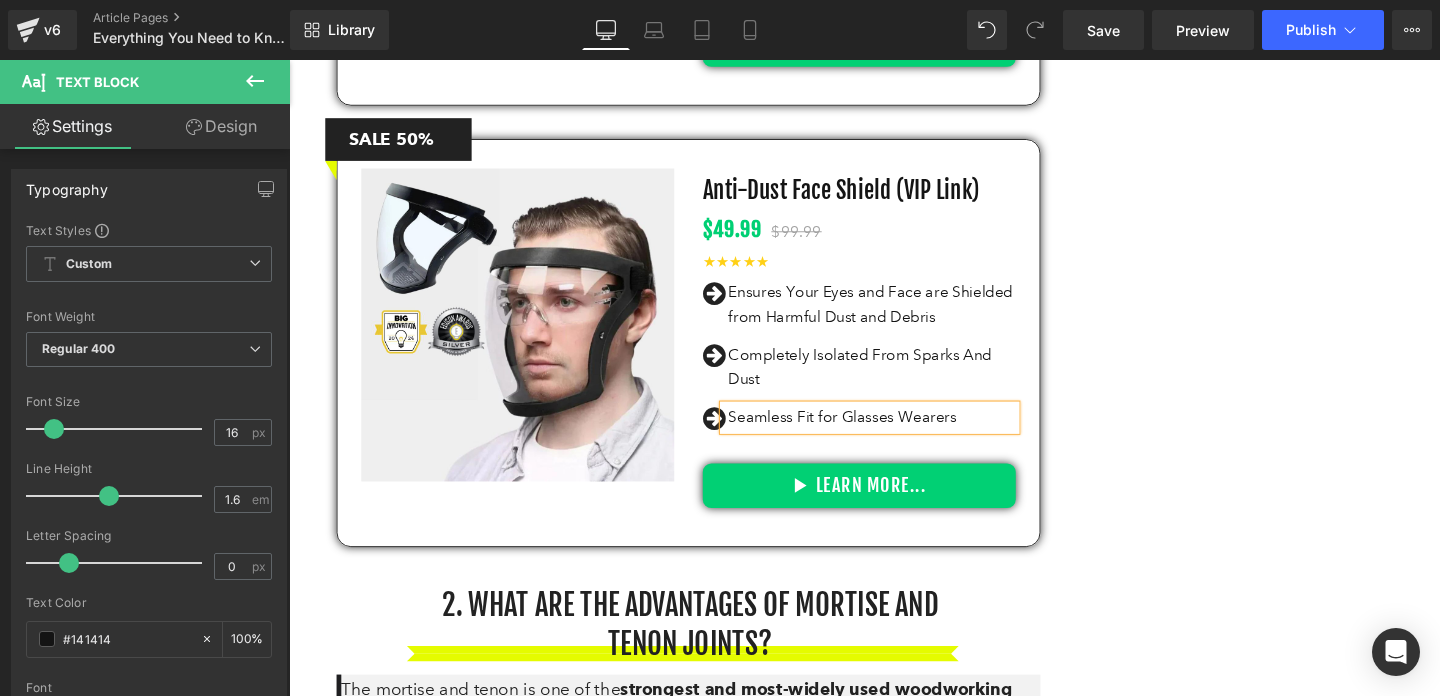 click on "1. TYPE OF MORTISE AND TENON JOINTS Heading         When building a strong structure or a piece of furniture, the joints you use matter. One of the  most common and strongest joints  is a mortise and tenon joint, an extremely old woodworking technique that has stood the test of time and is still used today.  In its most basic form, a mortise and tenon joint is  simple, extremely strong , and the technique can be scaled up or down in size with great success. There are many variations of the type of joint, check below the 3 most common: Text Block         #1 - Blind Mortise and Tenon Joint Heading         Separator         A blind mortise-and-tenon joint has the end of the tenon concealed. The mortise does not go all the way through the stock, the tenon stops half way, essentially disguising it so that it looks neater and more visually appealing.This makes it ideal for use in furniture making (tables, chairs, dressers etc….). Text Block         Image         Row         #2 - Through Mortise and Tenon Joint" at bounding box center (894, 407) 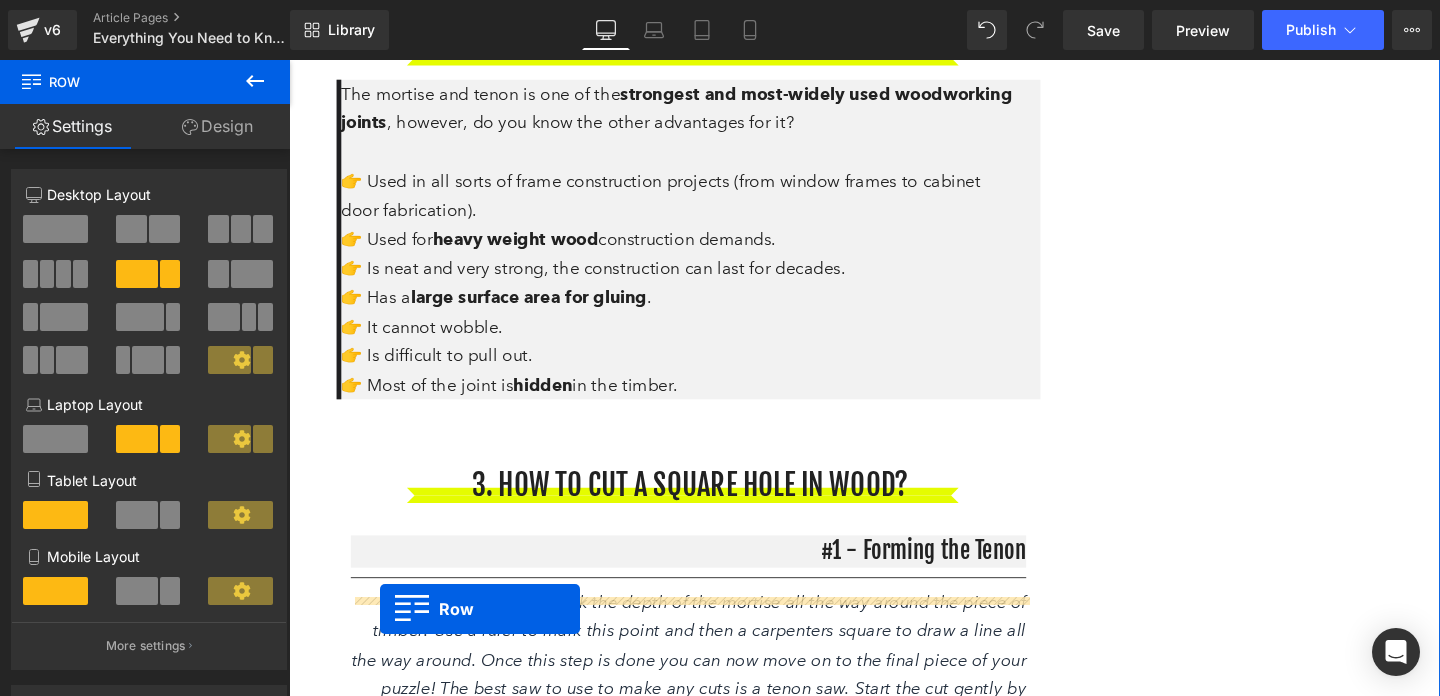 scroll, scrollTop: 3593, scrollLeft: 0, axis: vertical 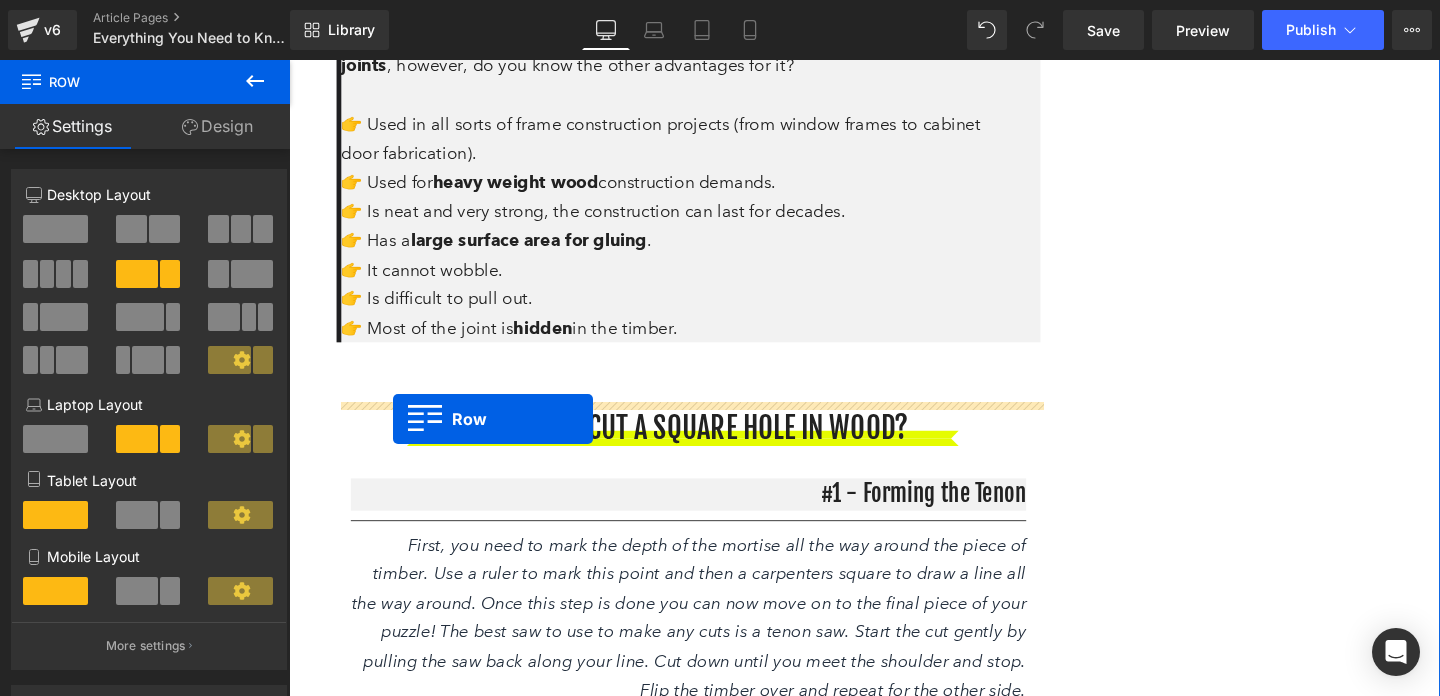 drag, startPoint x: 345, startPoint y: 141, endPoint x: 398, endPoint y: 437, distance: 300.7075 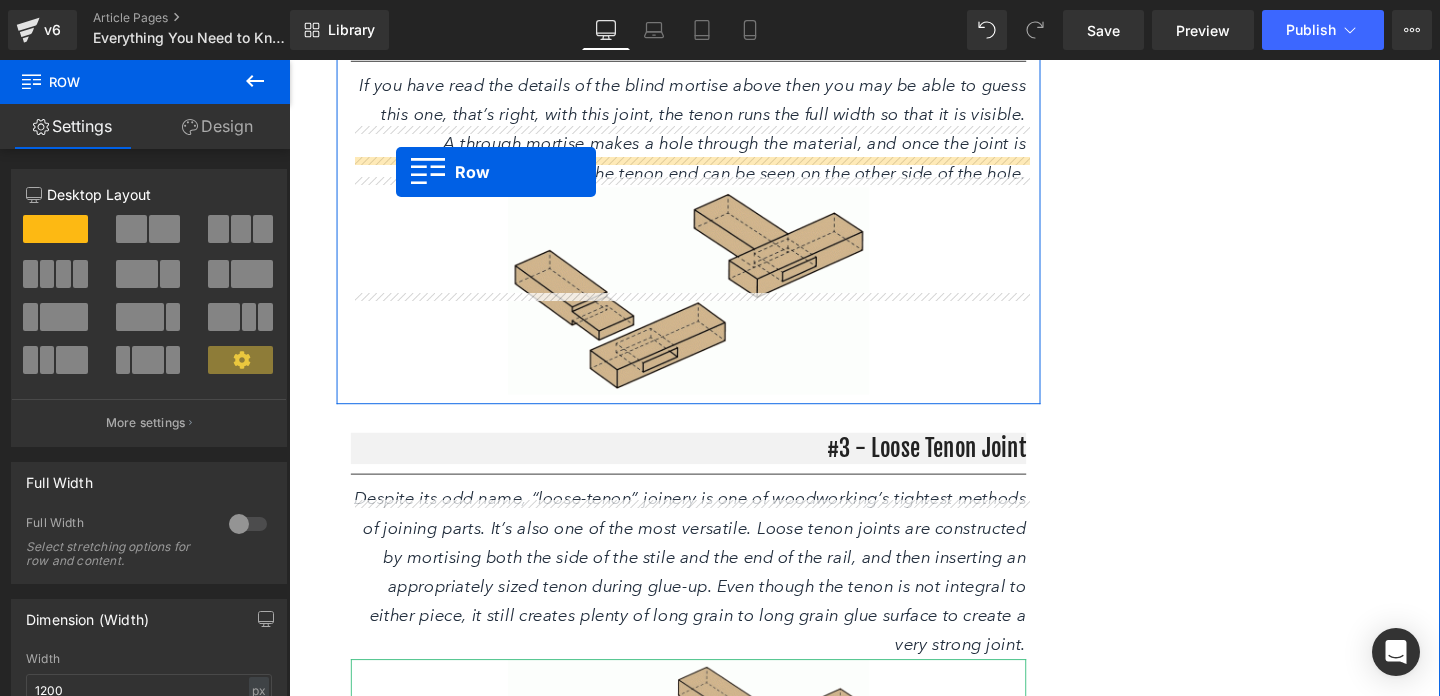 scroll, scrollTop: 1974, scrollLeft: 0, axis: vertical 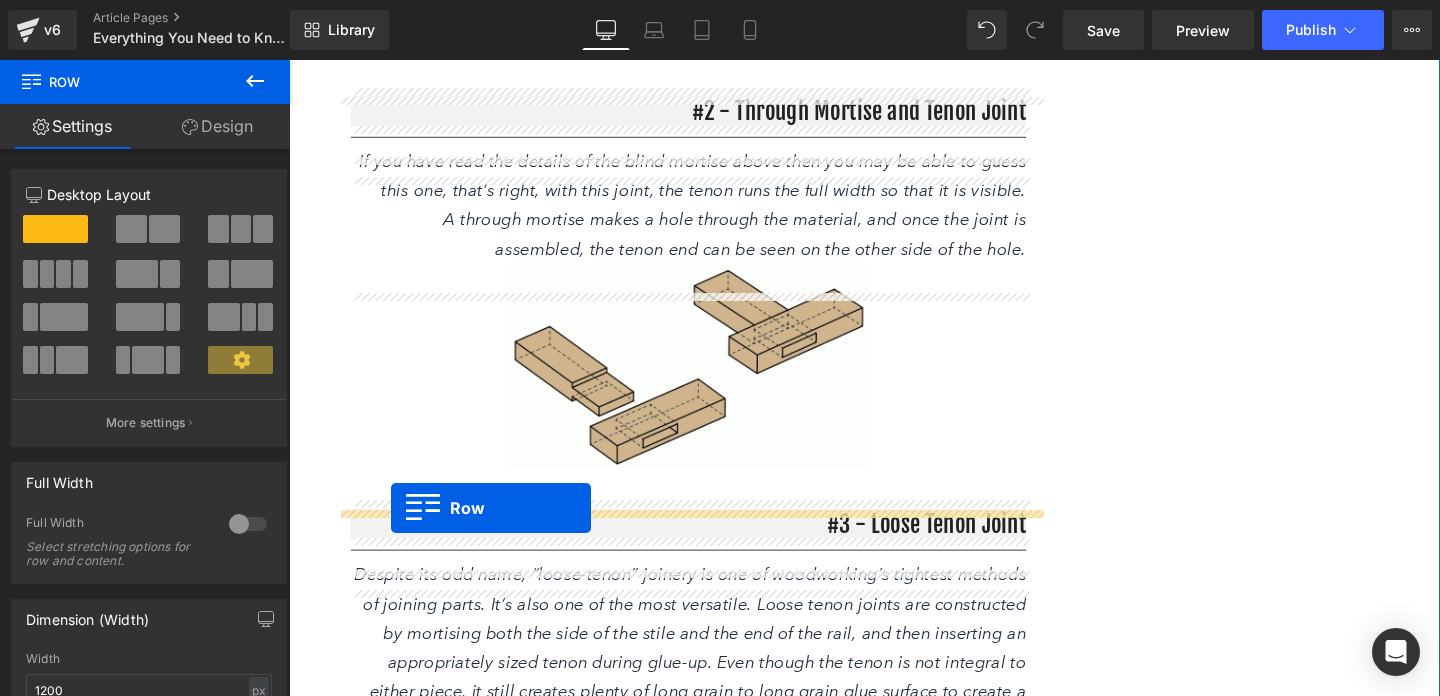 drag, startPoint x: 354, startPoint y: 599, endPoint x: 396, endPoint y: 531, distance: 79.924965 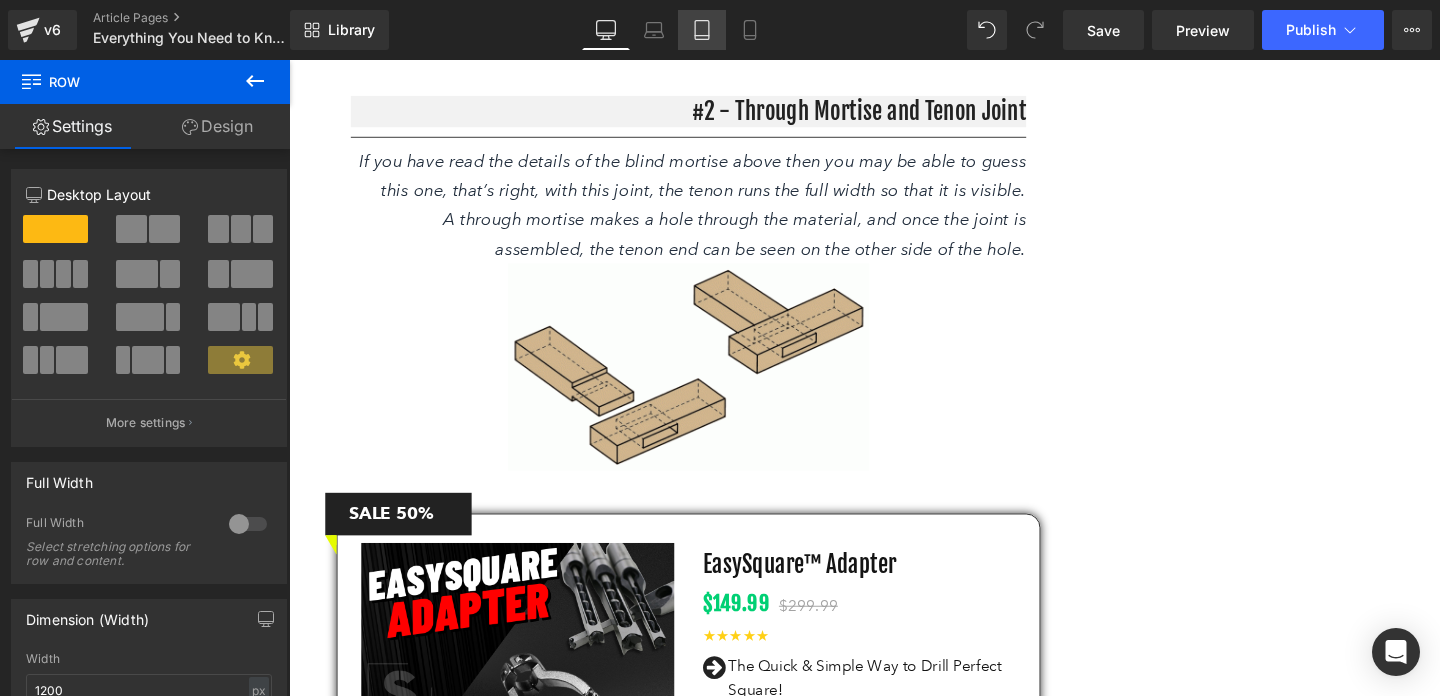 click 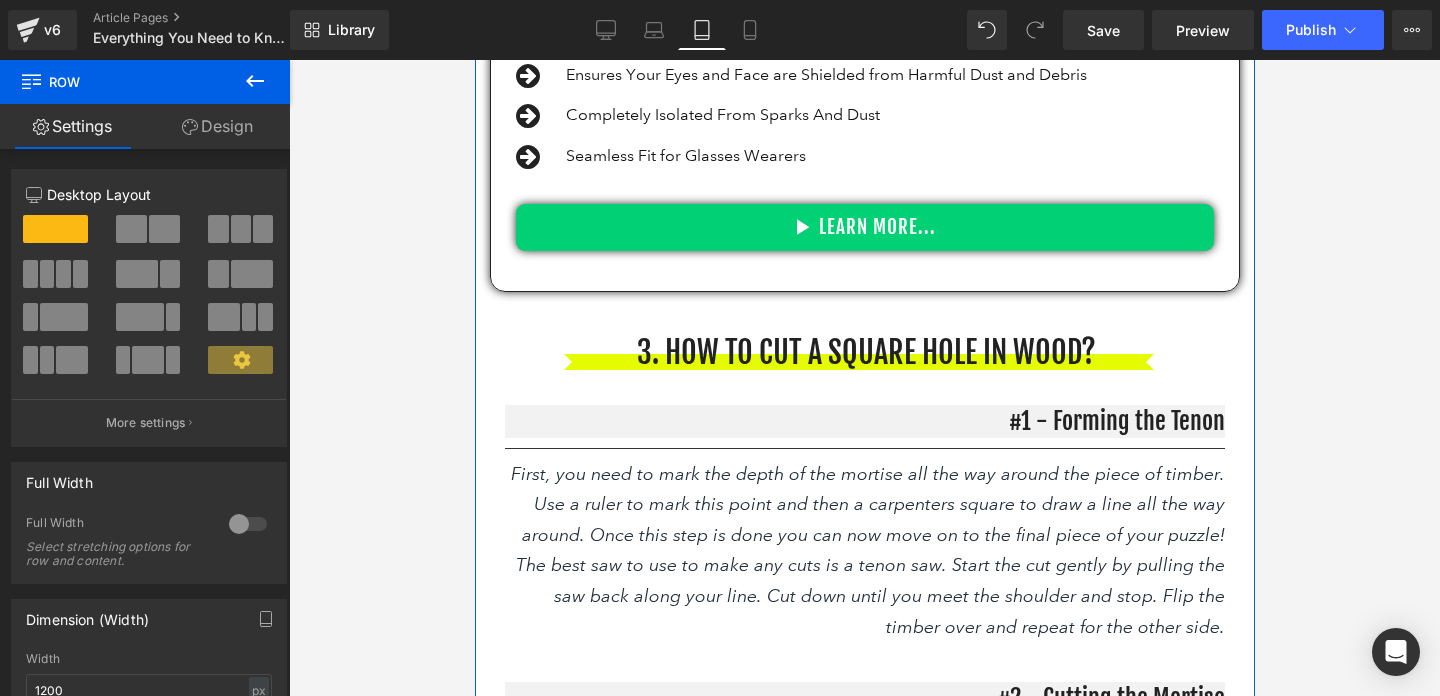 scroll, scrollTop: 5465, scrollLeft: 0, axis: vertical 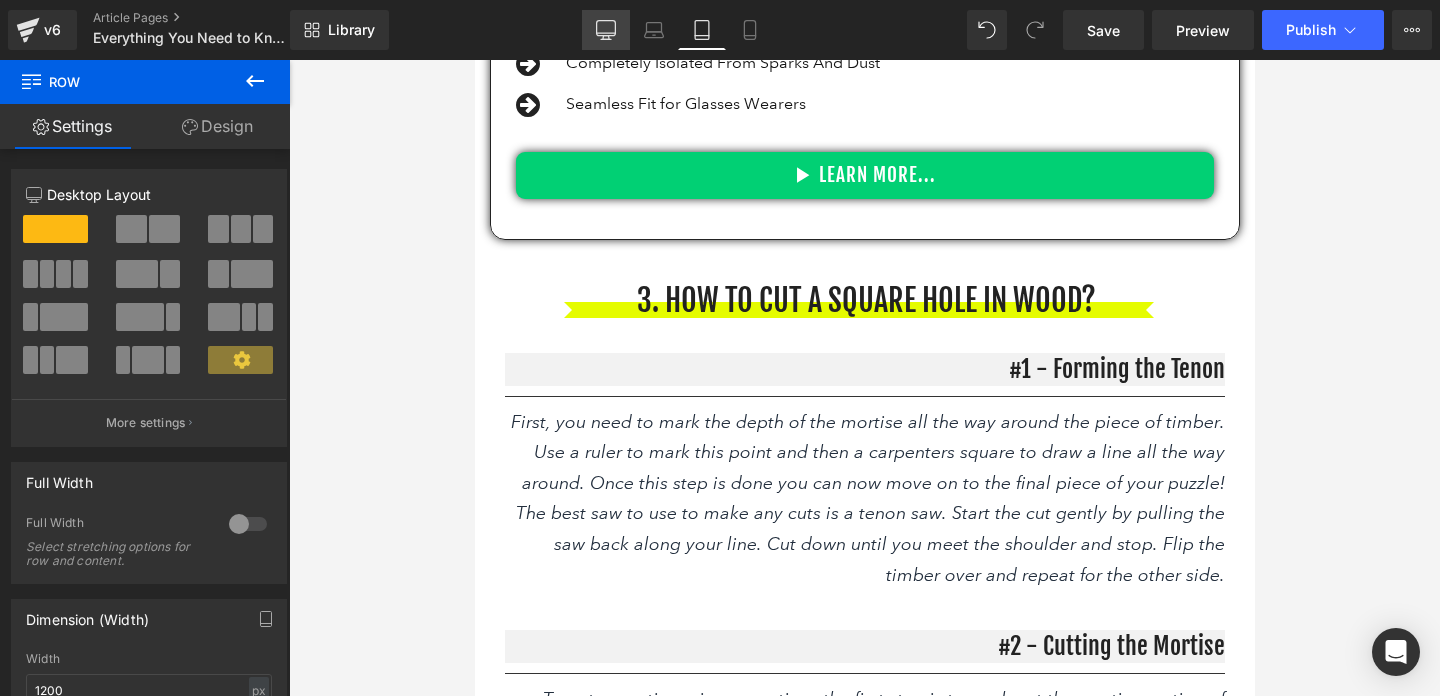 click 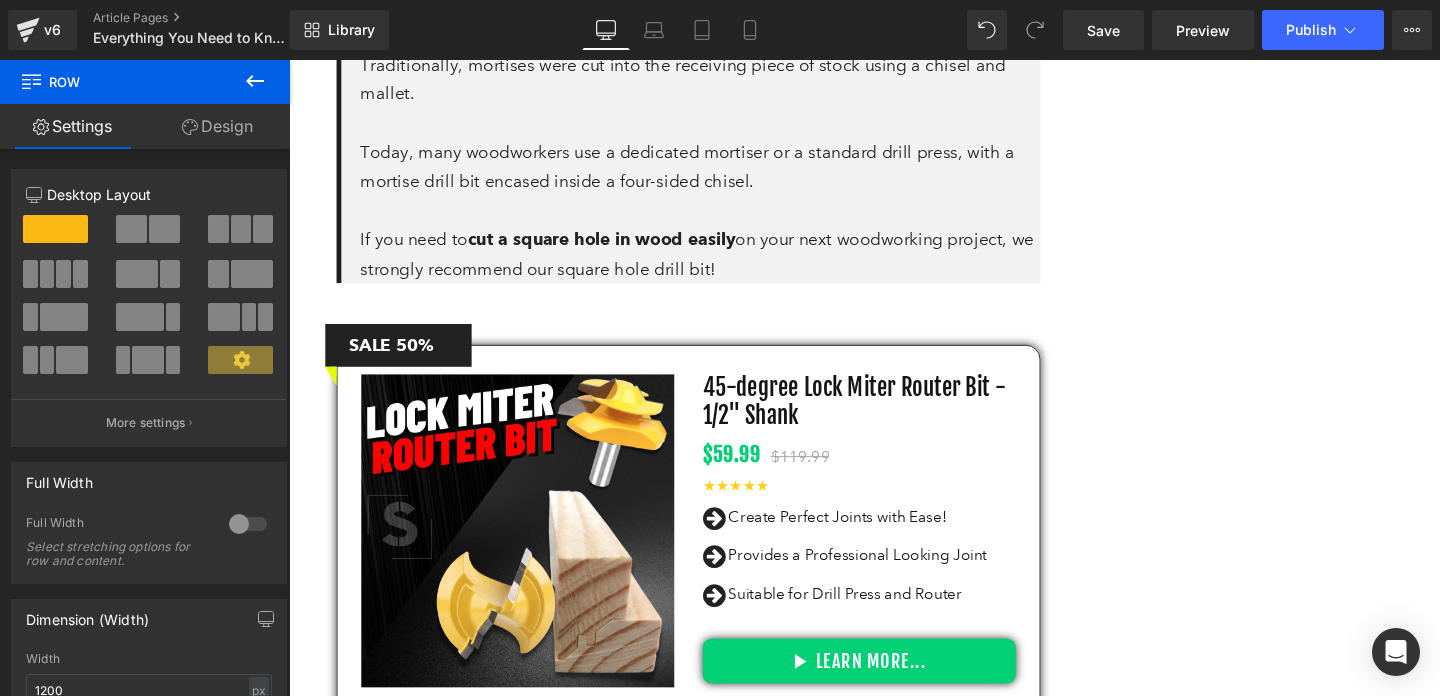 scroll, scrollTop: 2232, scrollLeft: 0, axis: vertical 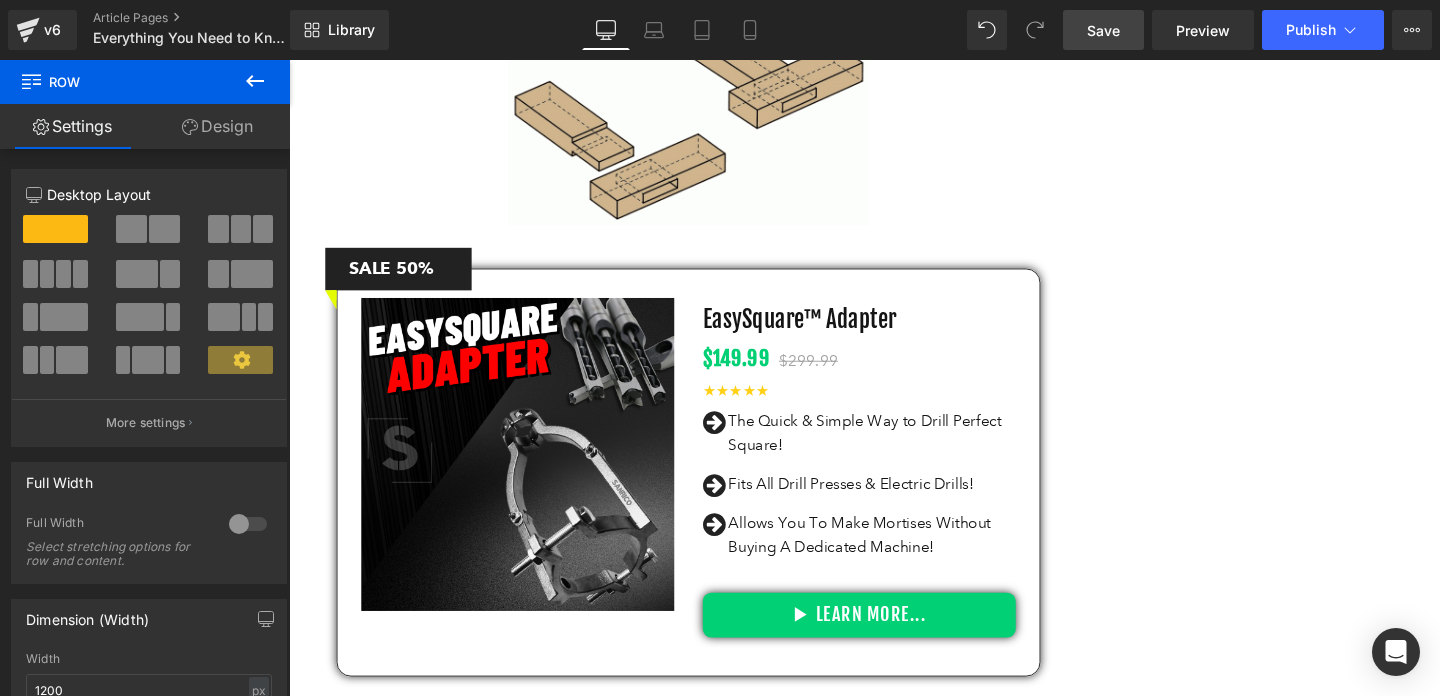 click on "Save" at bounding box center (1103, 30) 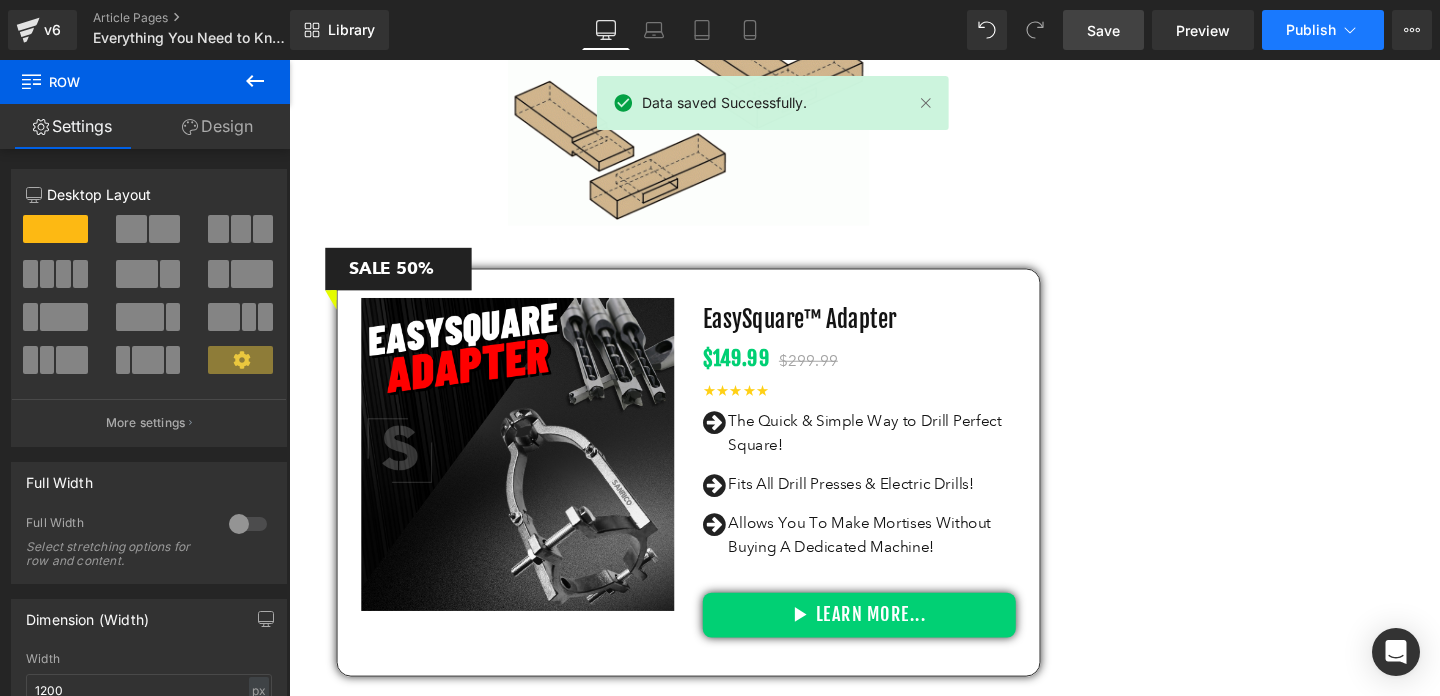 click on "Publish" at bounding box center [1311, 30] 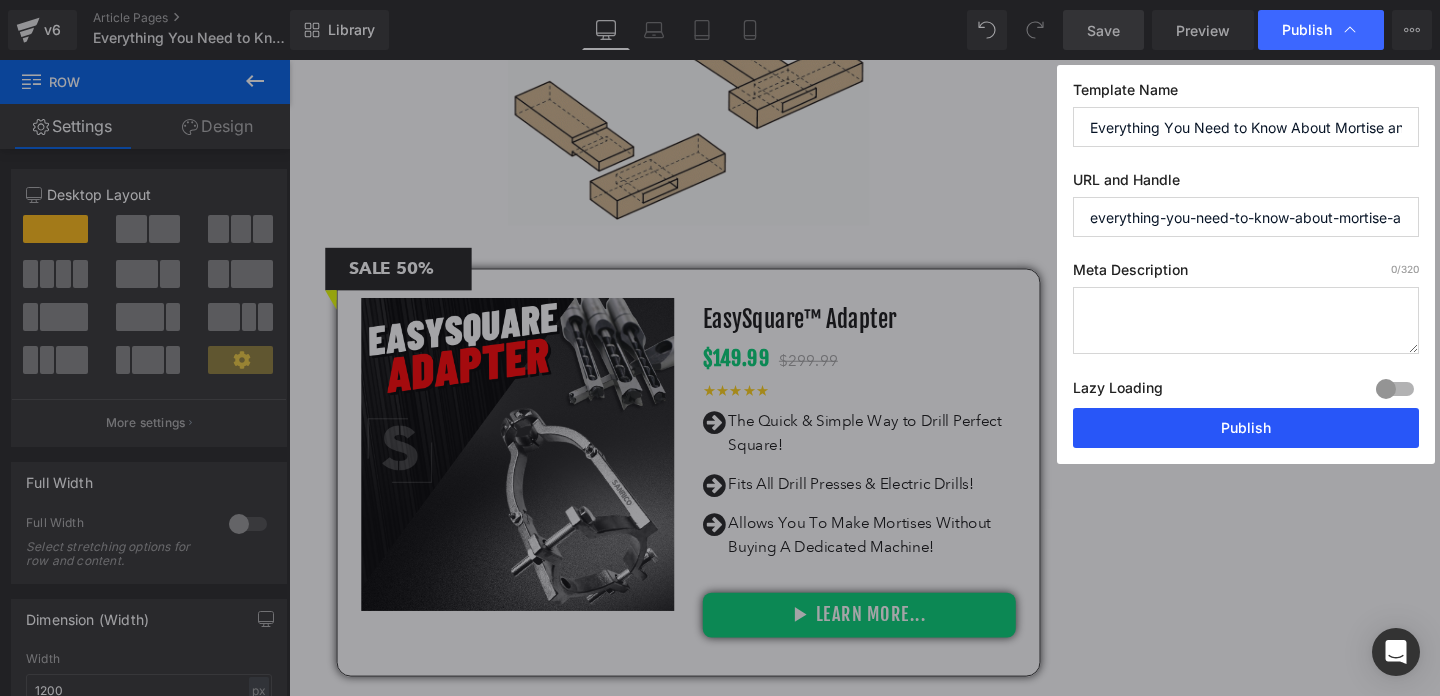 click on "Publish" at bounding box center (1246, 428) 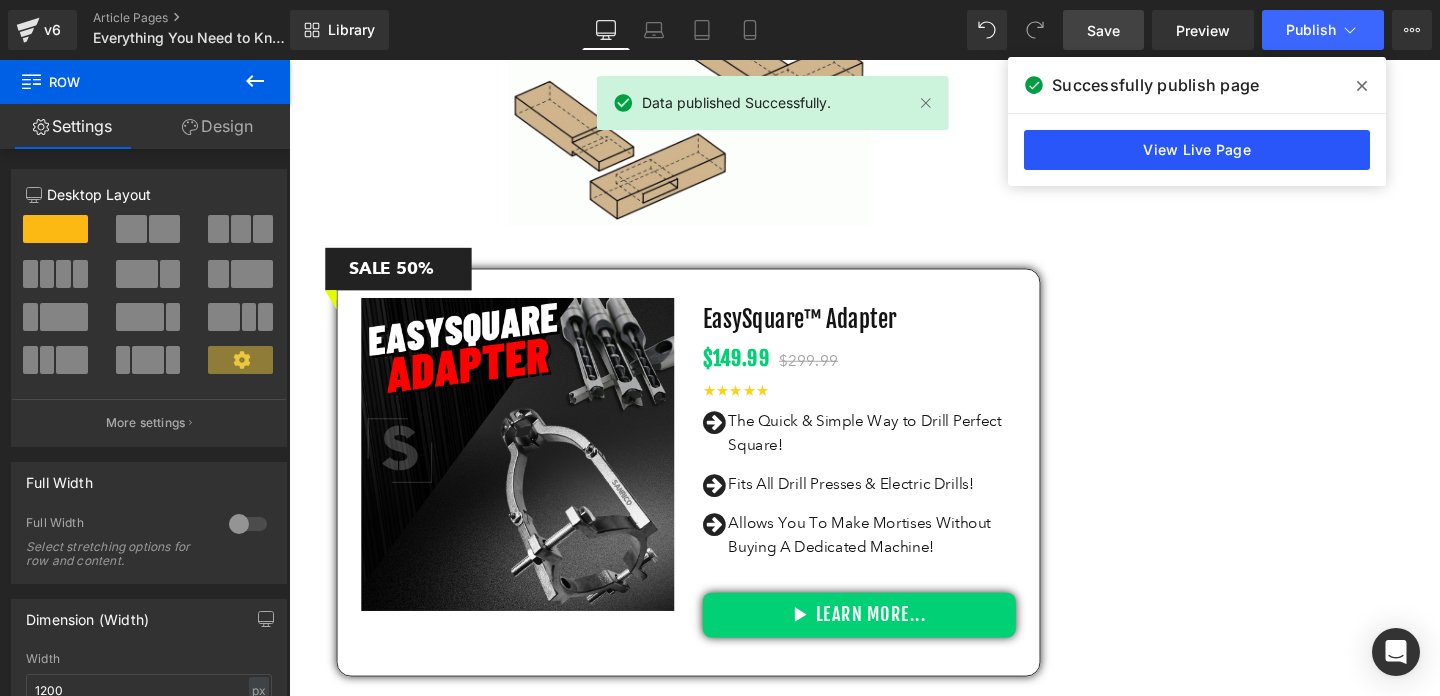 click on "View Live Page" at bounding box center (1197, 150) 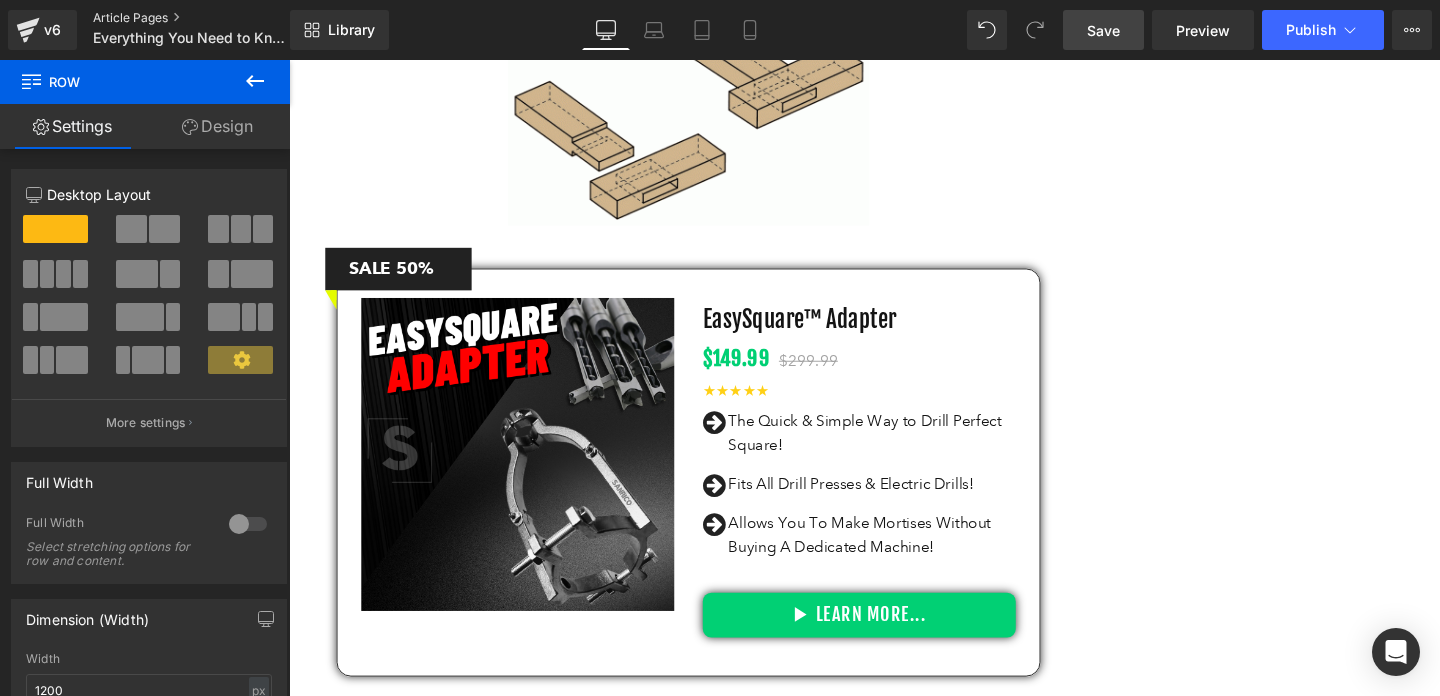 click on "Article Pages" at bounding box center [208, 18] 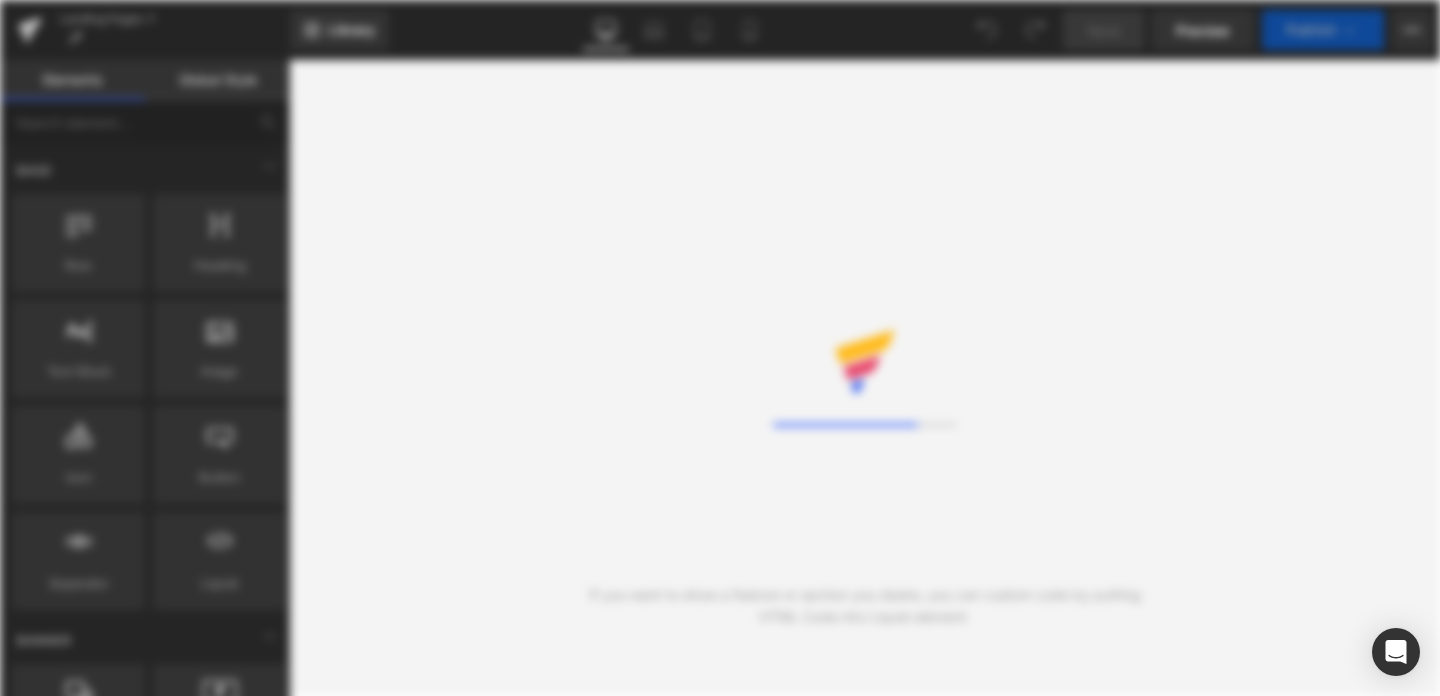 scroll, scrollTop: 0, scrollLeft: 0, axis: both 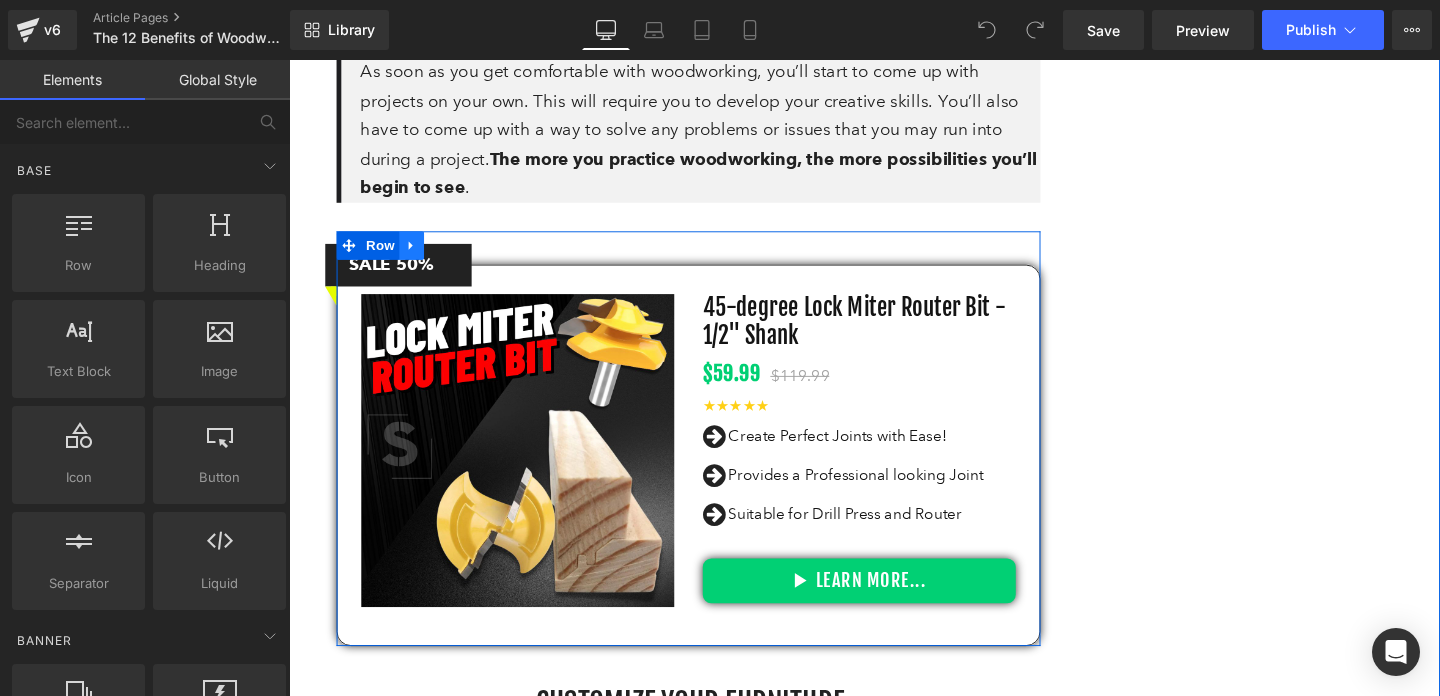 click 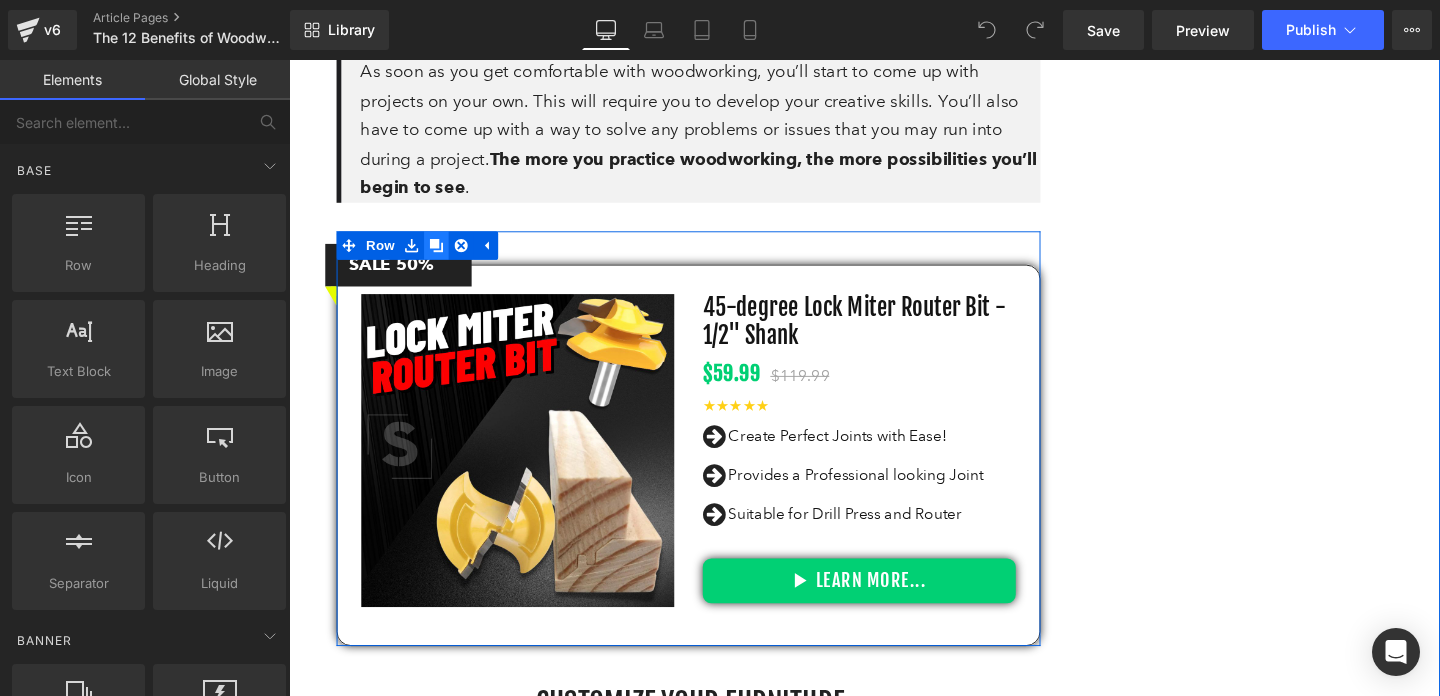 click 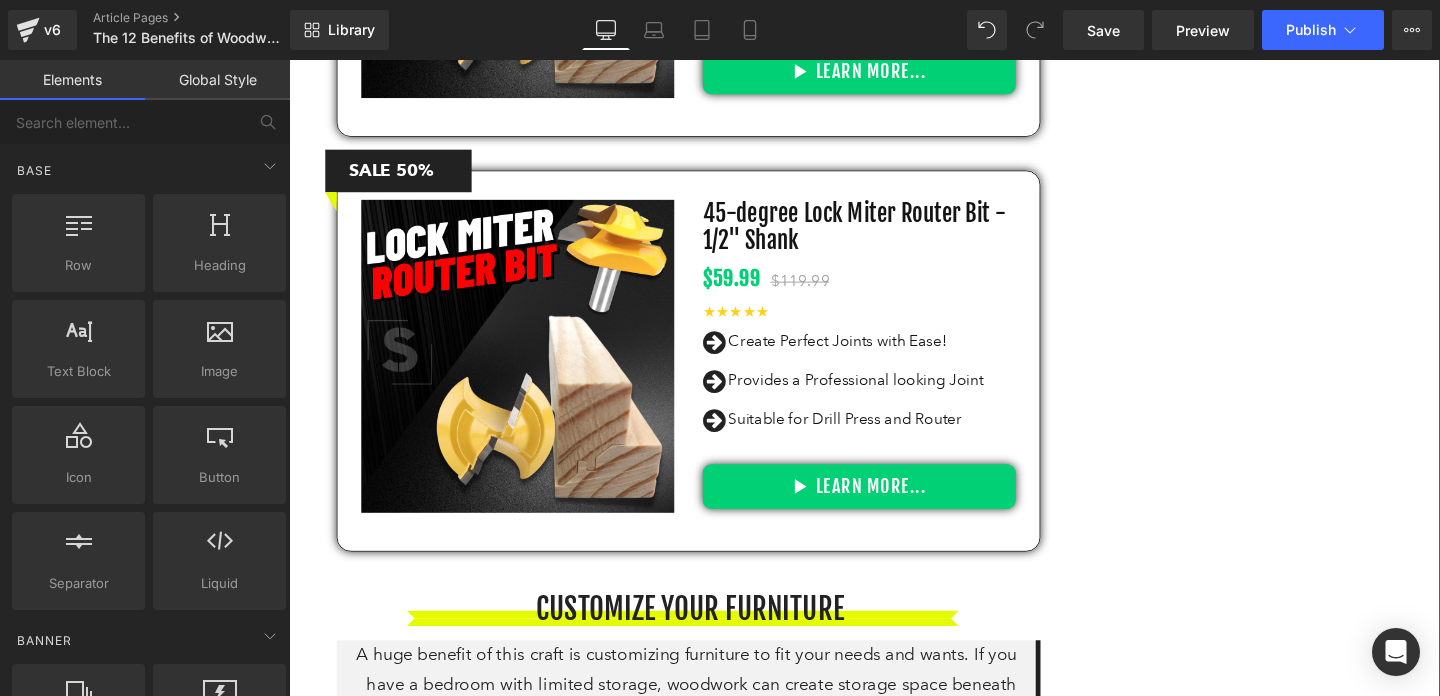 scroll, scrollTop: 3877, scrollLeft: 0, axis: vertical 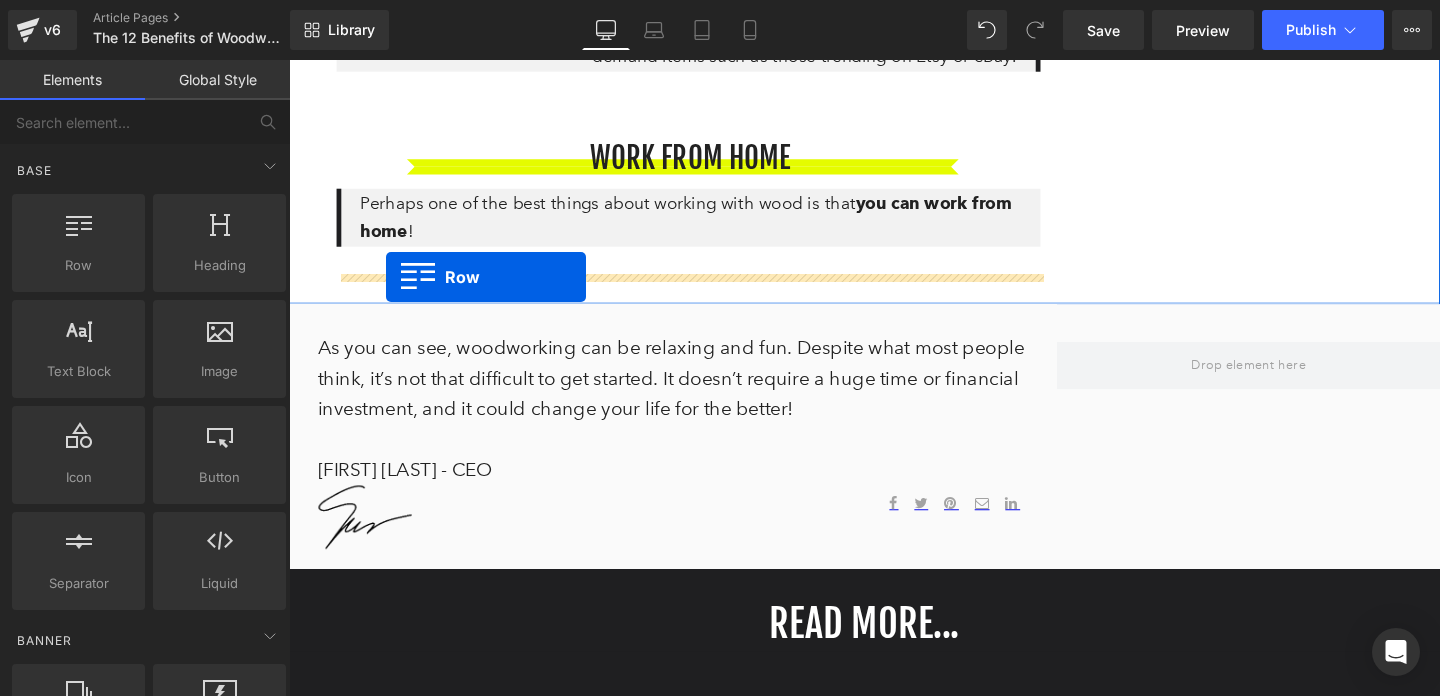 drag, startPoint x: 351, startPoint y: 157, endPoint x: 391, endPoint y: 288, distance: 136.9708 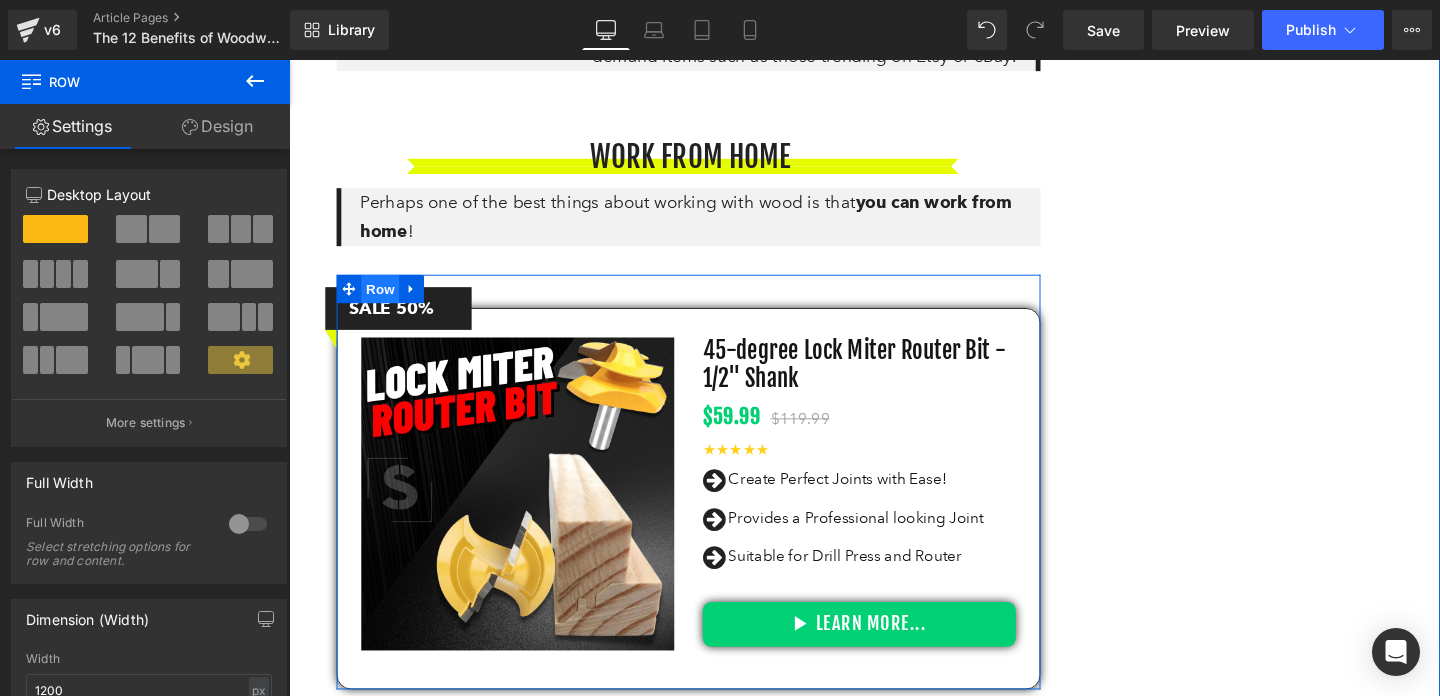 click on "Row" at bounding box center (385, 301) 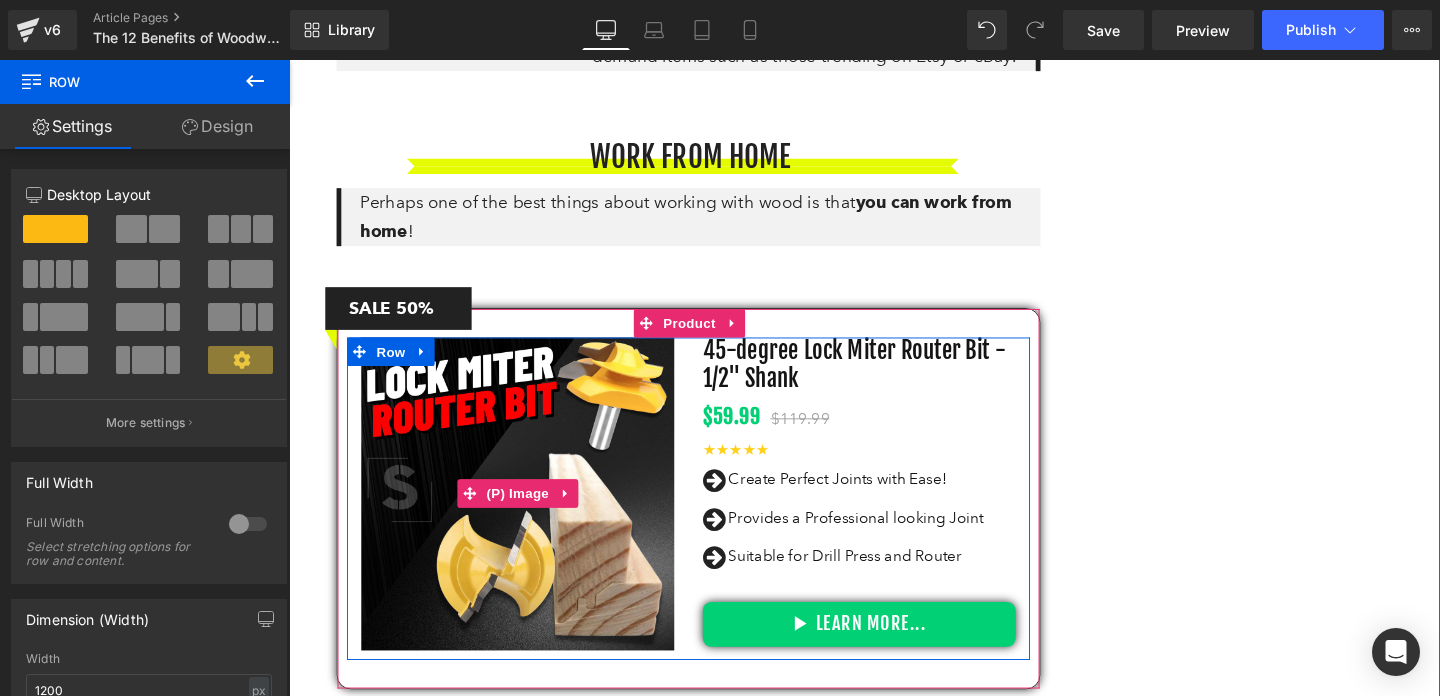 click at bounding box center [529, 516] 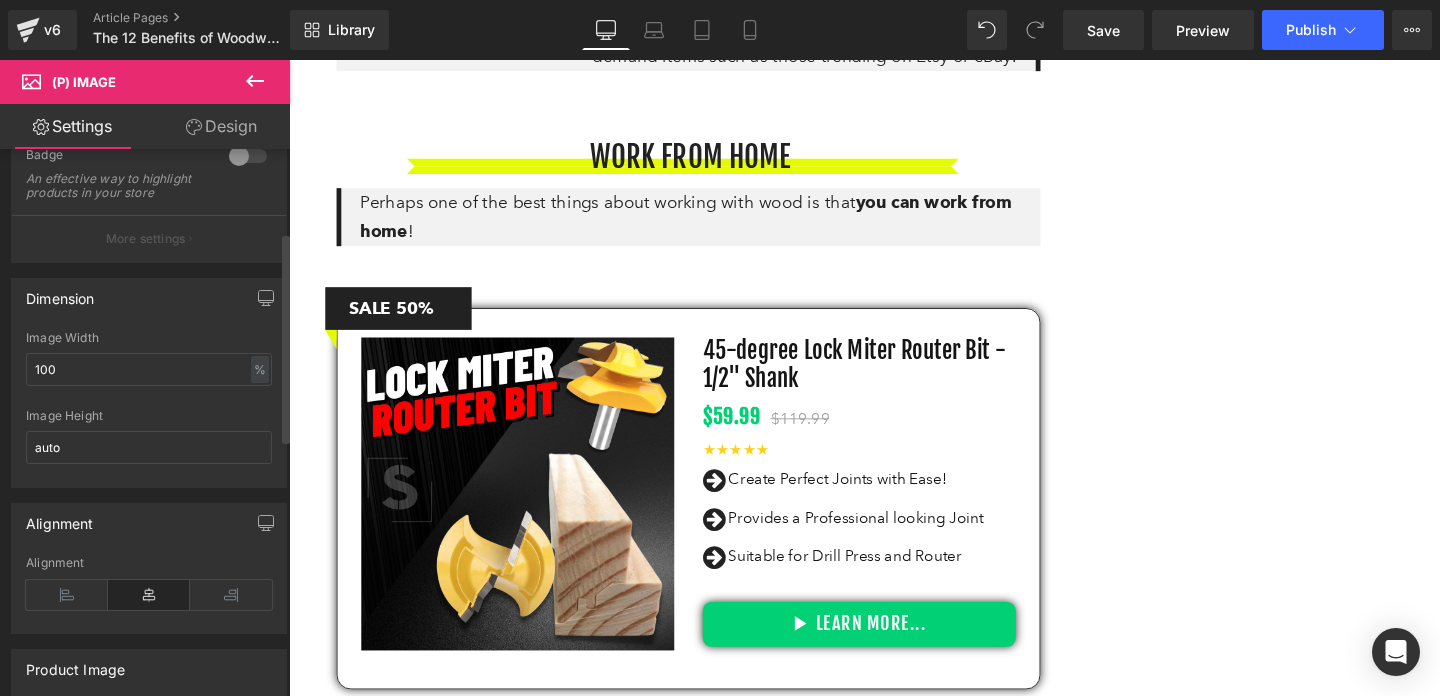 scroll, scrollTop: 255, scrollLeft: 0, axis: vertical 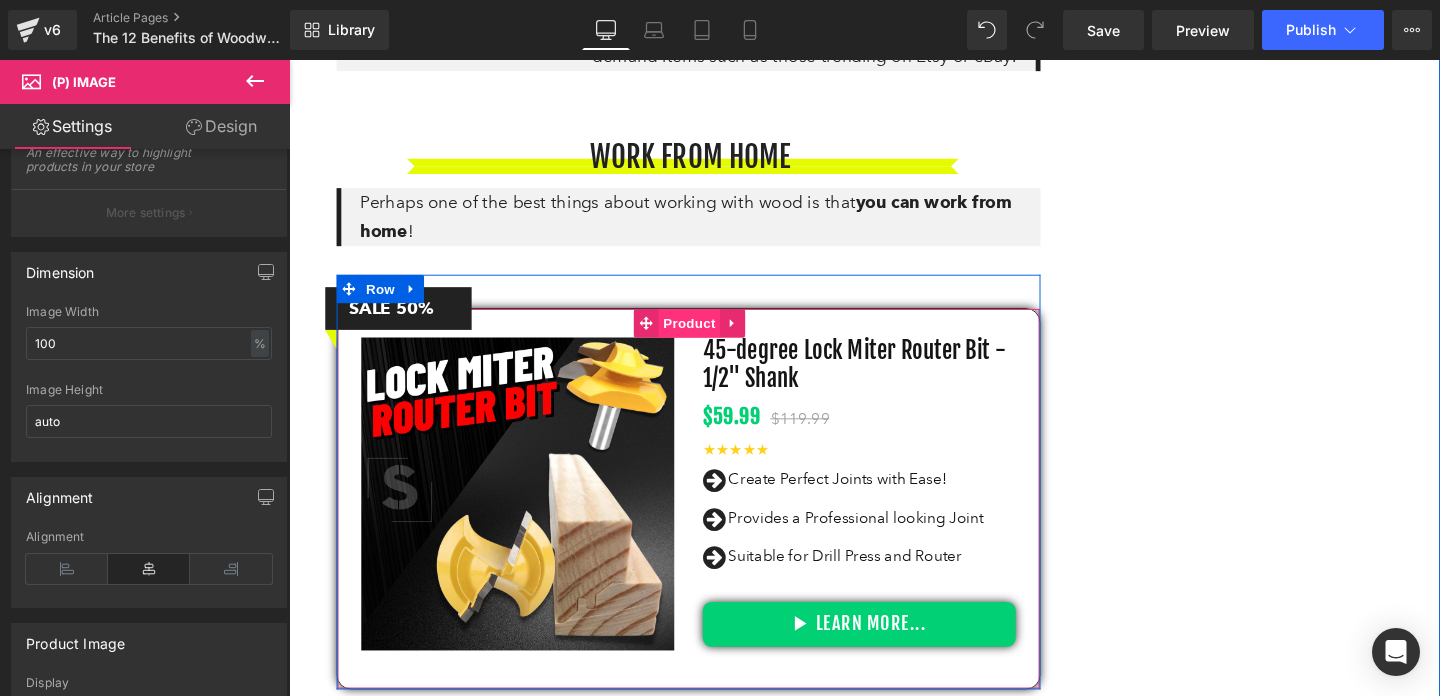 click on "Product" at bounding box center [710, 337] 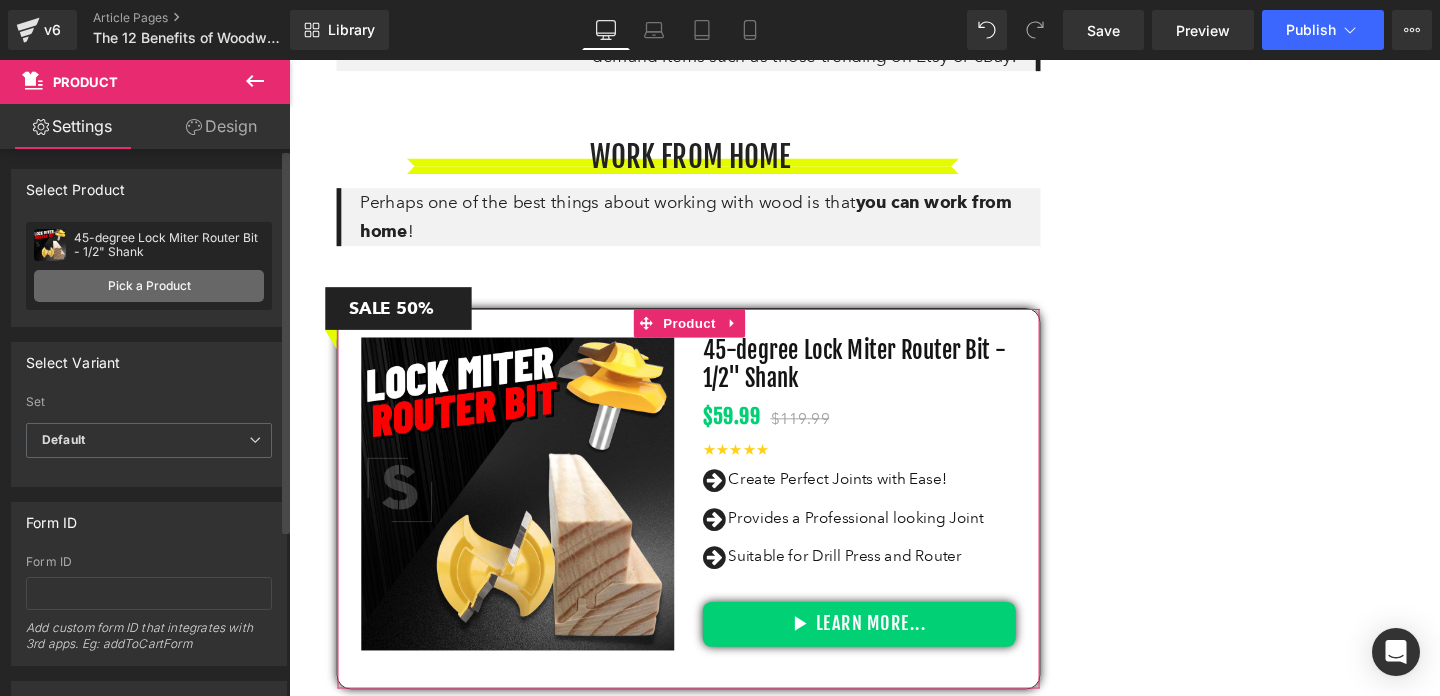 click on "Pick a Product" at bounding box center (149, 286) 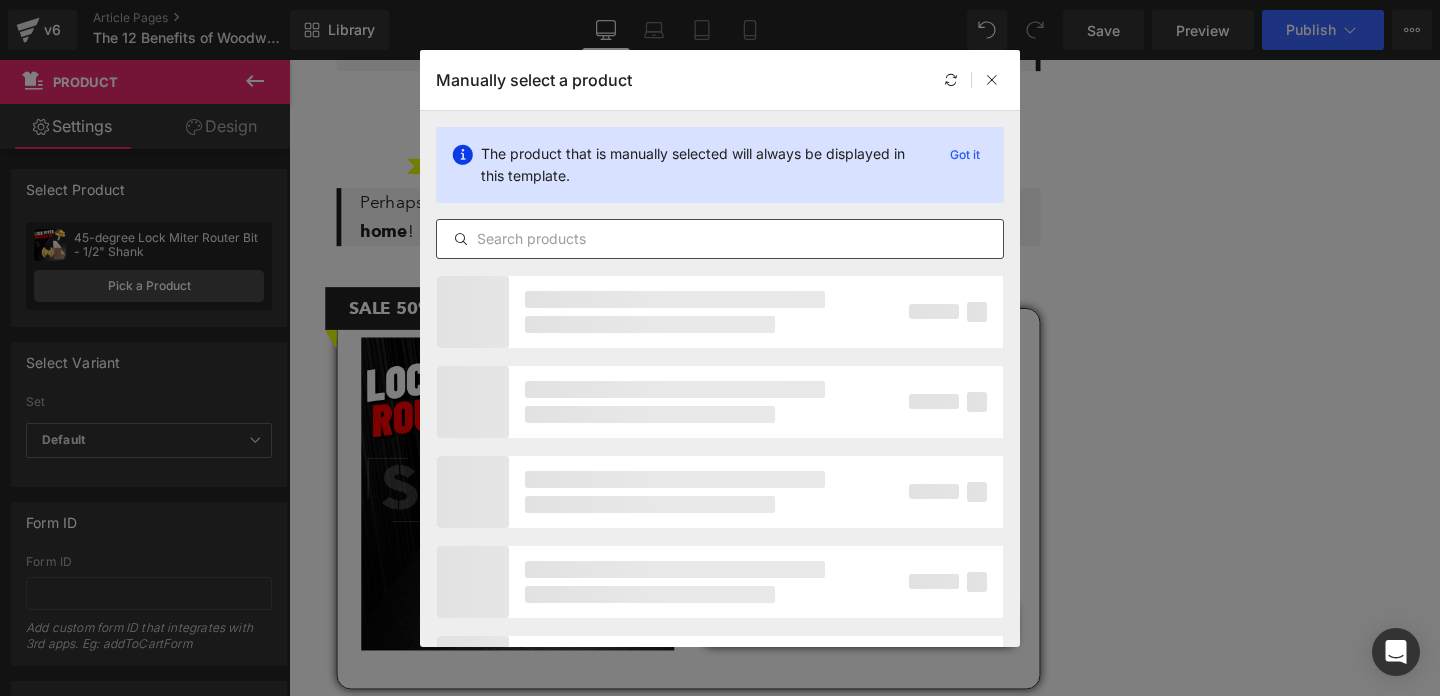 click at bounding box center (720, 239) 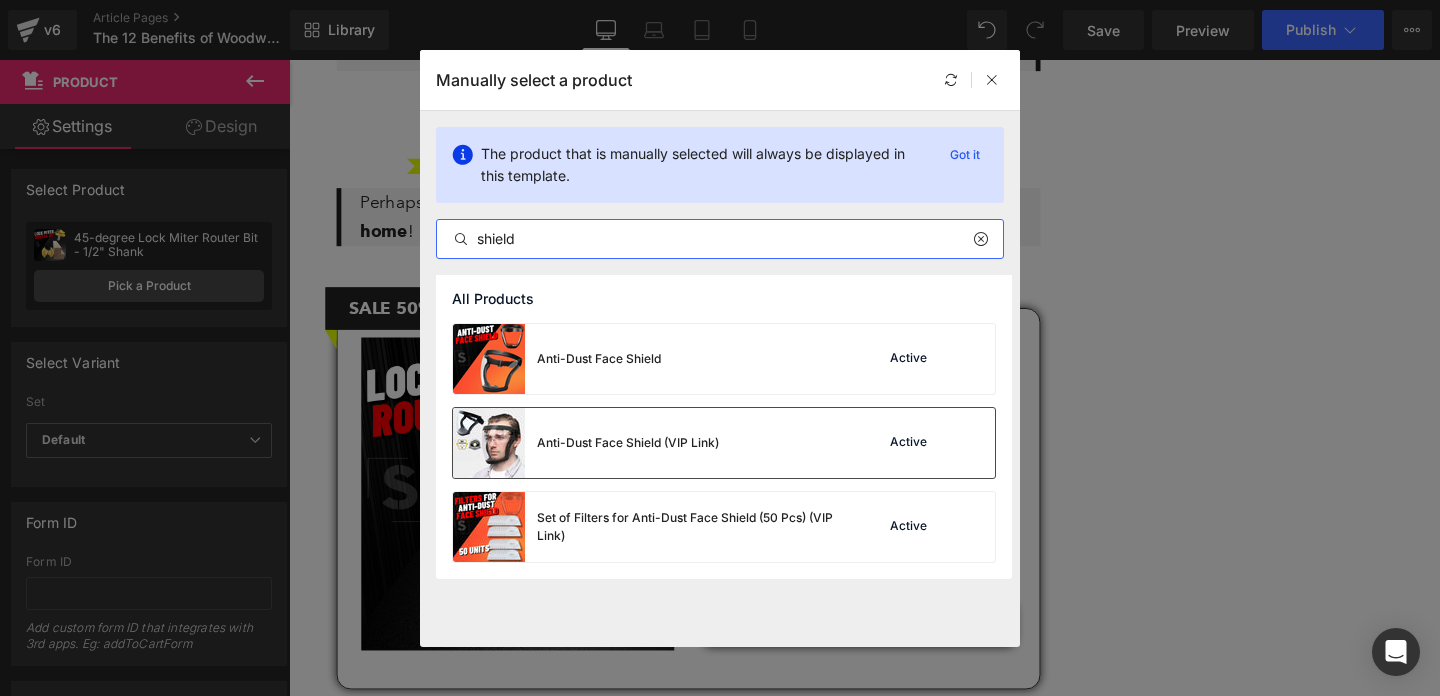 type on "shield" 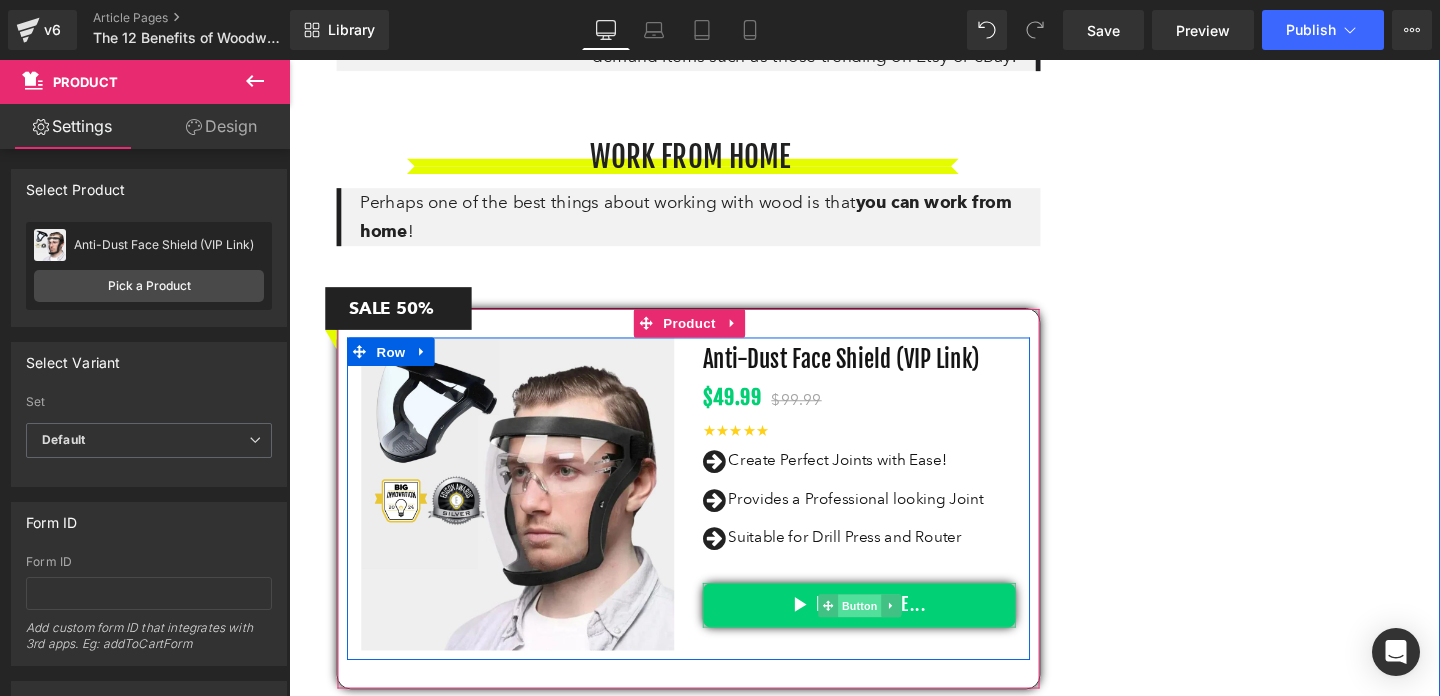 click on "Button" at bounding box center [889, 634] 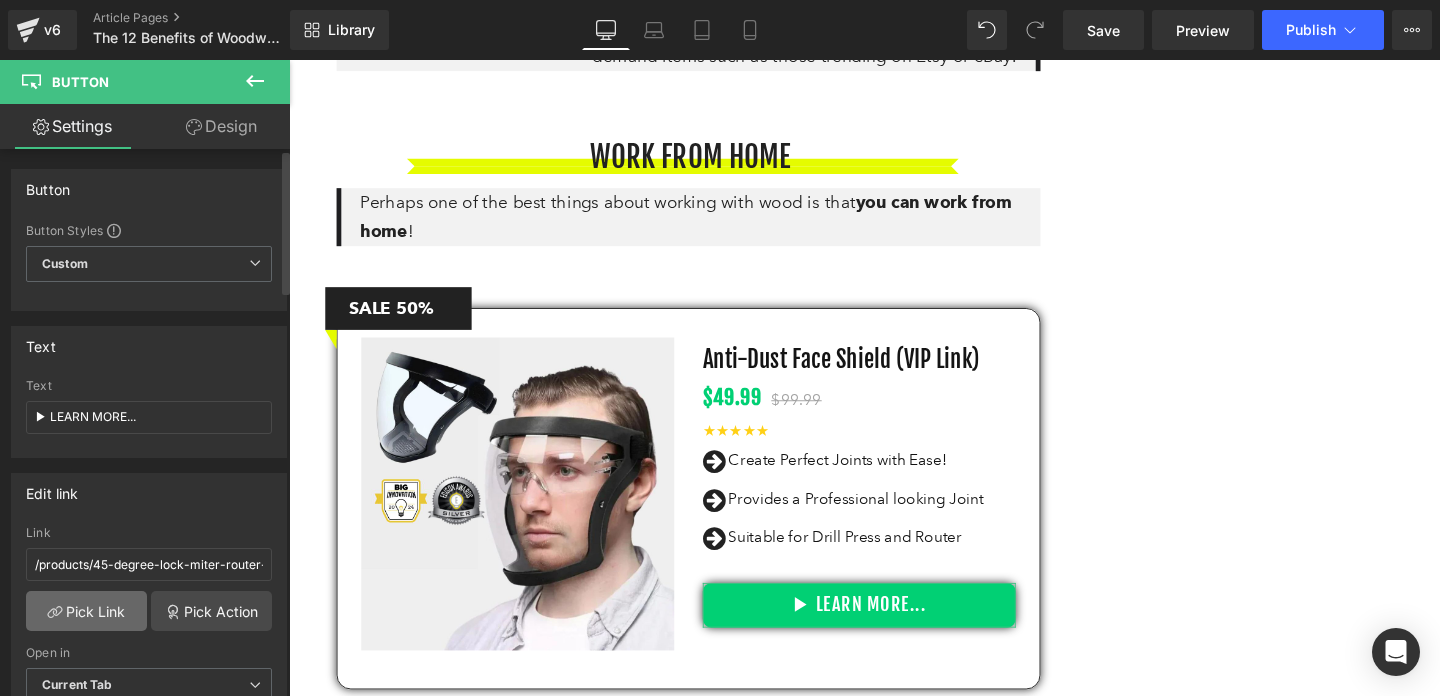 click on "Pick Link" at bounding box center [86, 611] 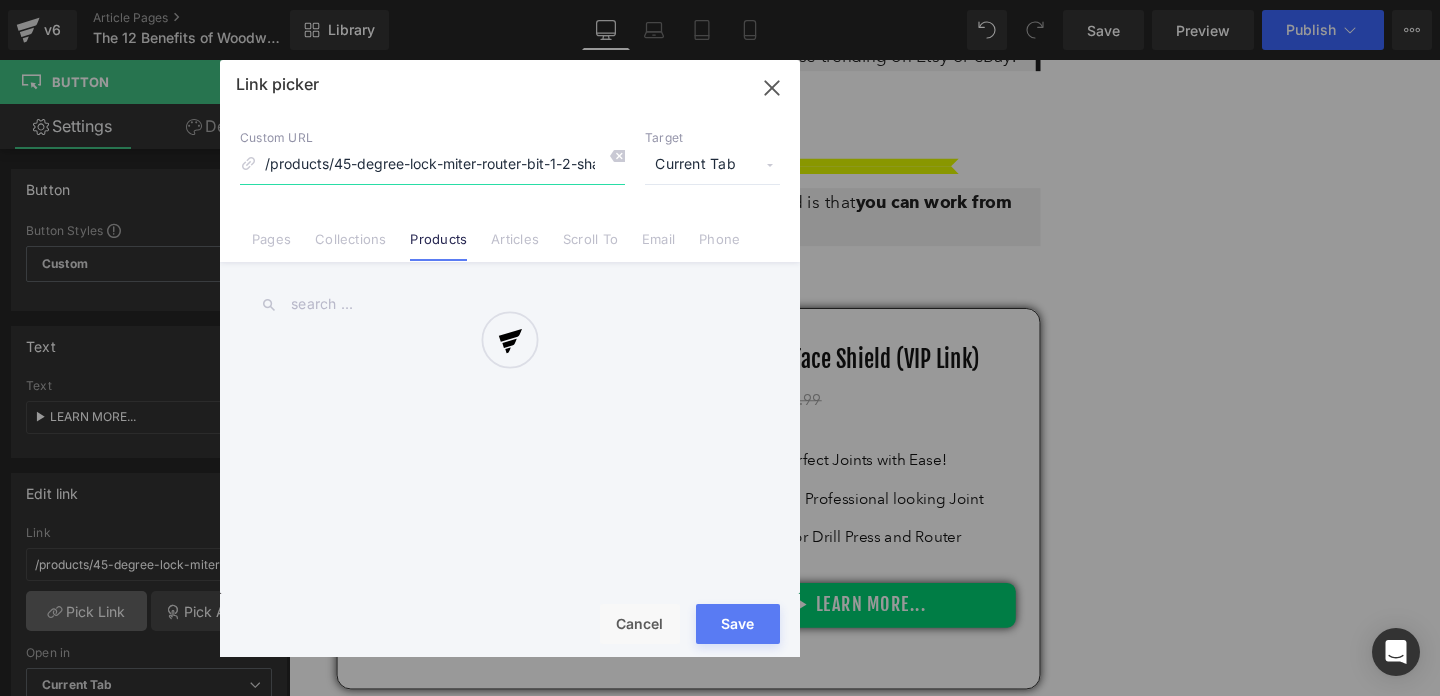 scroll, scrollTop: 0, scrollLeft: 5, axis: horizontal 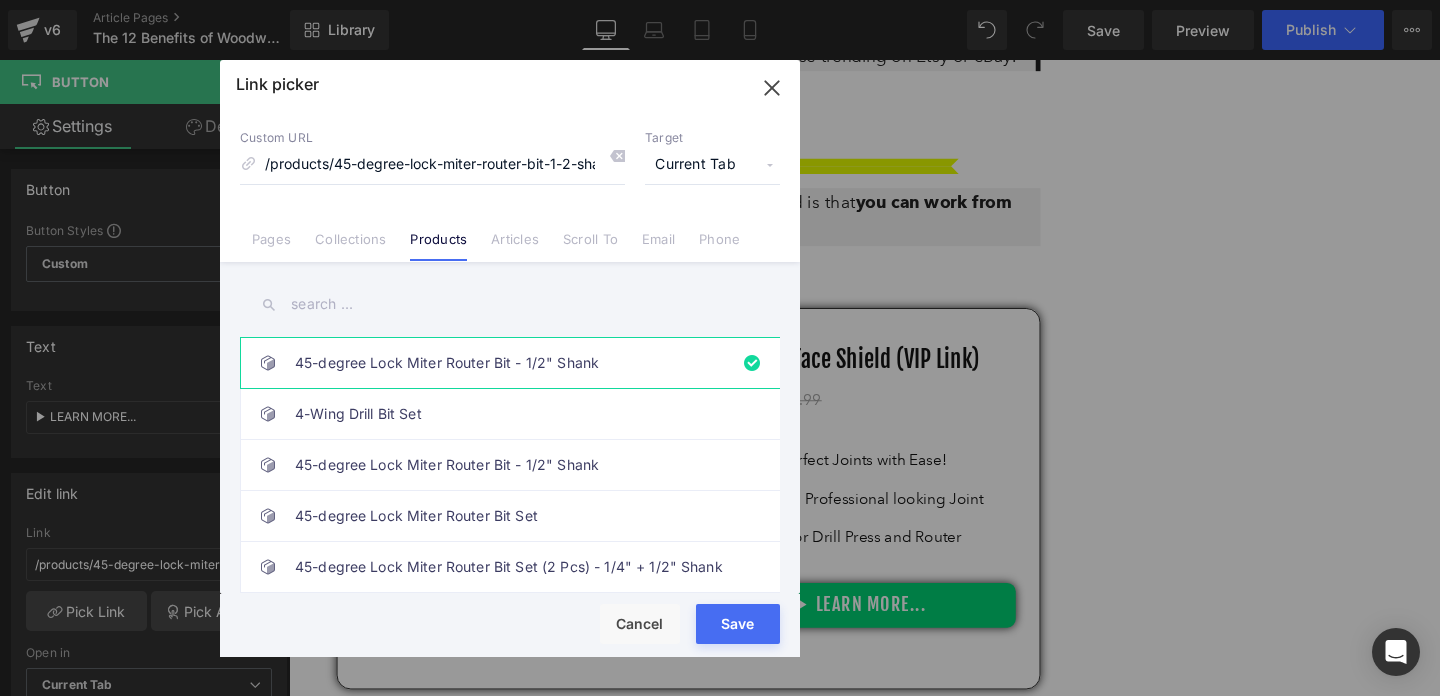 click at bounding box center (510, 304) 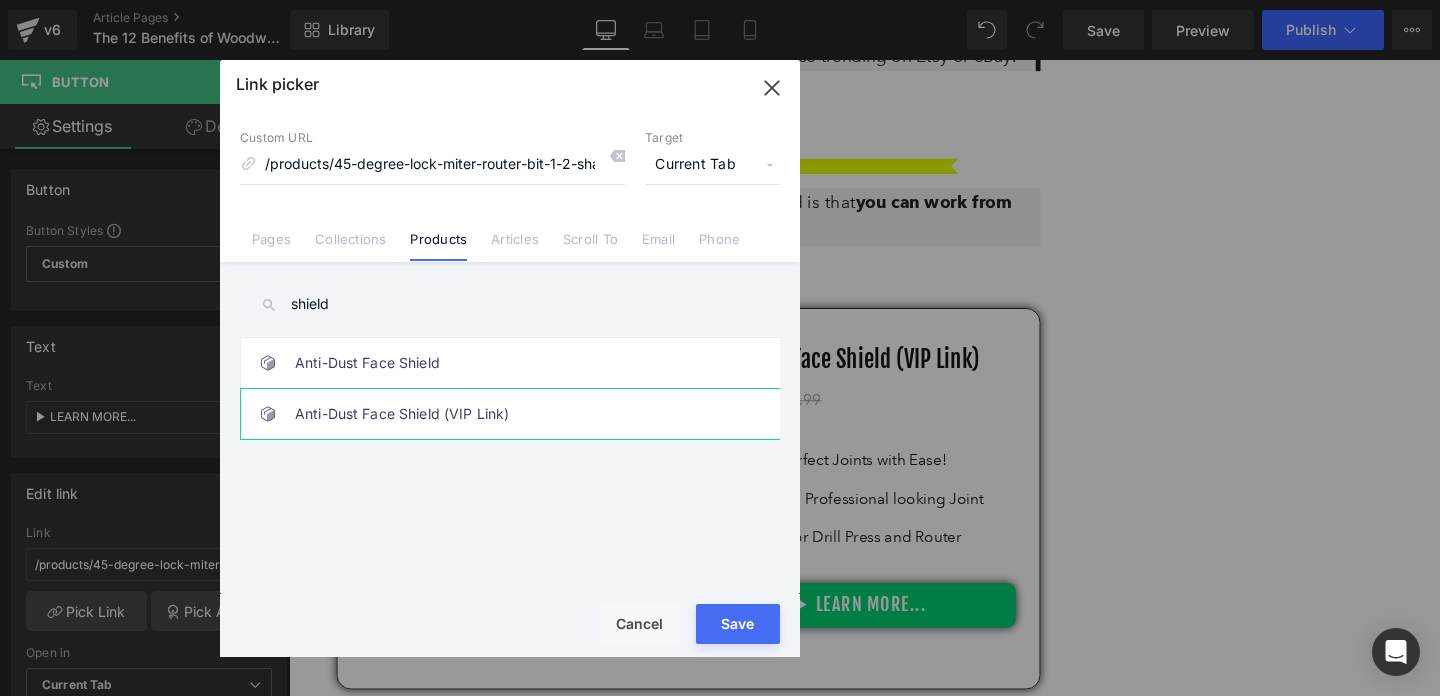 type on "shield" 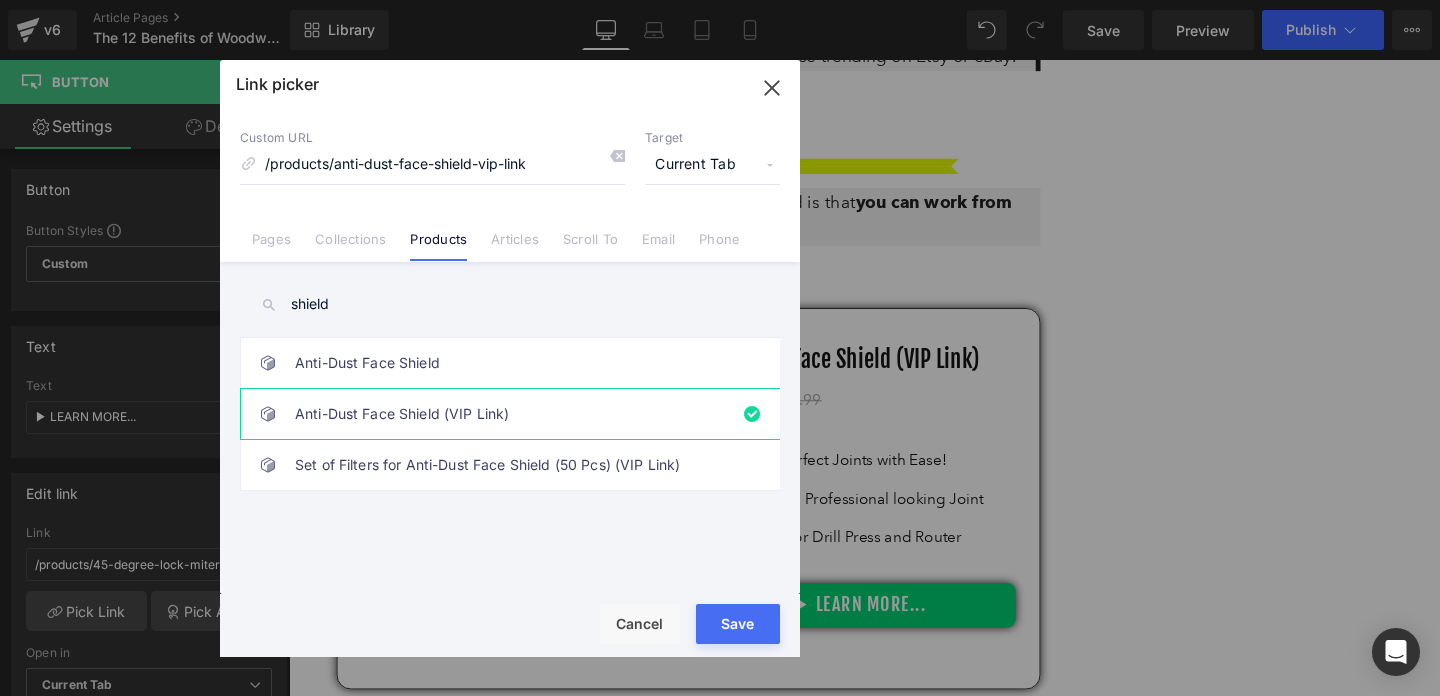 click on "Rendering Content" at bounding box center [720, 617] 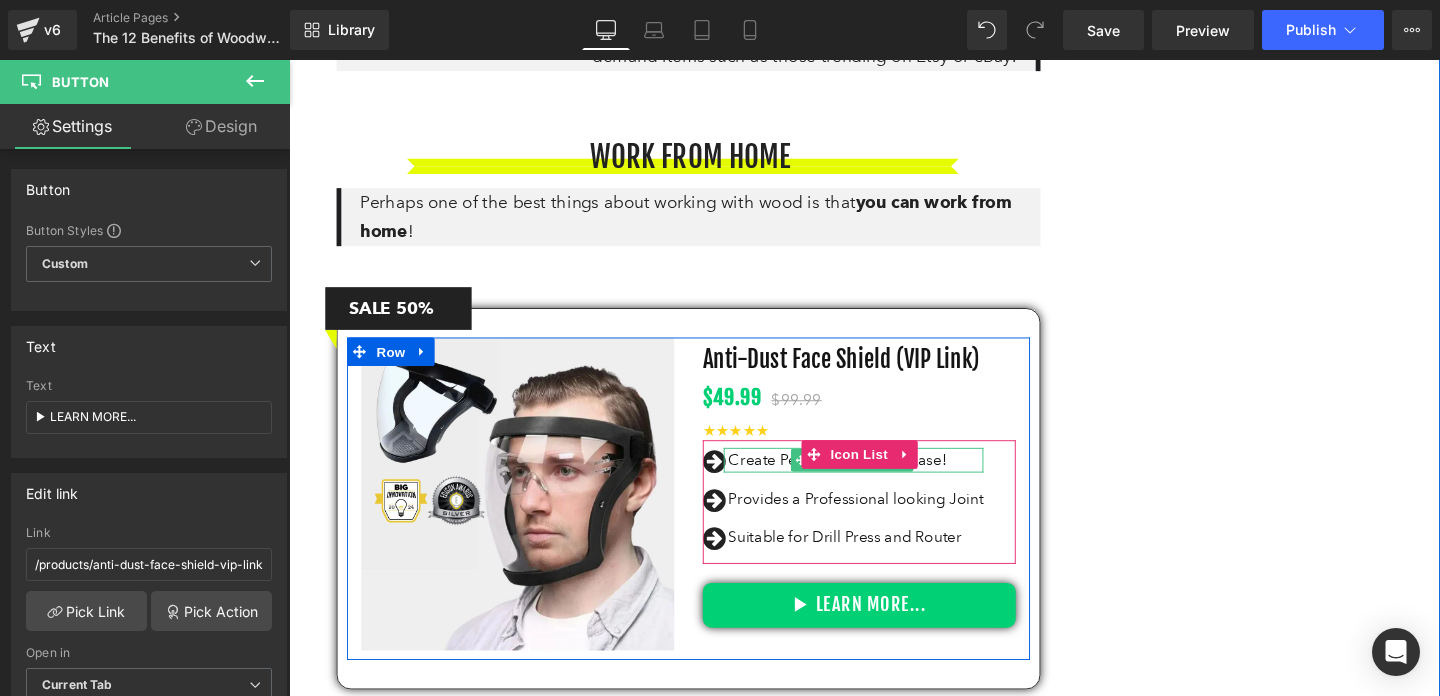 click on "Create Perfect Joints with Ease!" at bounding box center (885, 481) 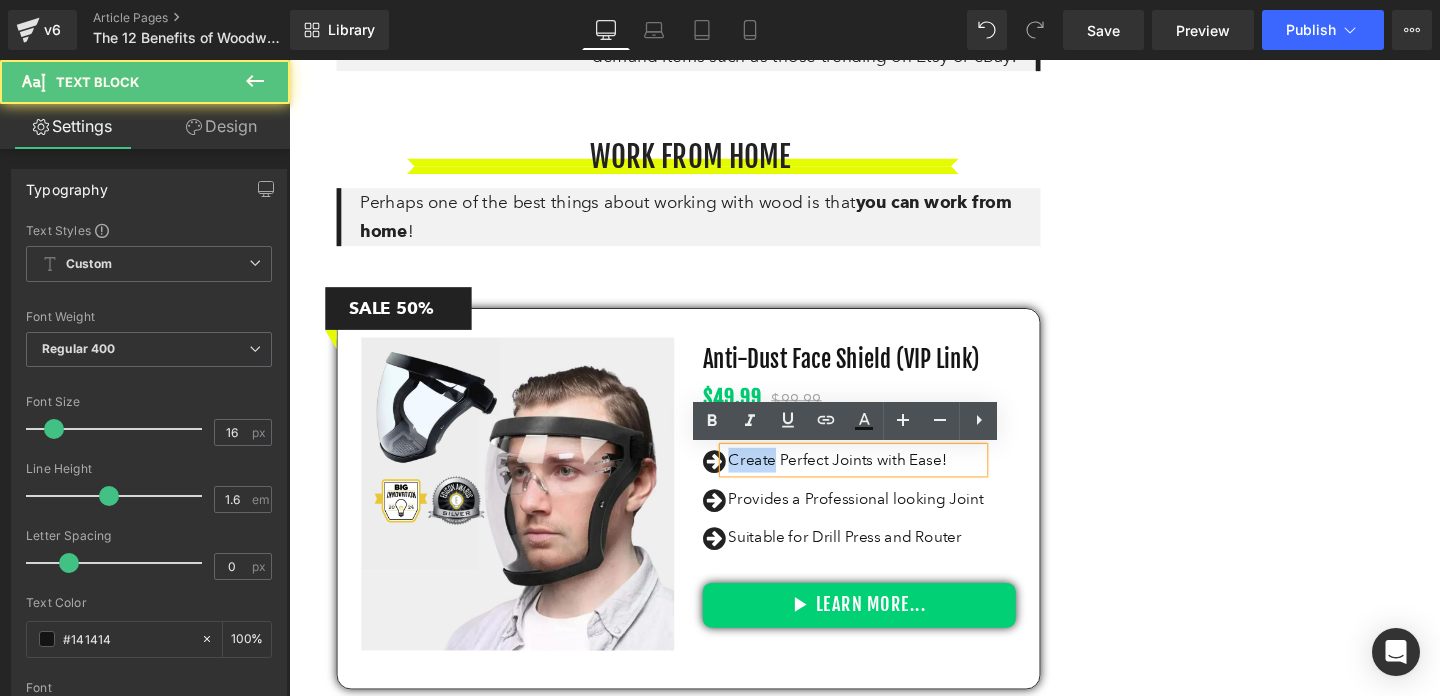 click on "Create Perfect Joints with Ease!" at bounding box center [885, 481] 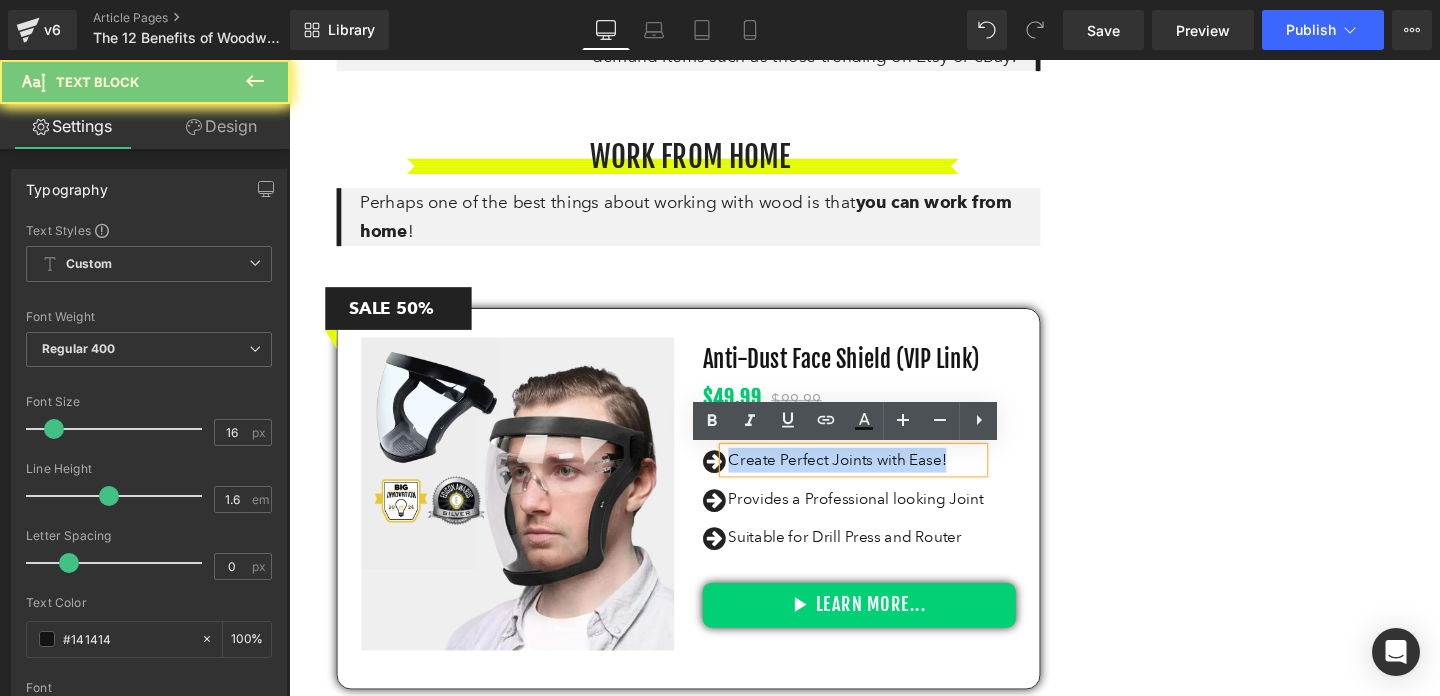 click on "Create Perfect Joints with Ease!" at bounding box center (885, 481) 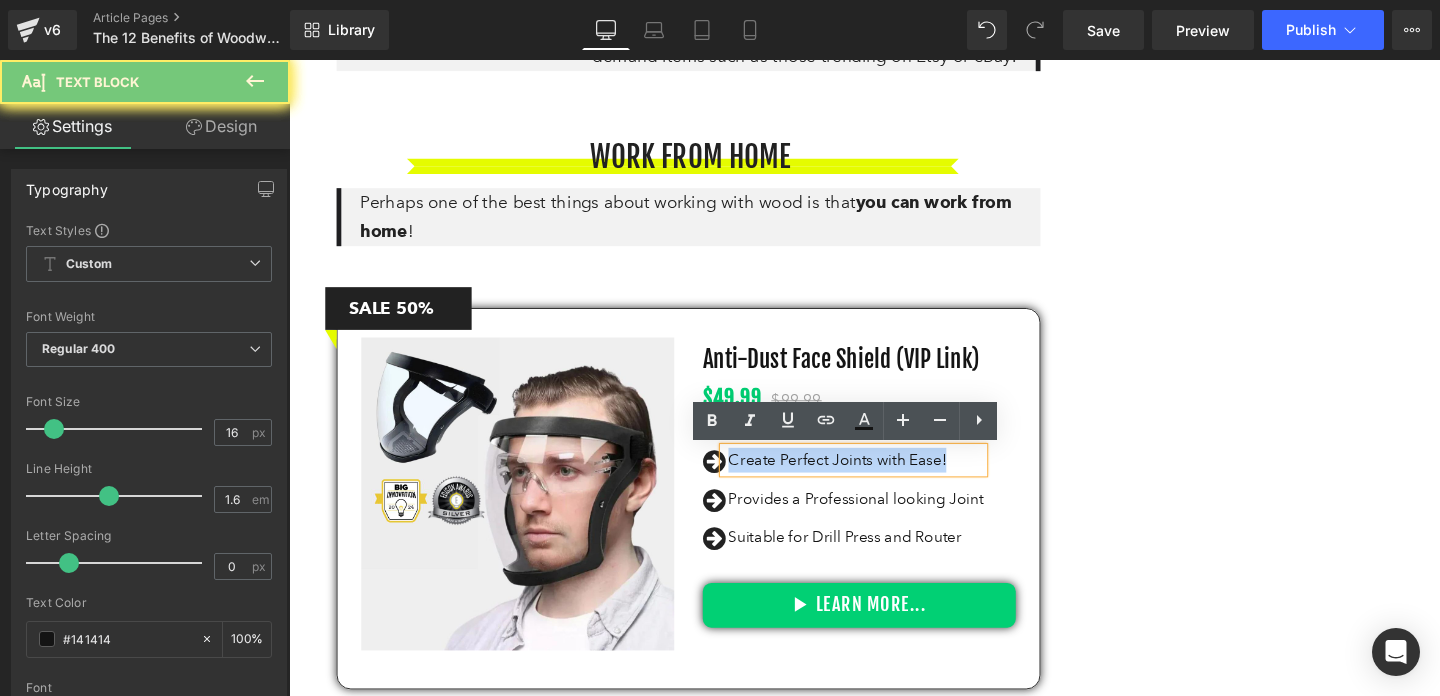 click on "Create Perfect Joints with Ease!" at bounding box center (885, 481) 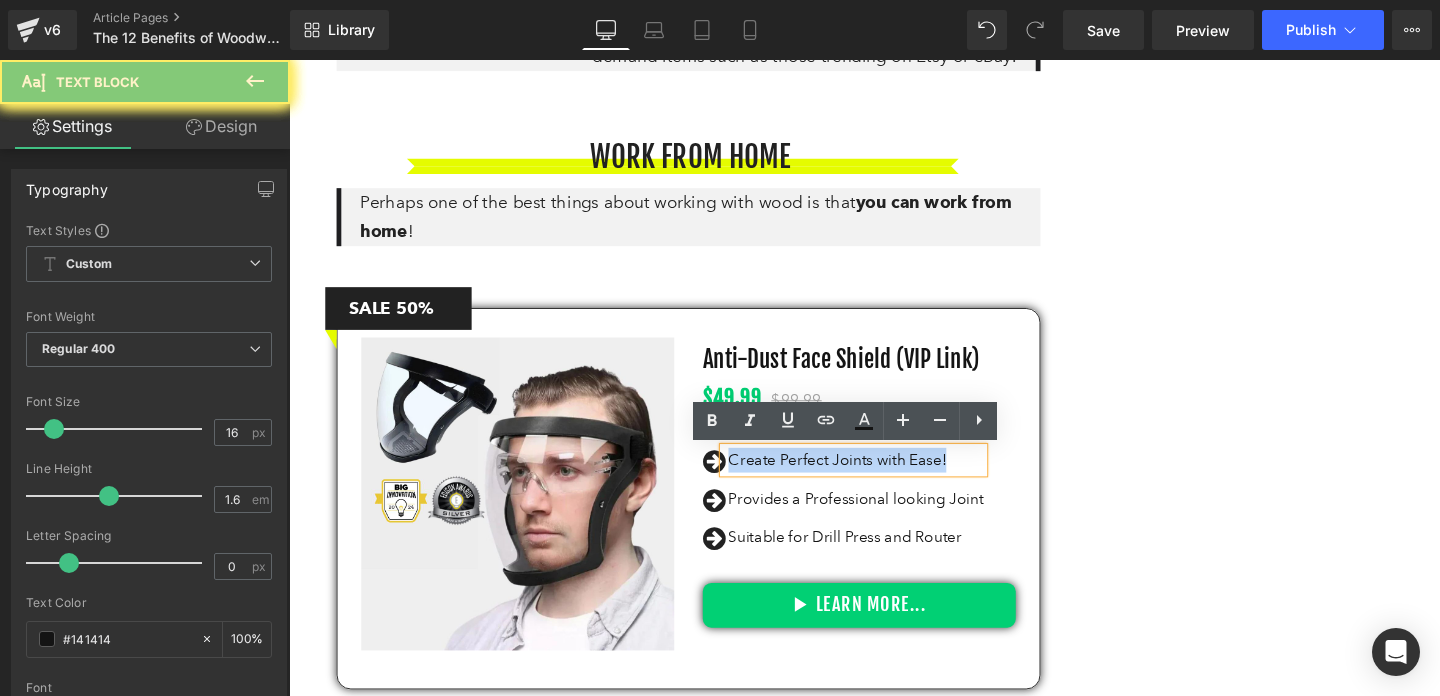 paste 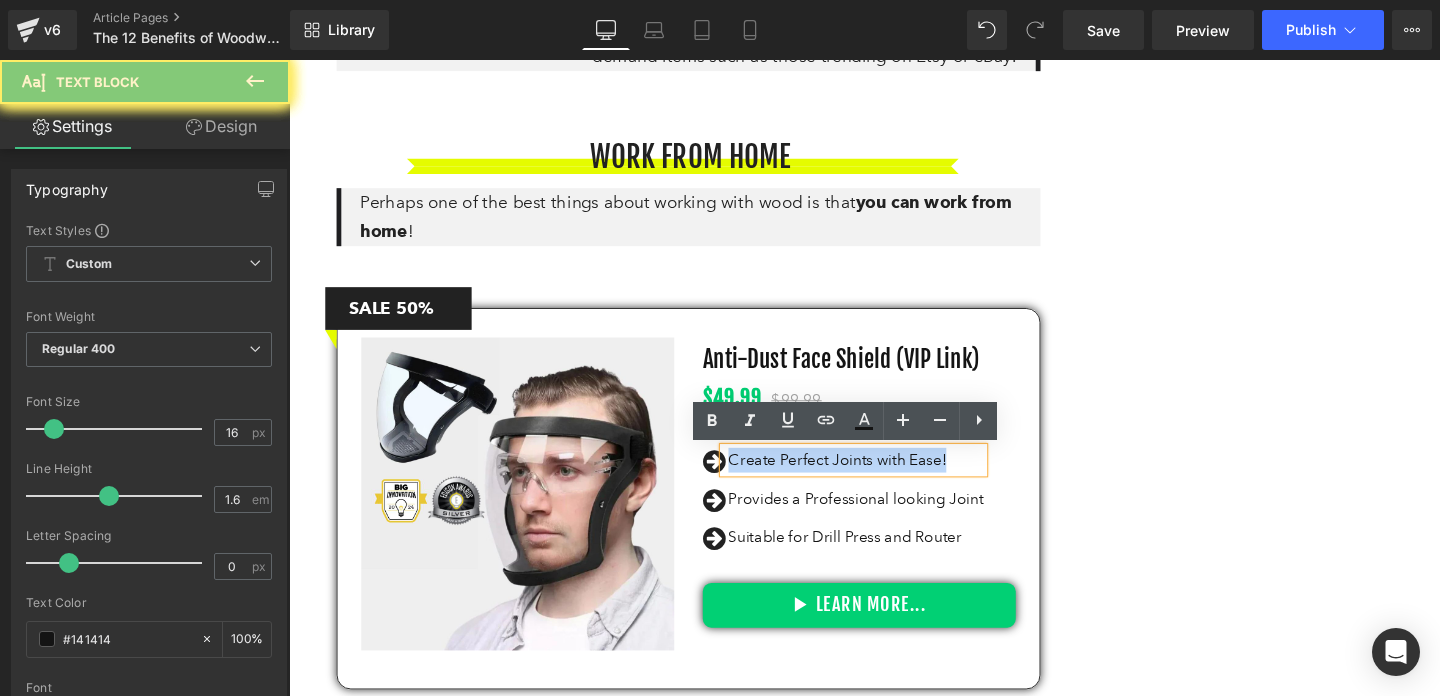 type 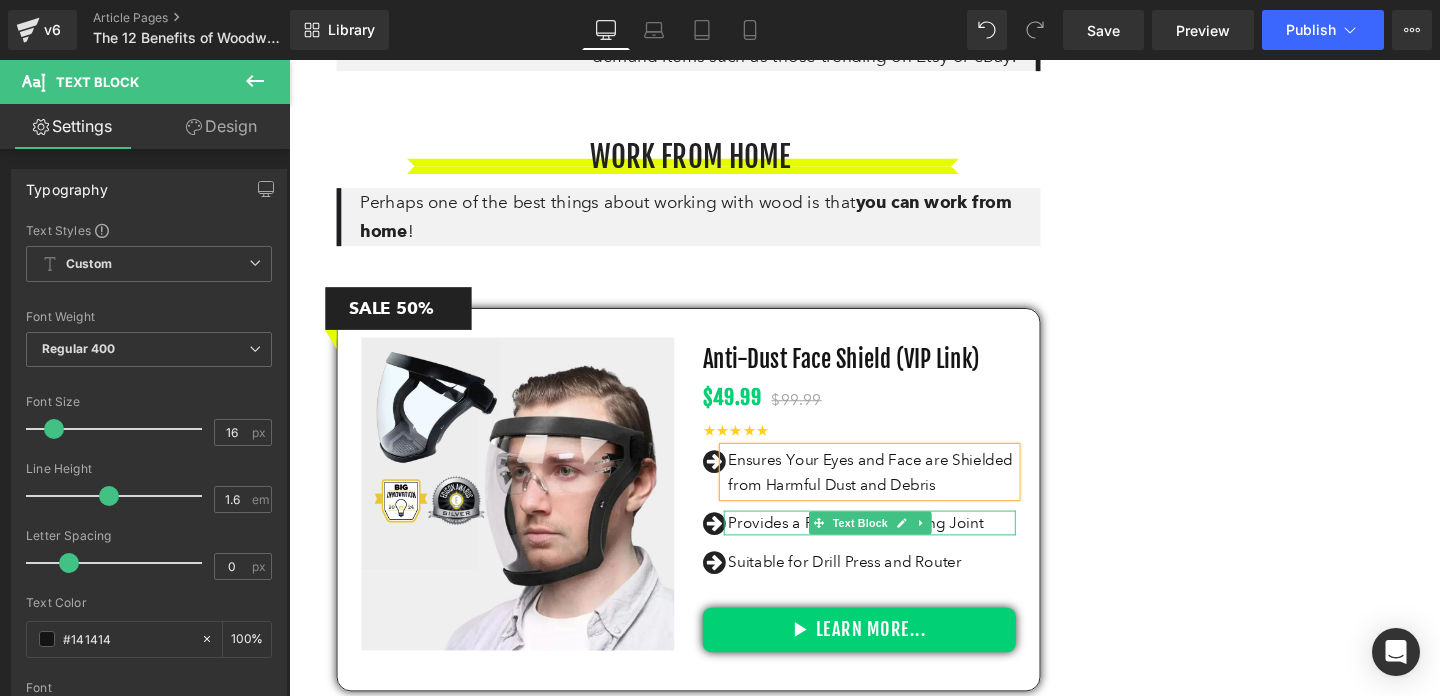 click on "Provides a Professional looking Joint" at bounding box center [902, 547] 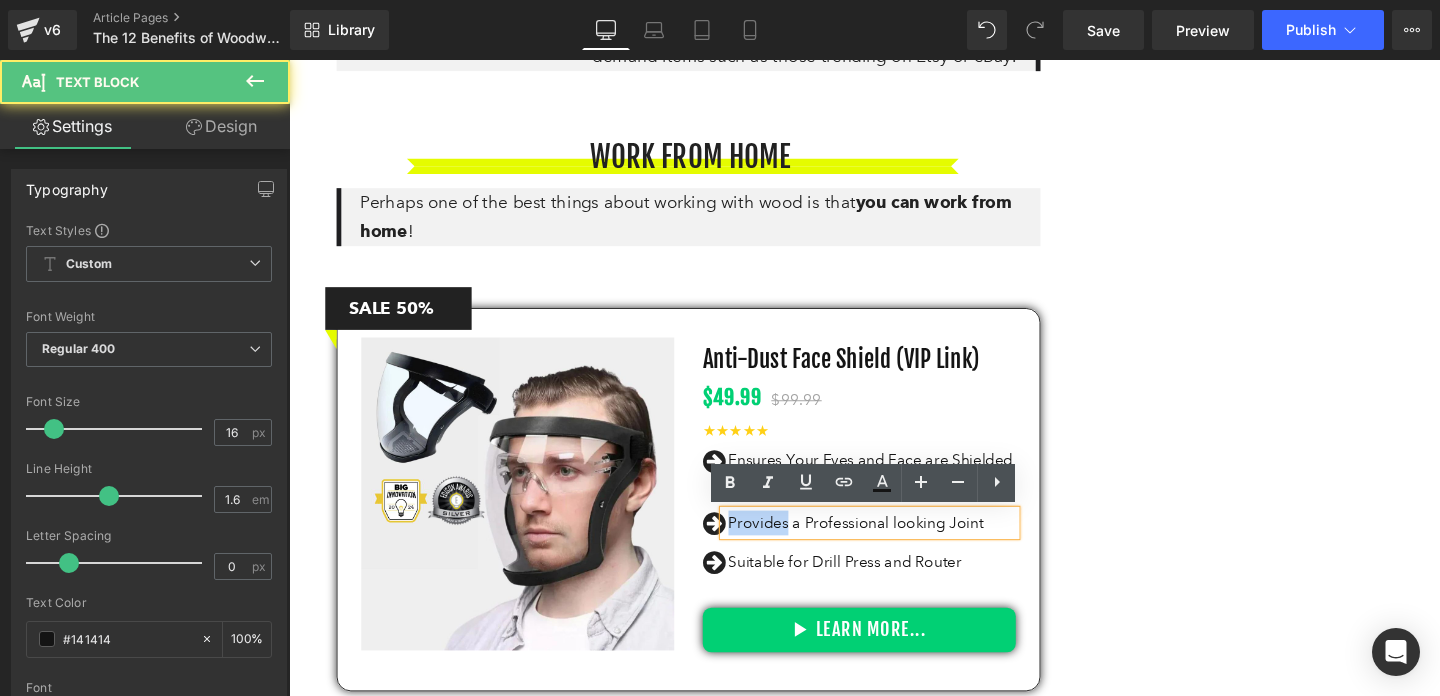 click on "Provides a Professional looking Joint" at bounding box center [902, 547] 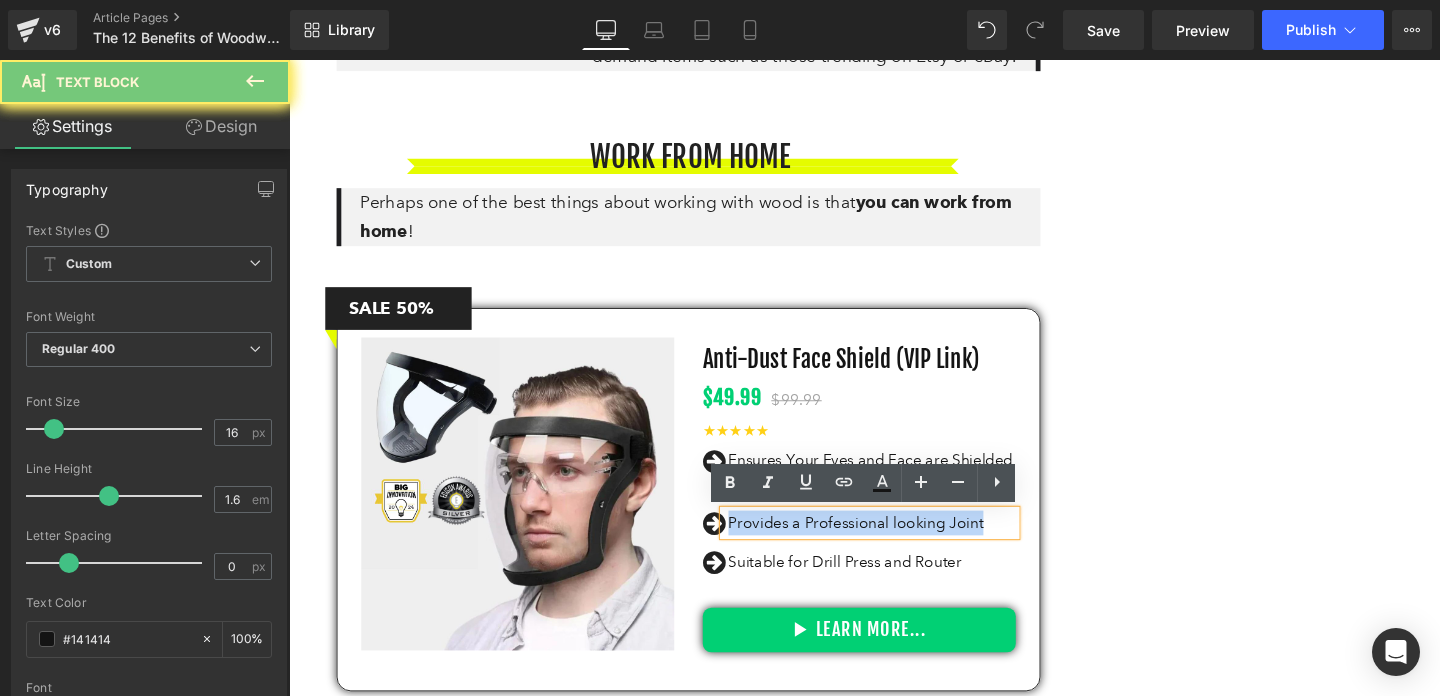 click on "Provides a Professional looking Joint" at bounding box center (902, 547) 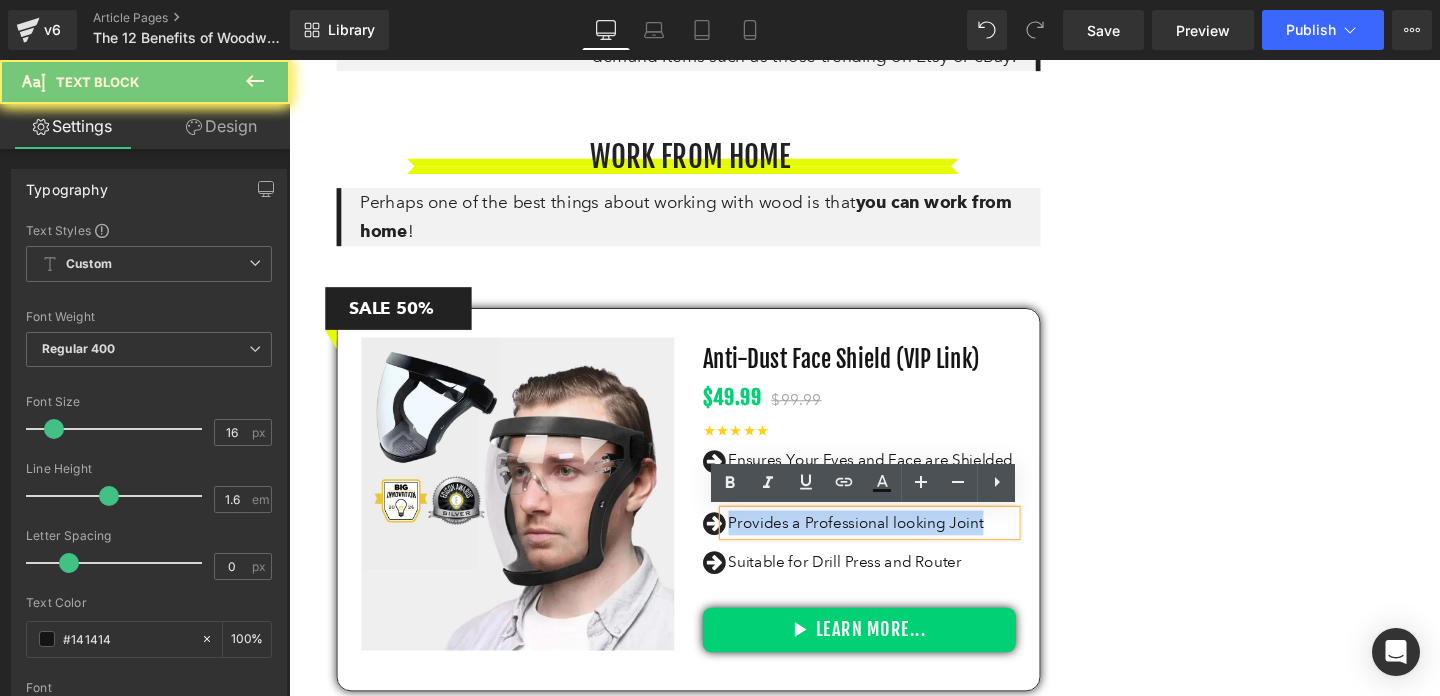 click on "Provides a Professional looking Joint" at bounding box center [902, 547] 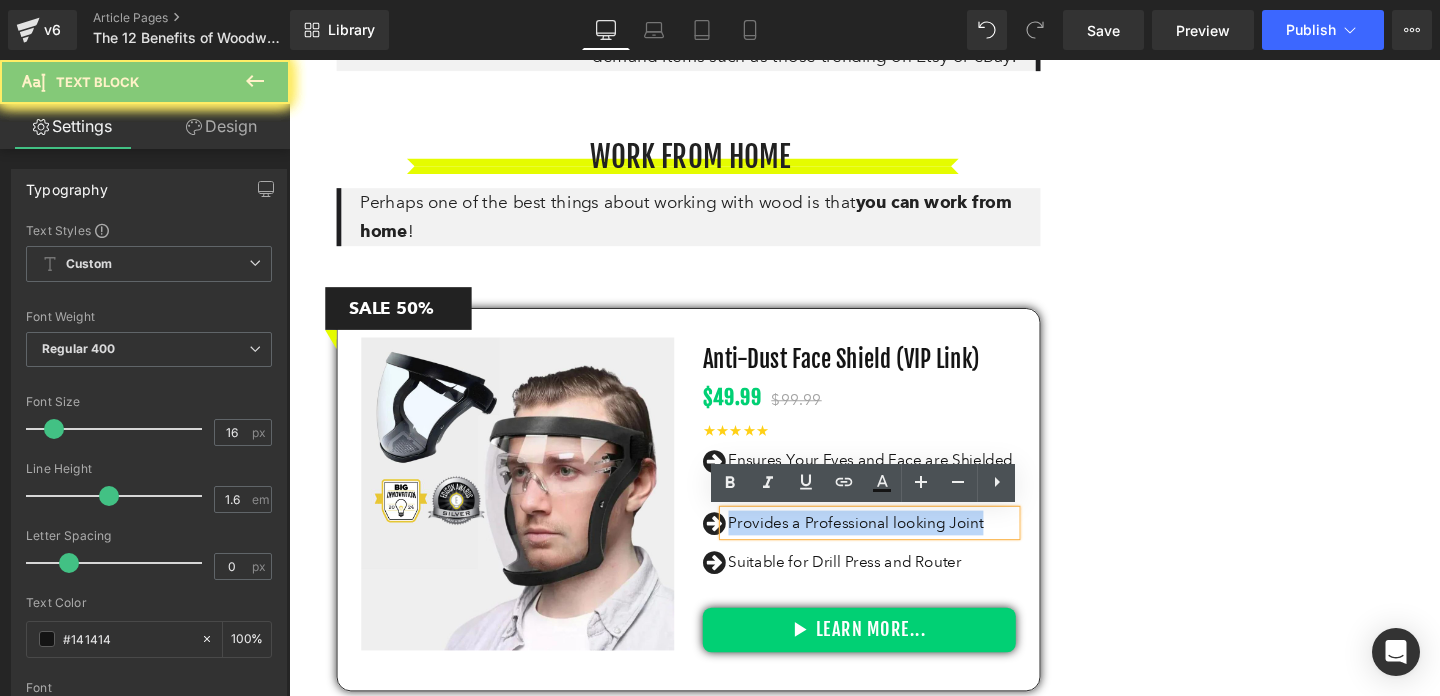paste 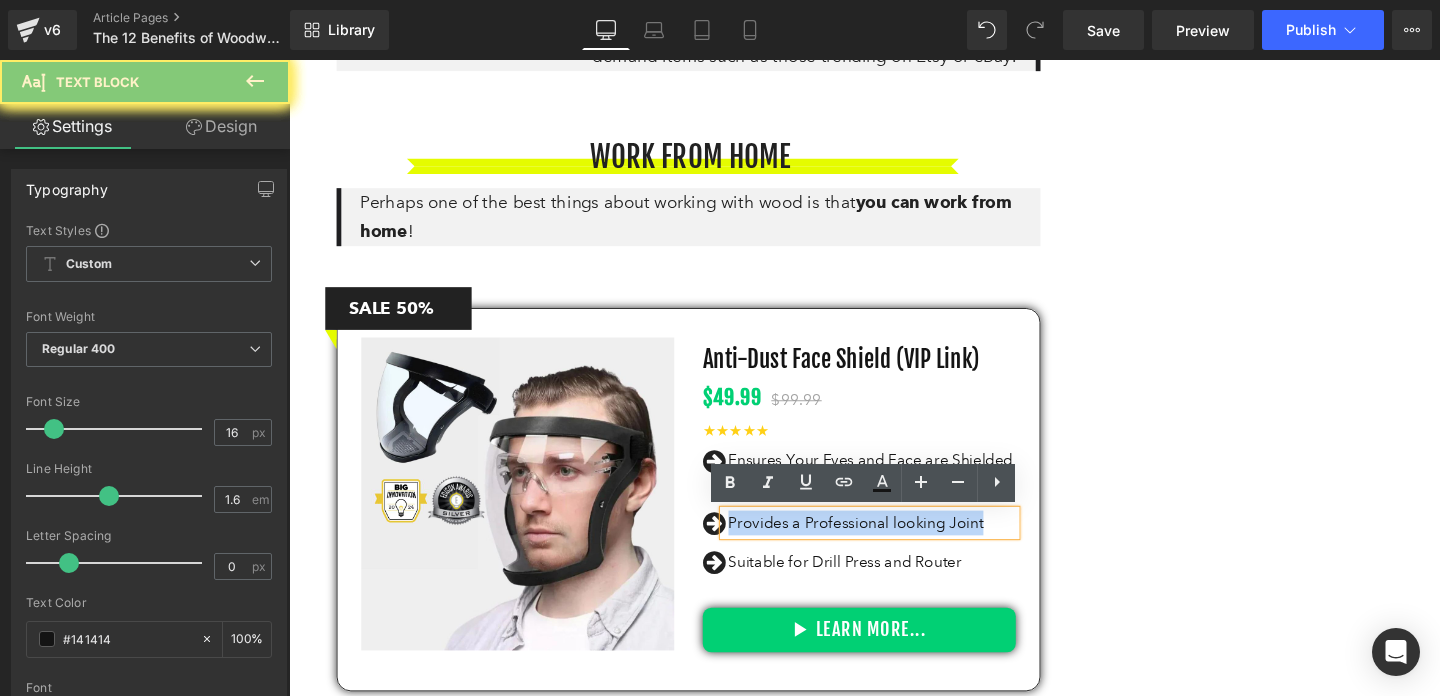type 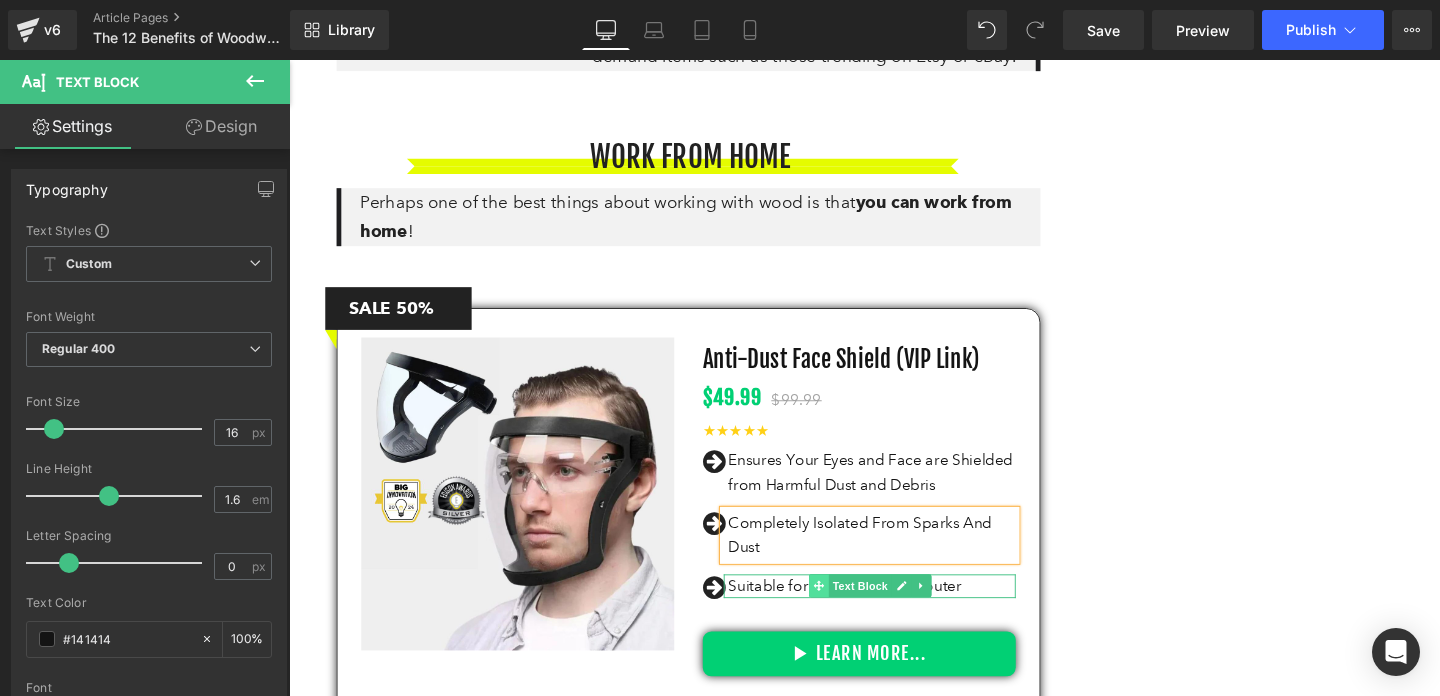 click at bounding box center [845, 613] 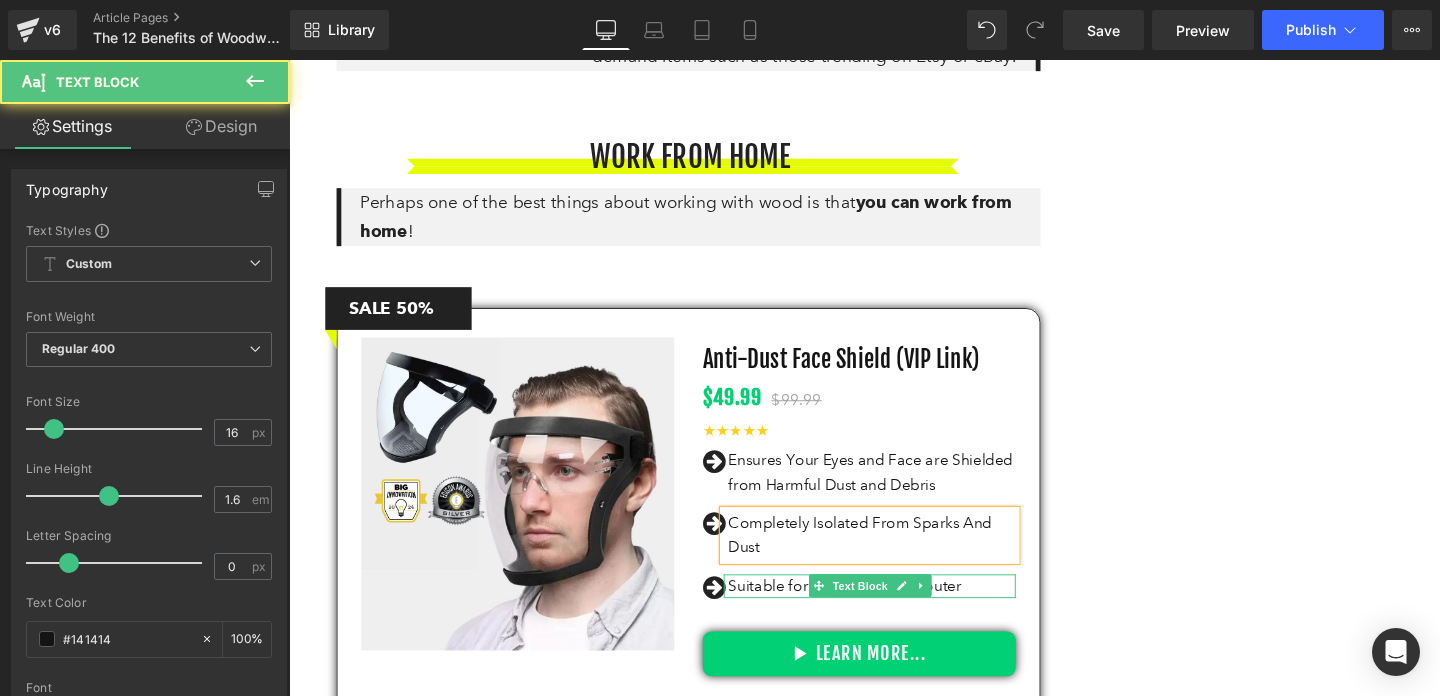 click on "Suitable for Drill Press and Router" at bounding box center (902, 614) 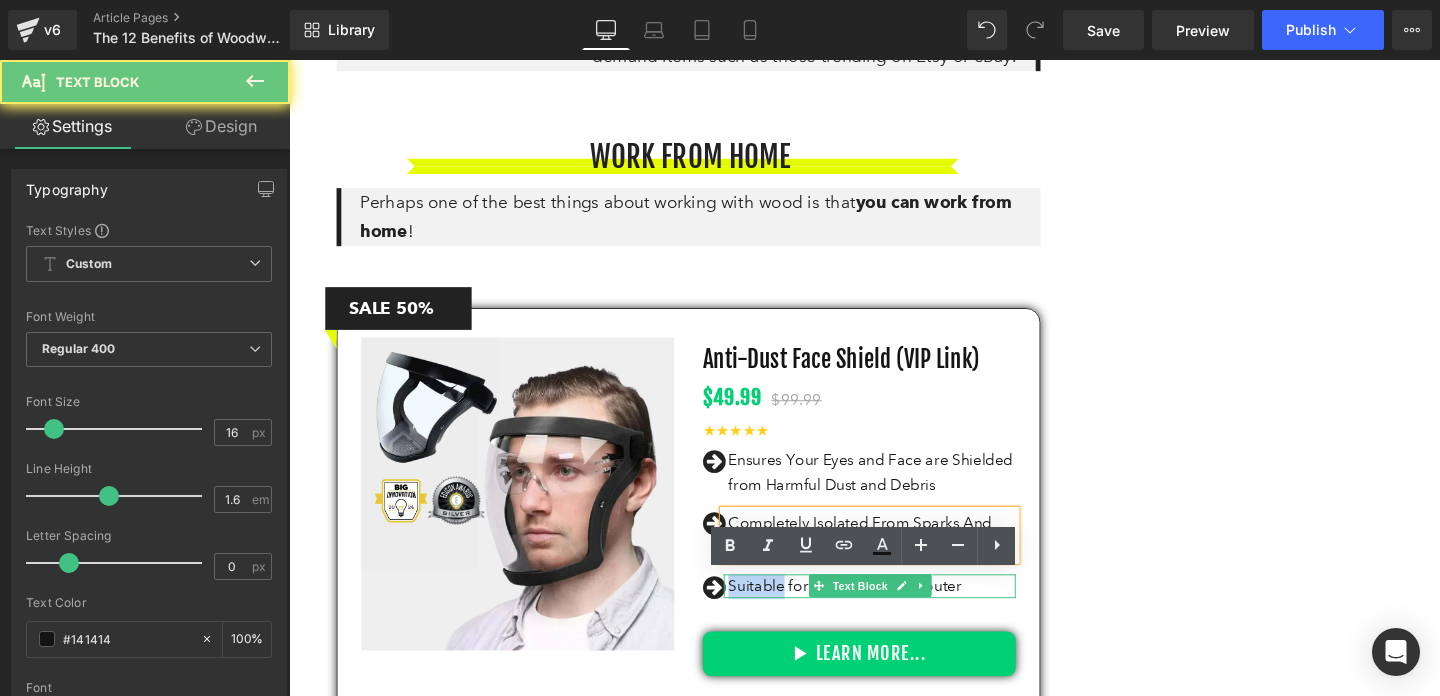 click on "Suitable for Drill Press and Router" at bounding box center (902, 614) 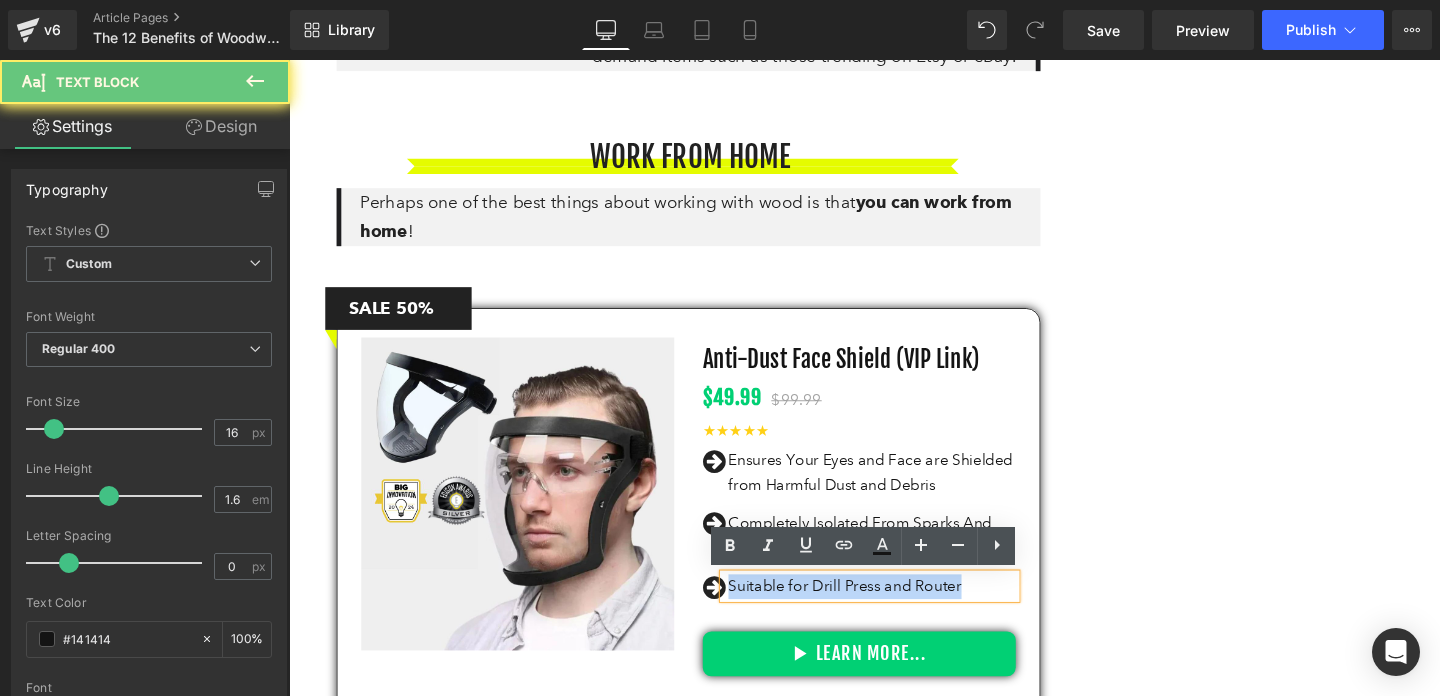 click on "Suitable for Drill Press and Router" at bounding box center (902, 614) 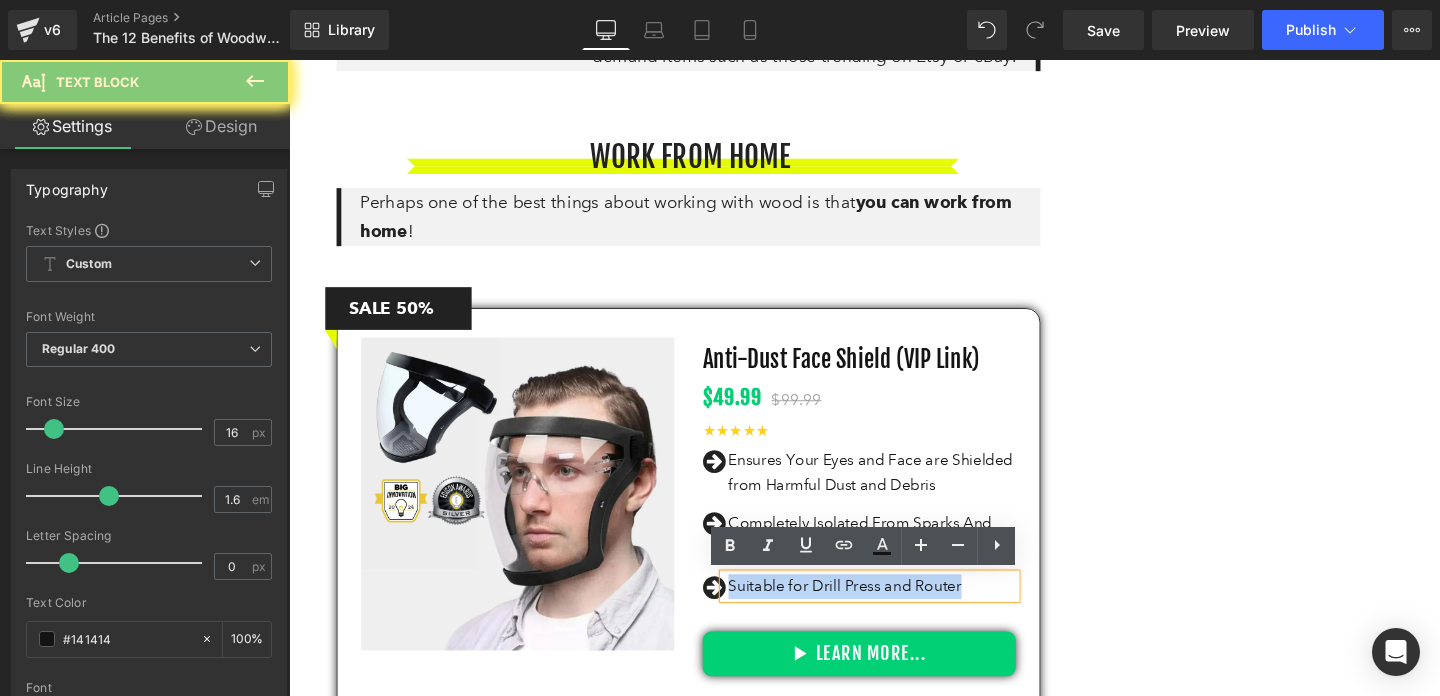 paste 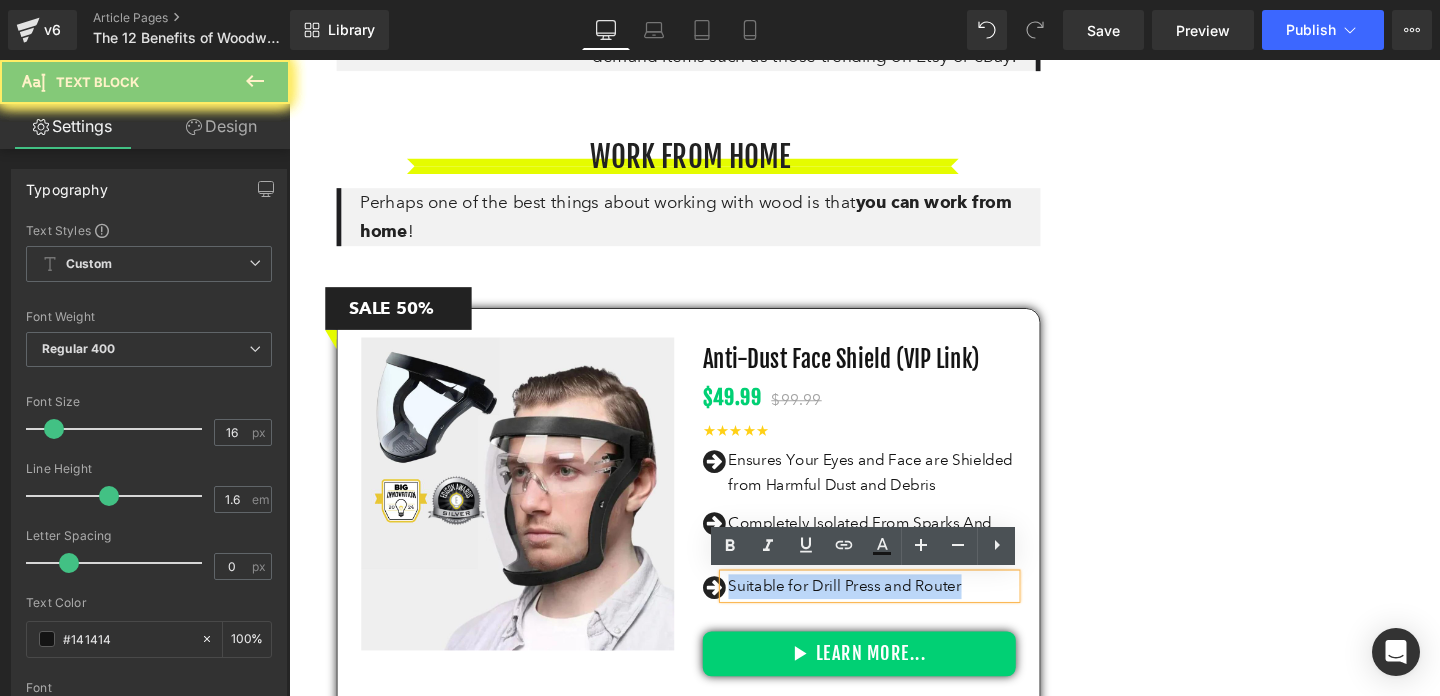 type 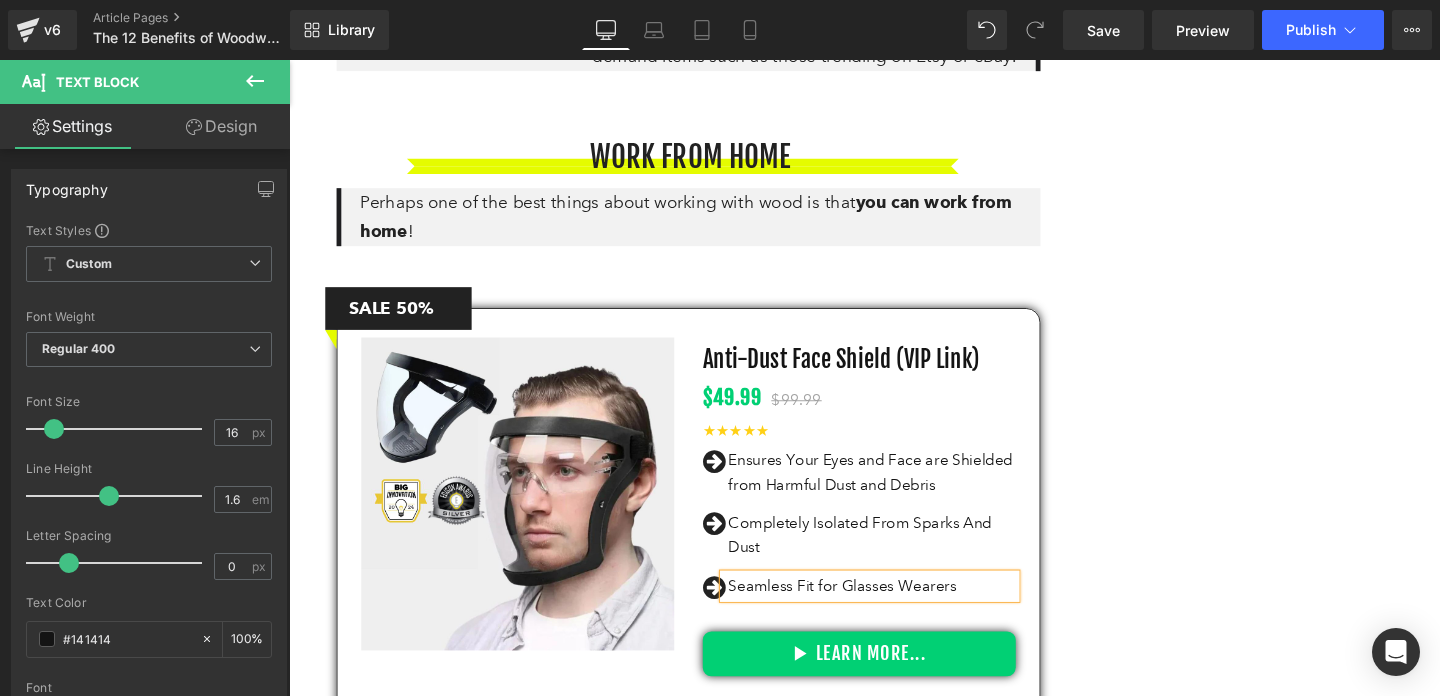 click on "Image Separator "Spending time on woodworking not only makes me happier and more relaxed but also improves my workplace productivity, focus, and creativity." Text Block Separator Icon List Image Separator "Spending time on woodworking not only makes me happier and more relaxed but also improves my workplace productivity, focus, and creativity." Text Block Separator Row LEARN NEW SKILLS Heading Woodworking can teach you a new set of skills . You’ll have to learn new things like how to properly use tools such as table saws, sanders, planers, and drill presses, to name a few. You’ll also be able to take your . Text Block" at bounding box center [894, -1541] 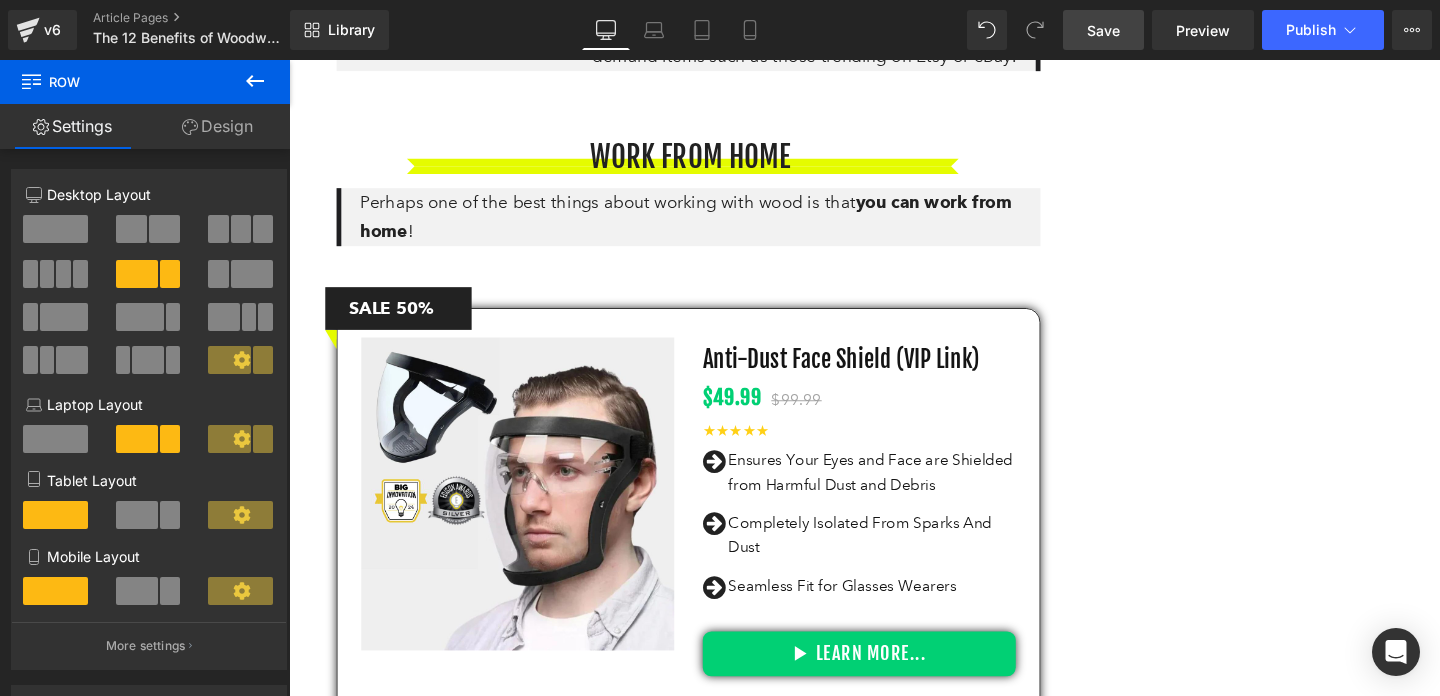 click on "Save" at bounding box center [1103, 30] 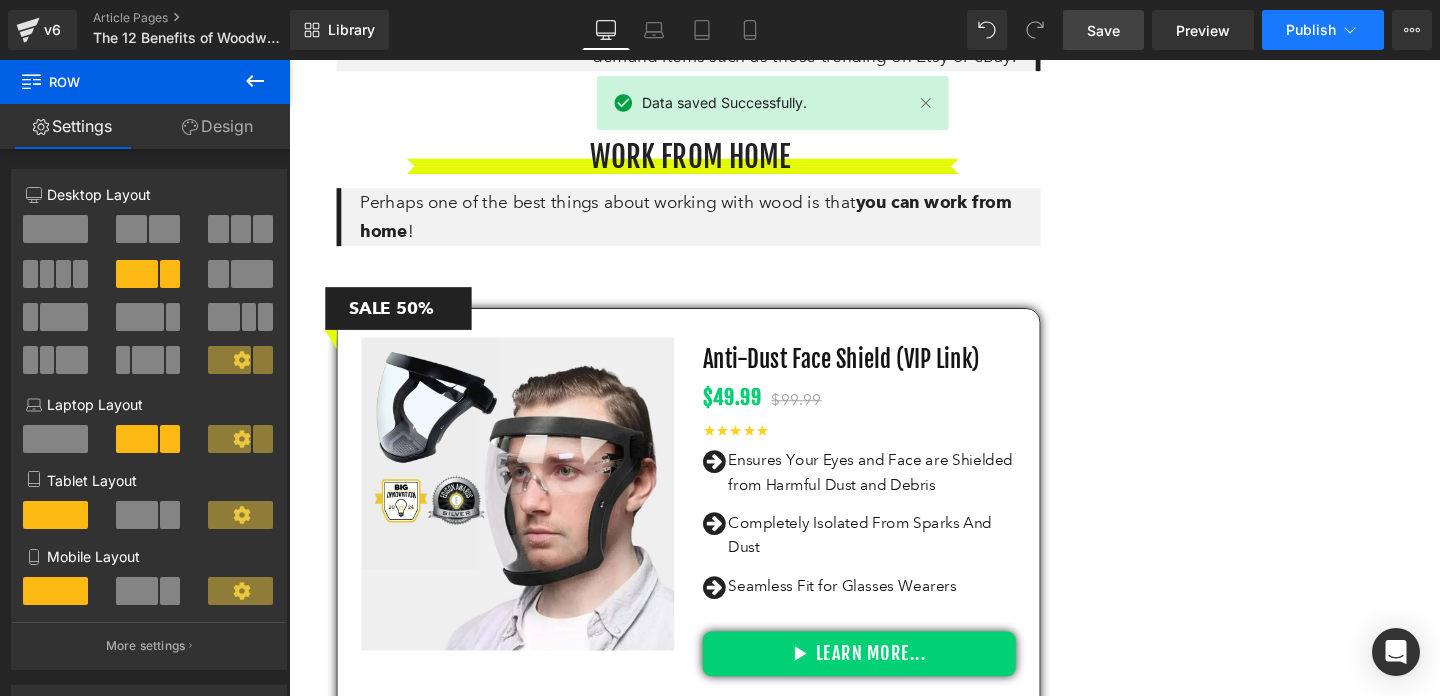 click on "Publish" at bounding box center [1311, 30] 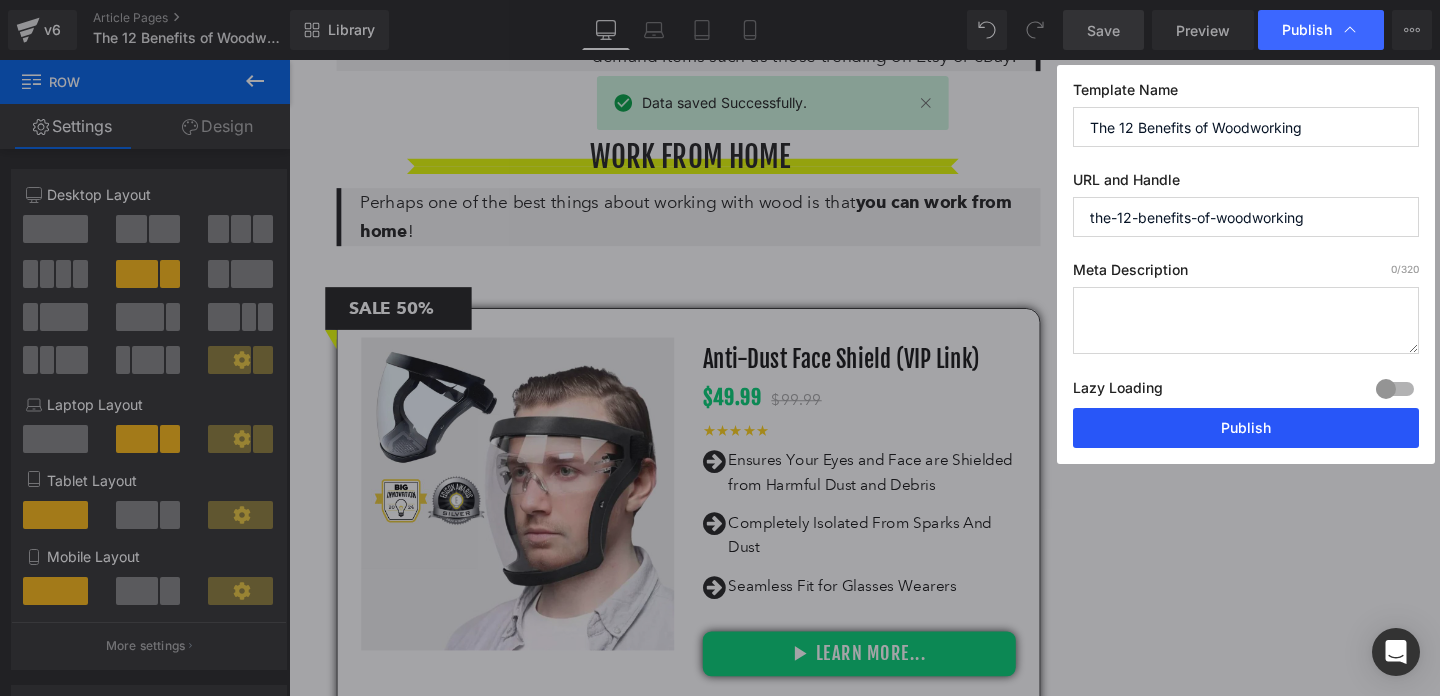 click on "Publish" at bounding box center (1246, 428) 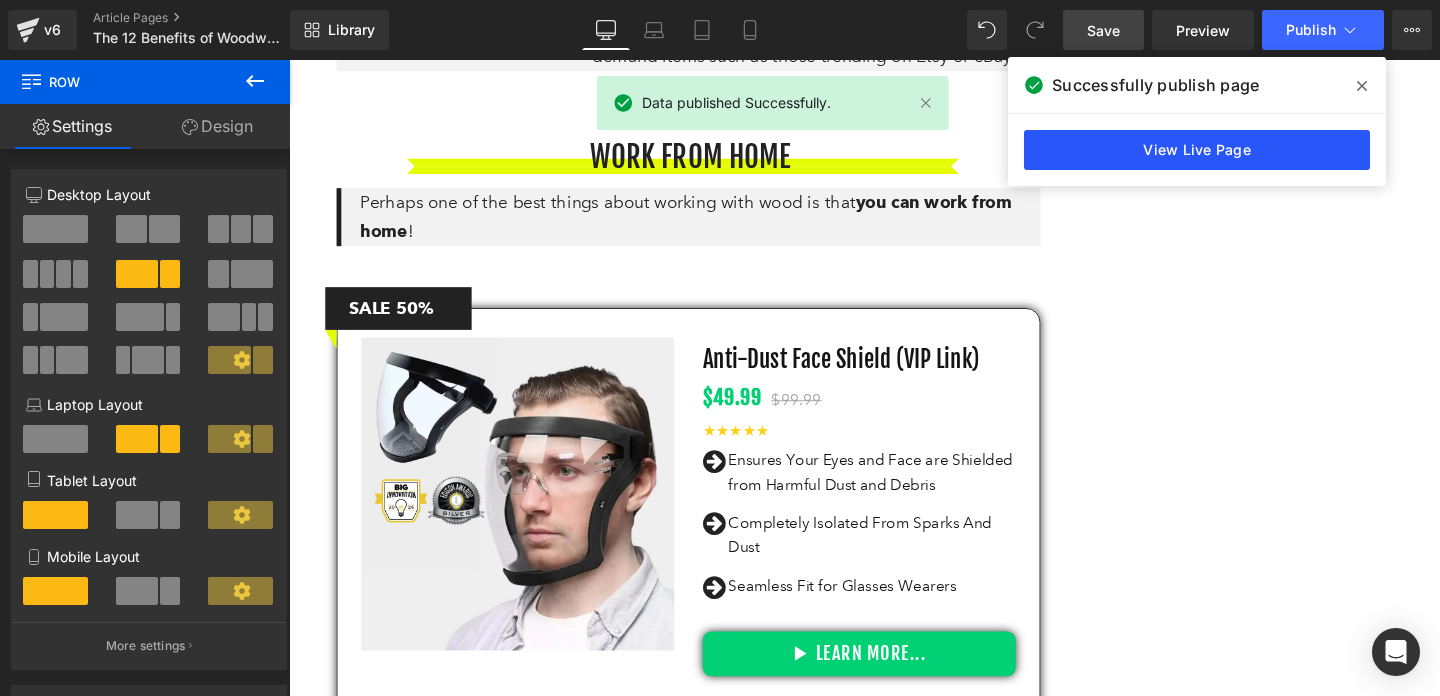 click on "View Live Page" at bounding box center (1197, 150) 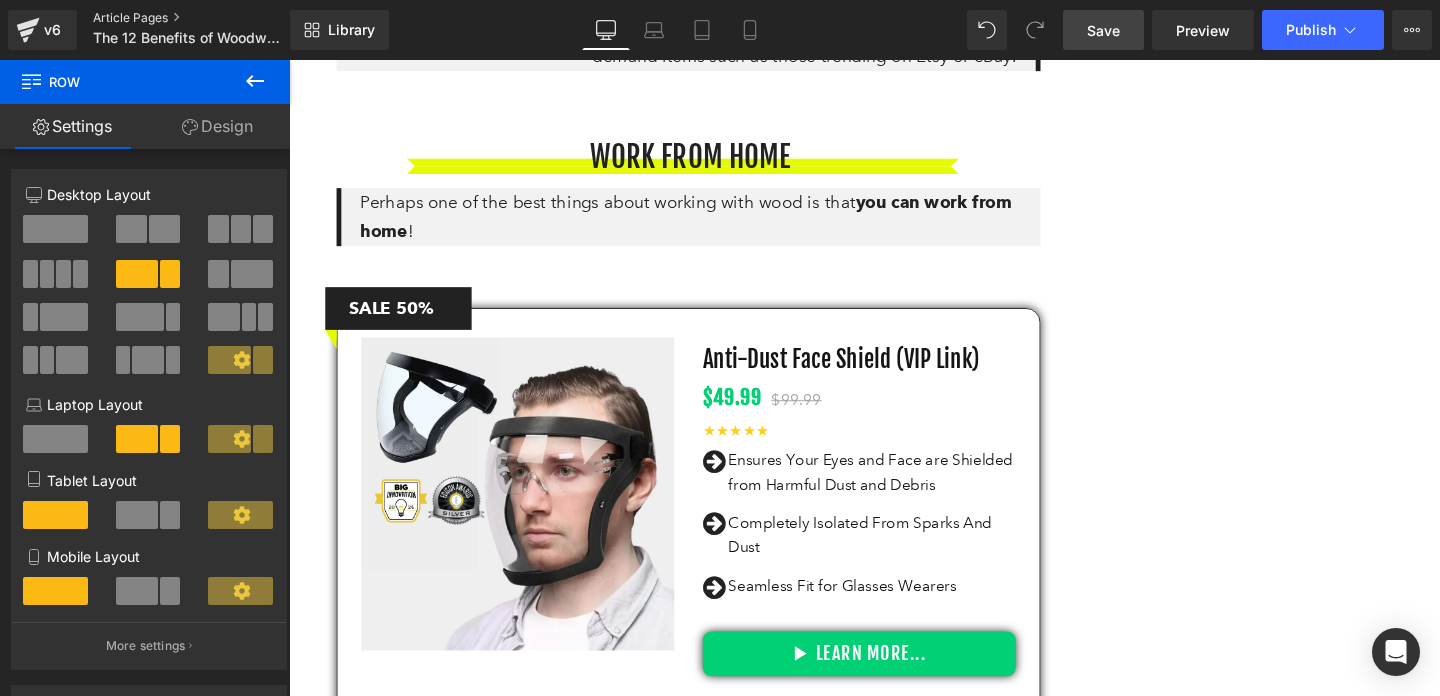 click on "Article Pages" at bounding box center [208, 18] 